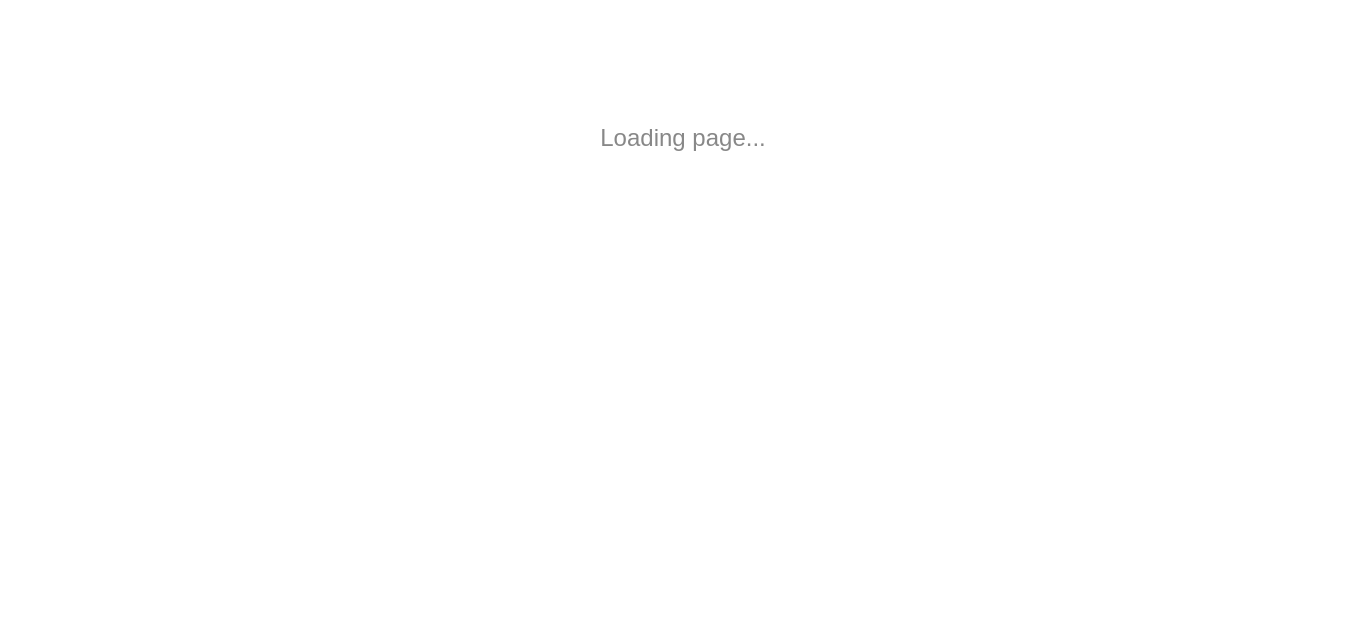 scroll, scrollTop: 0, scrollLeft: 0, axis: both 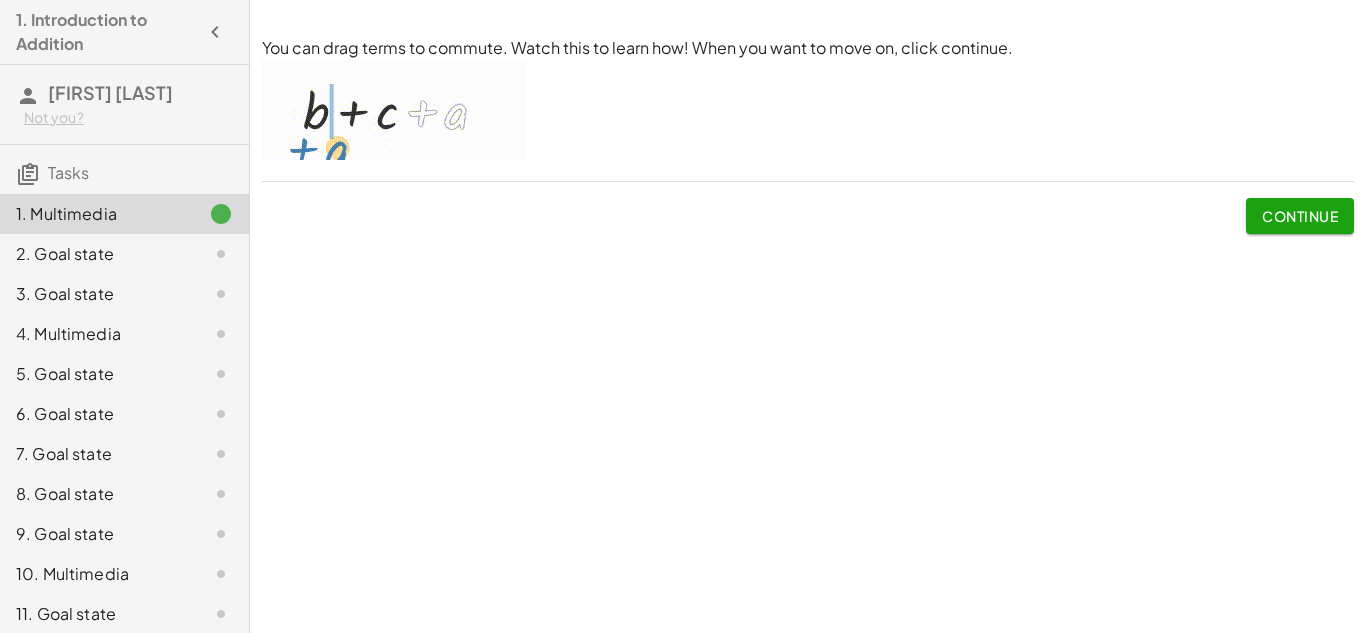click on "Continue" 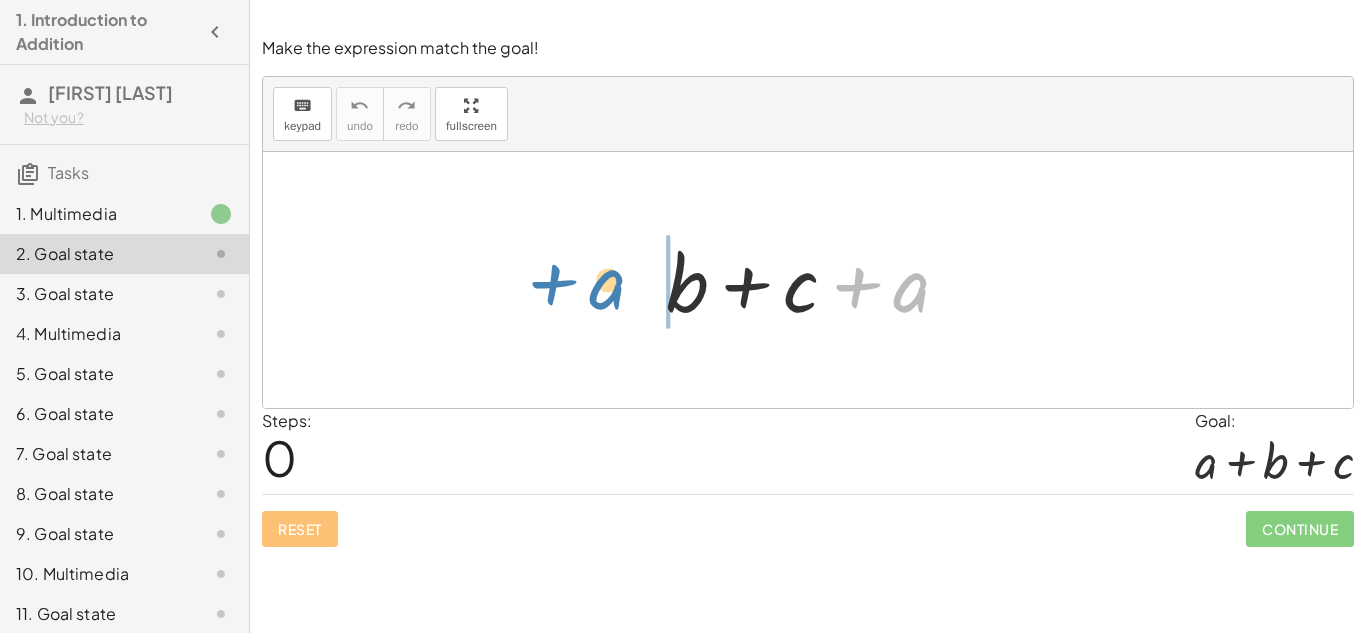drag, startPoint x: 908, startPoint y: 286, endPoint x: 605, endPoint y: 281, distance: 303.04126 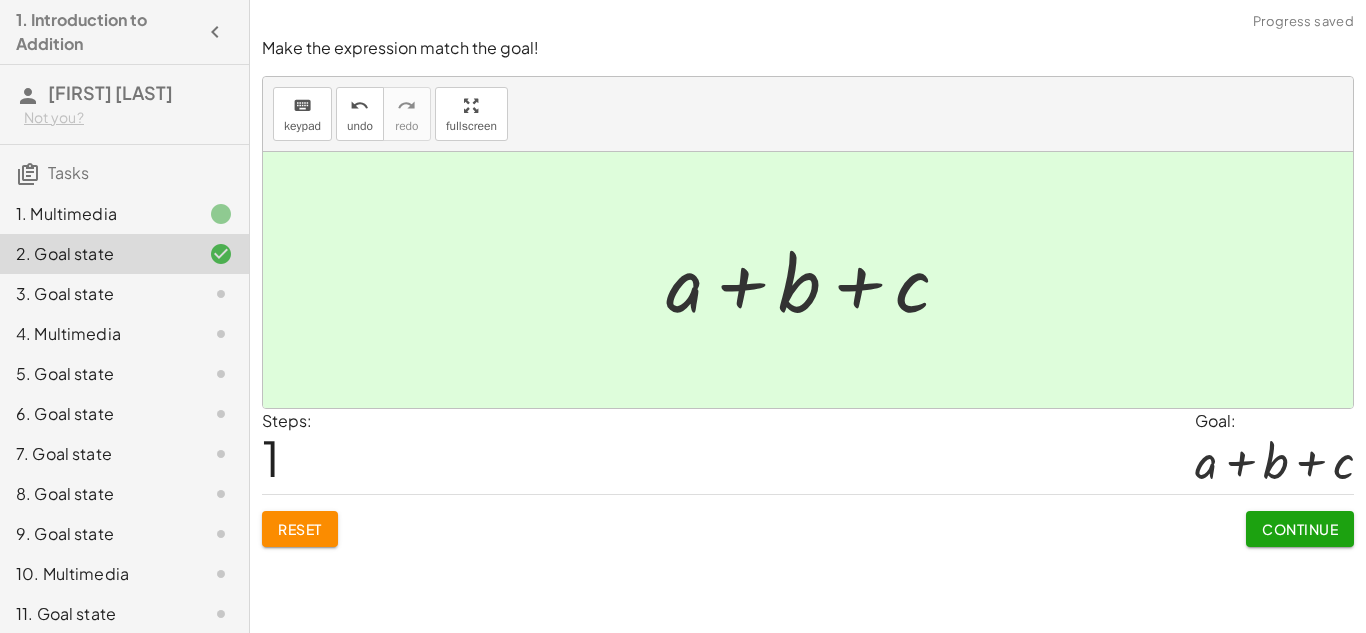 click on "Continue" 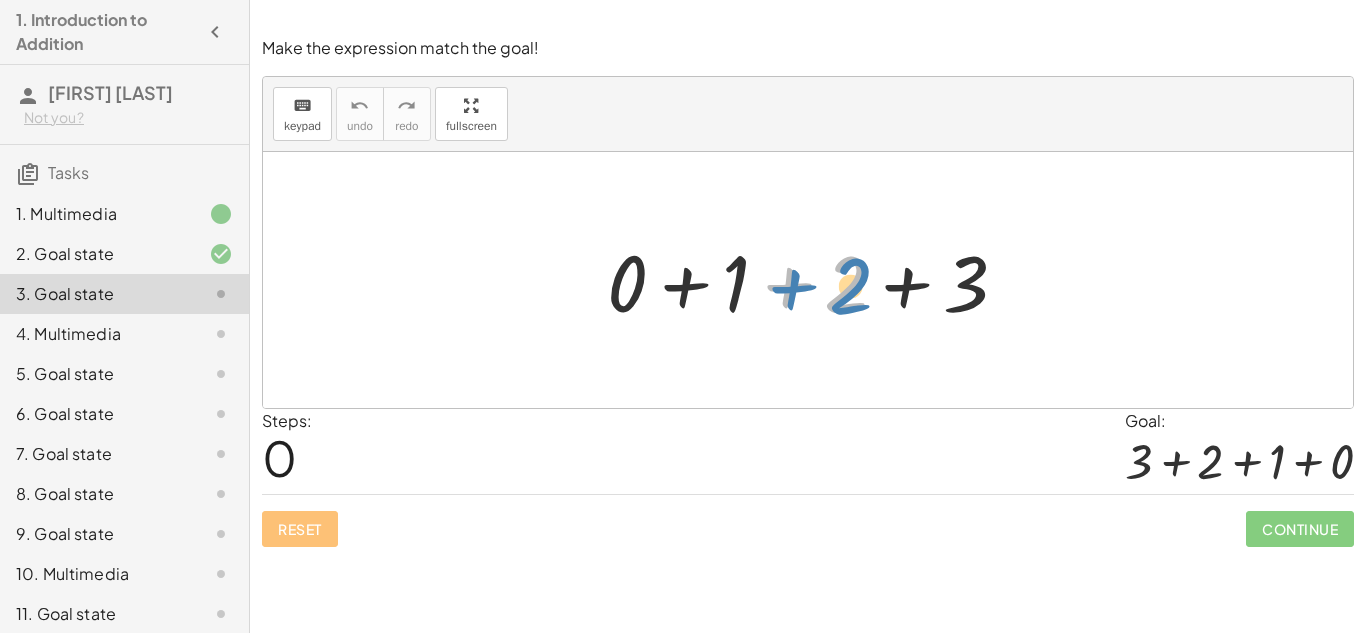 click at bounding box center (815, 280) 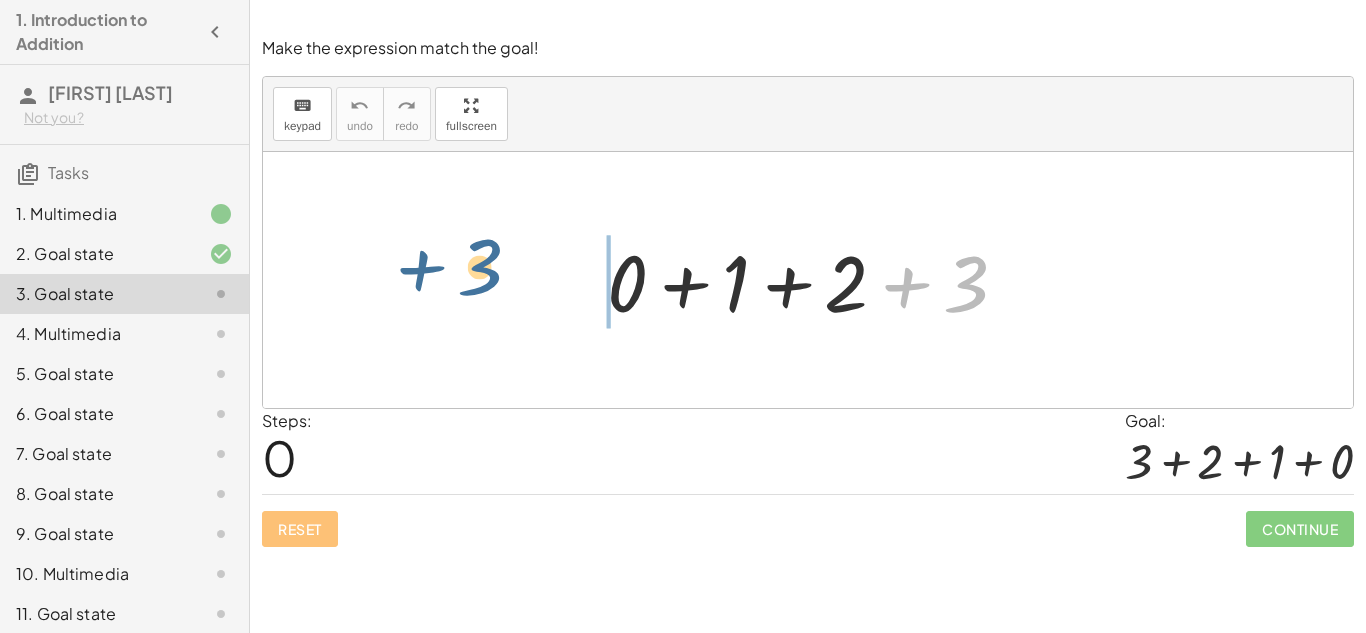 drag, startPoint x: 979, startPoint y: 265, endPoint x: 490, endPoint y: 248, distance: 489.2954 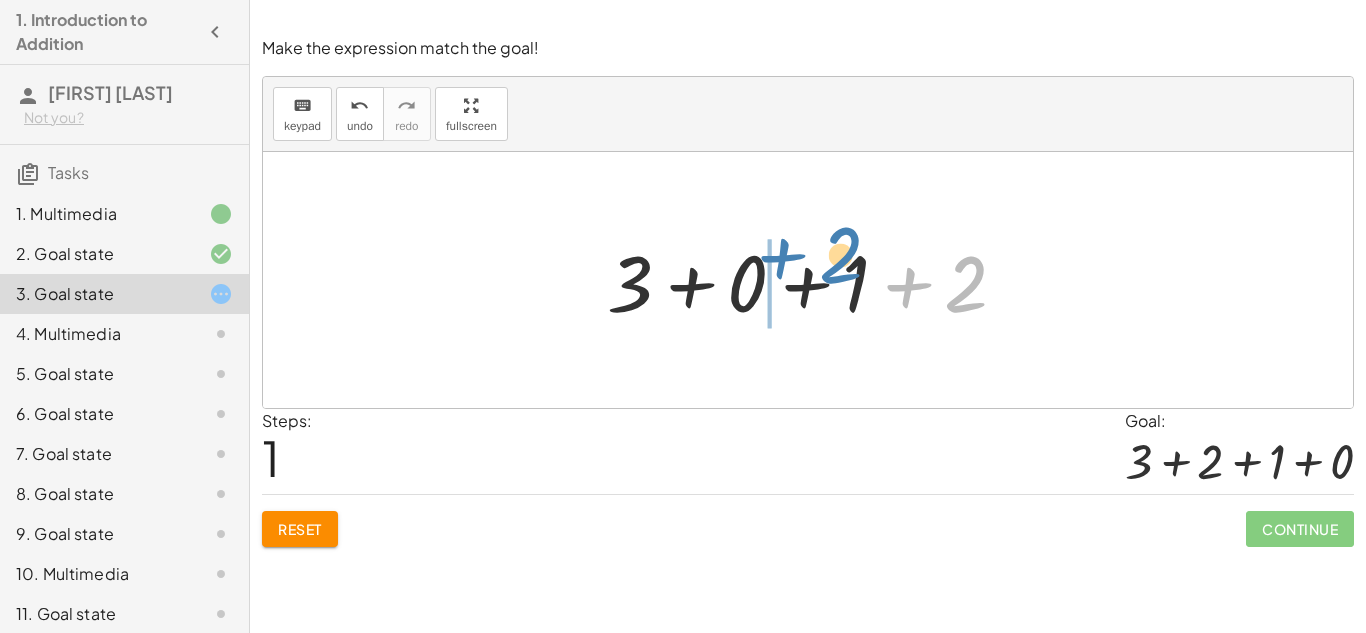 drag, startPoint x: 981, startPoint y: 278, endPoint x: 855, endPoint y: 249, distance: 129.29424 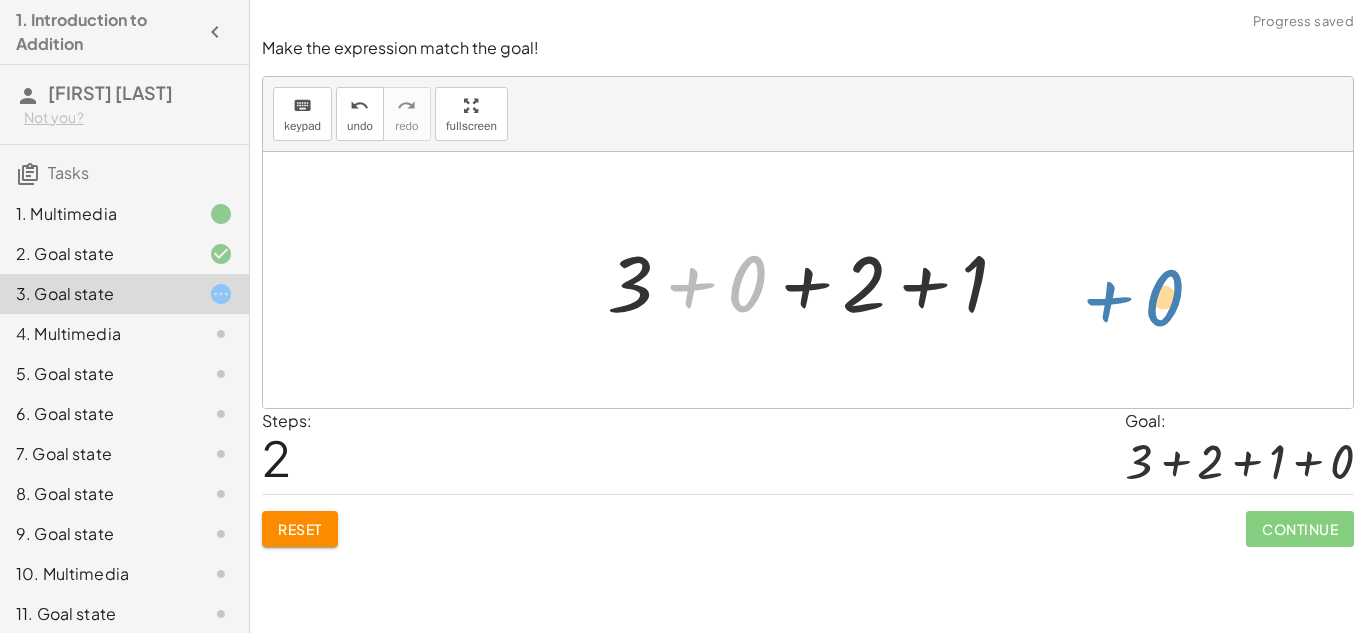 drag, startPoint x: 736, startPoint y: 267, endPoint x: 1131, endPoint y: 273, distance: 395.04556 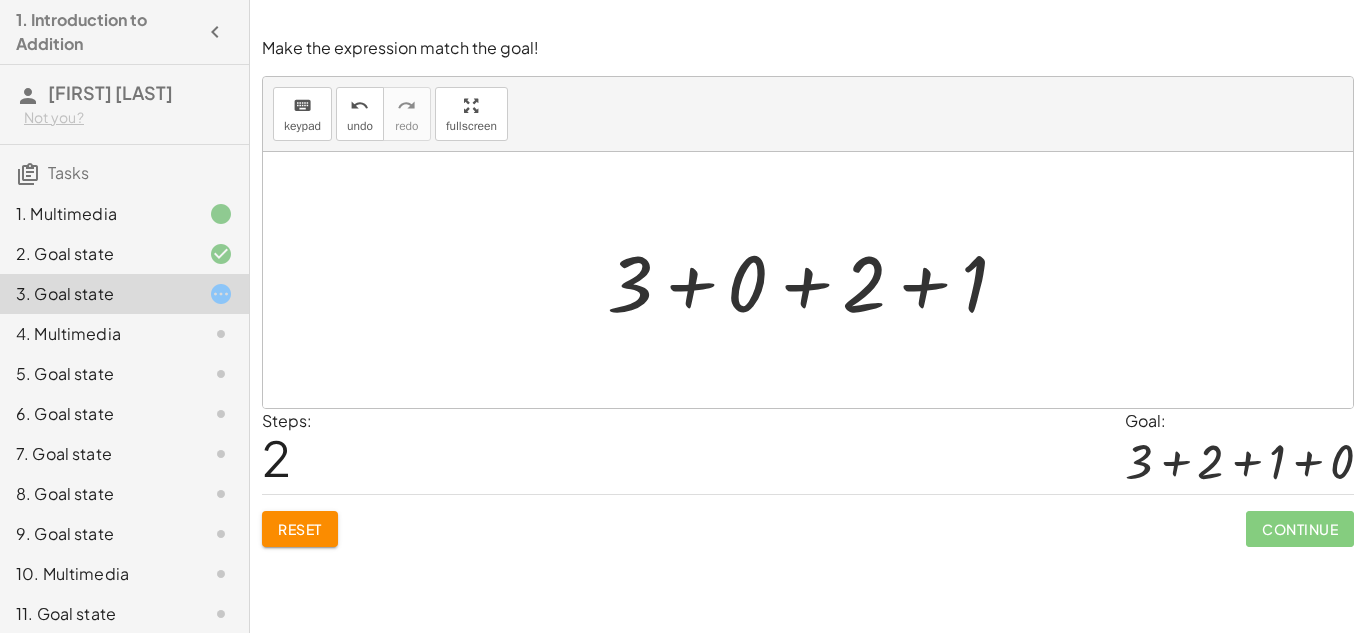 click on "Reset" at bounding box center [300, 529] 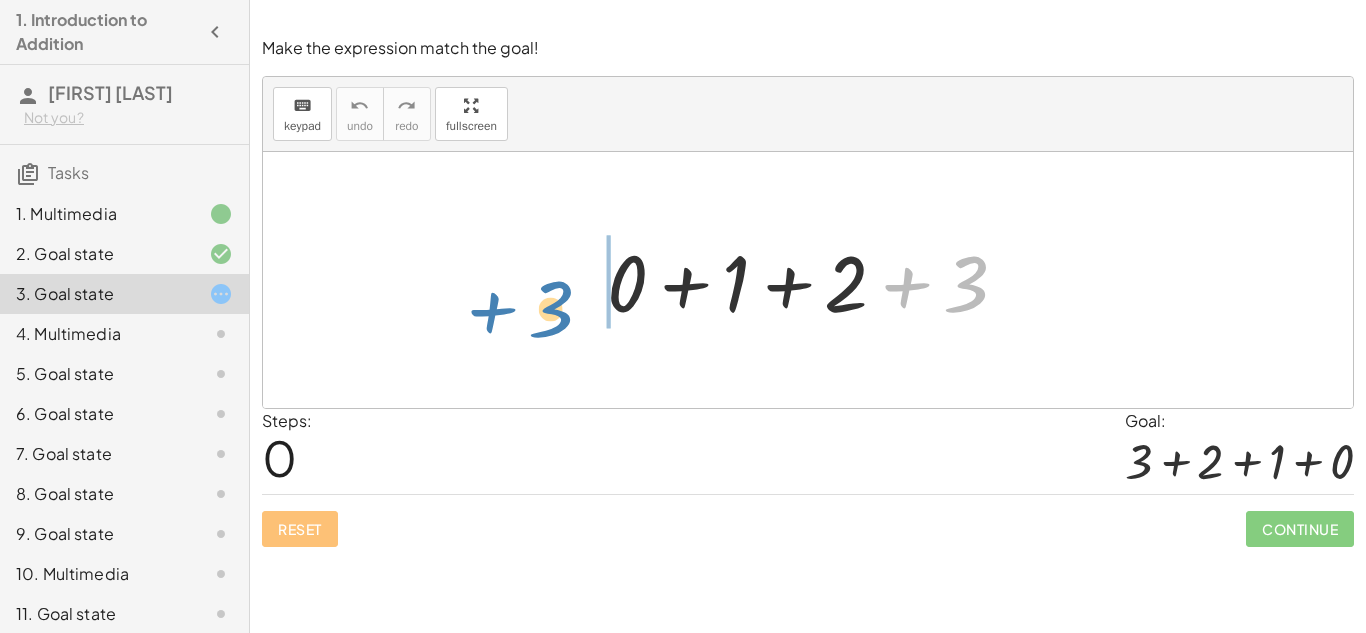 drag, startPoint x: 975, startPoint y: 274, endPoint x: 561, endPoint y: 298, distance: 414.69507 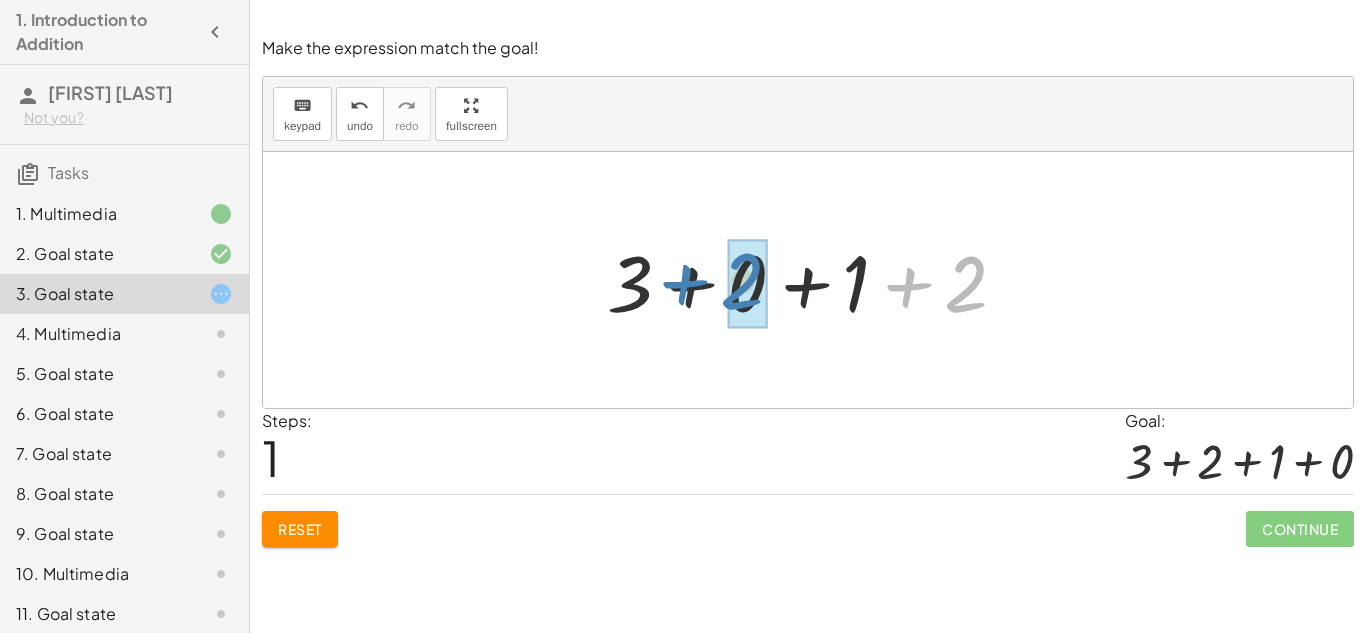 drag, startPoint x: 968, startPoint y: 272, endPoint x: 743, endPoint y: 269, distance: 225.02 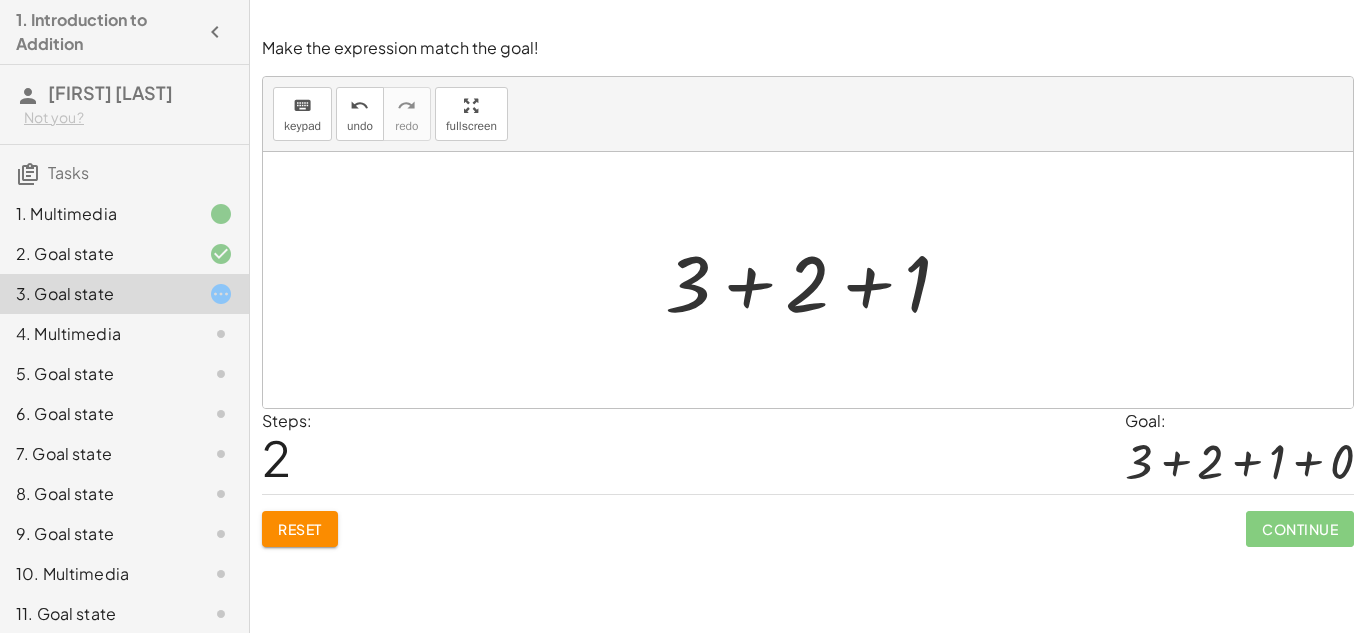 click on "Reset" 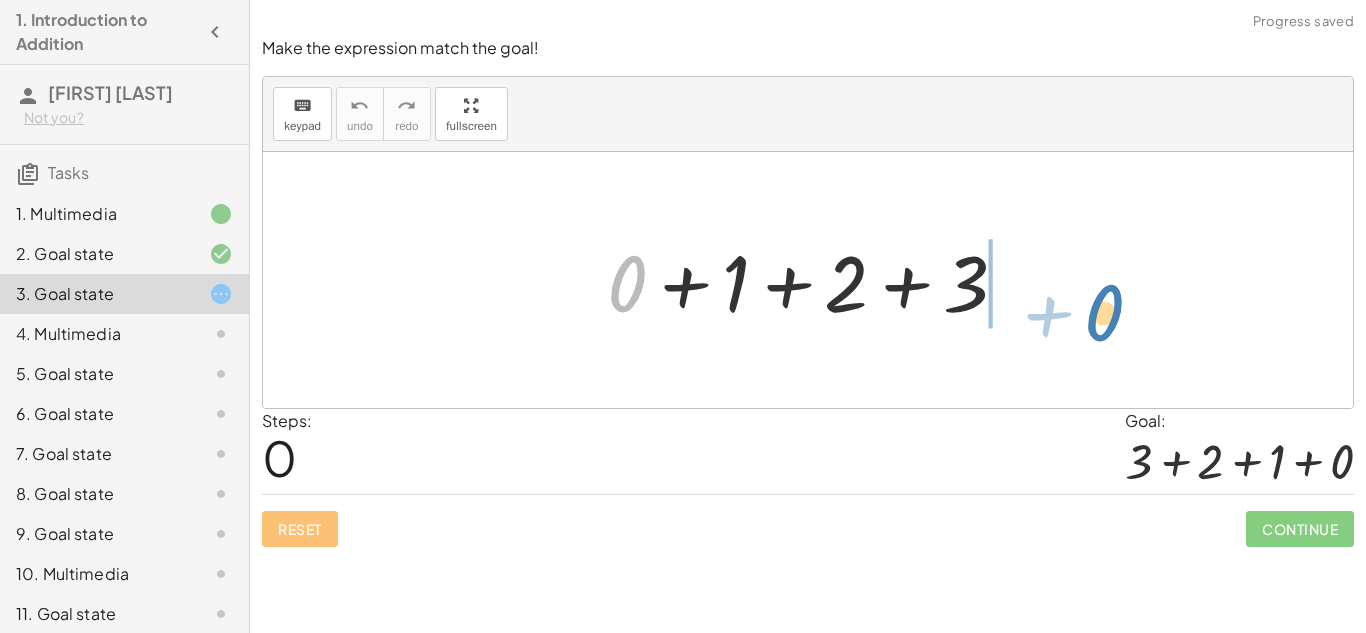 drag, startPoint x: 630, startPoint y: 270, endPoint x: 1088, endPoint y: 298, distance: 458.8551 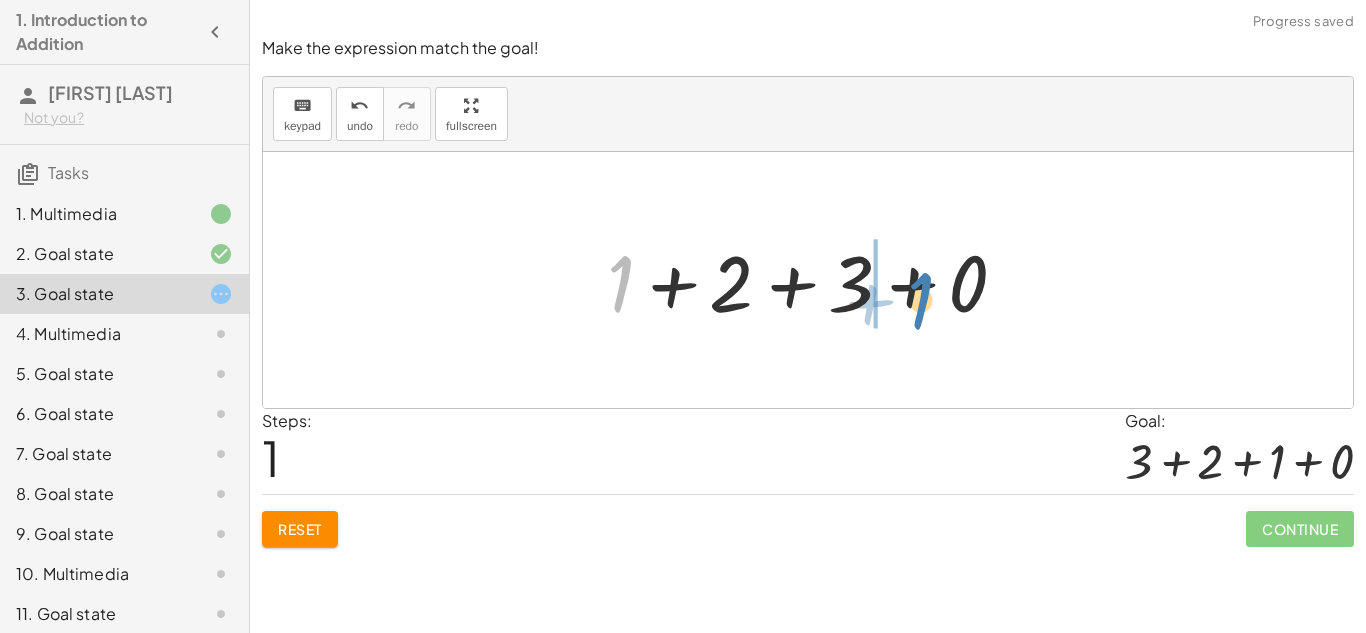 drag, startPoint x: 620, startPoint y: 294, endPoint x: 913, endPoint y: 309, distance: 293.3837 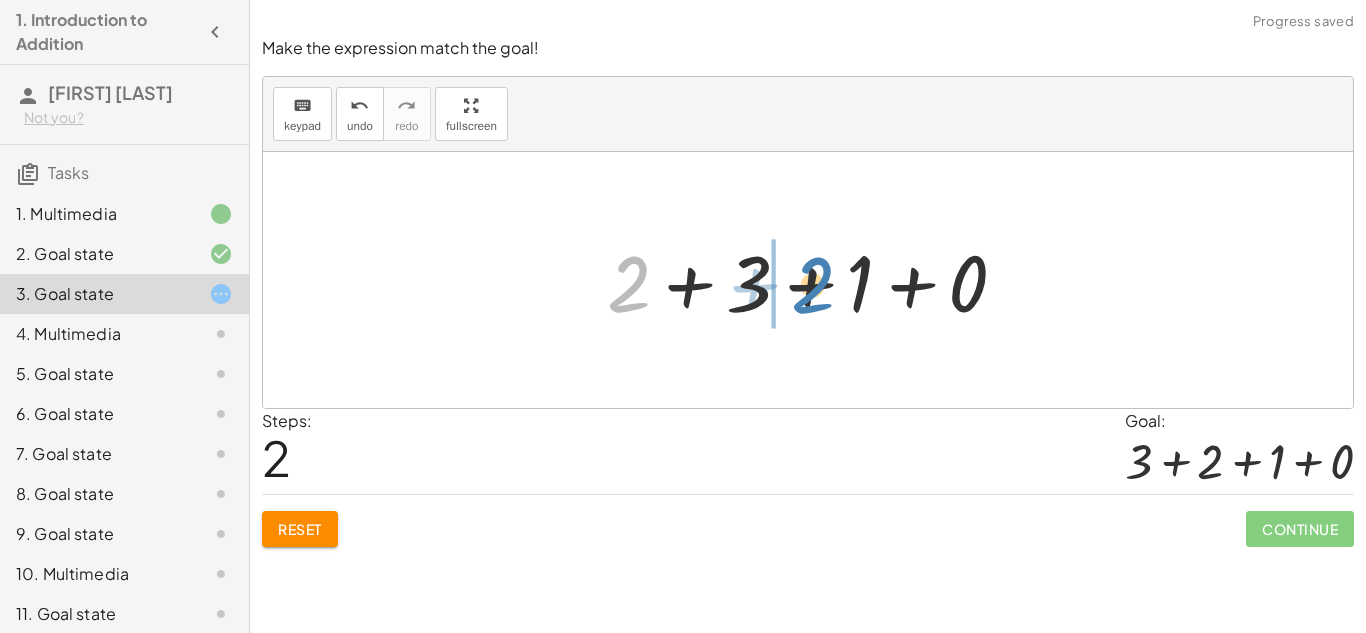 drag, startPoint x: 634, startPoint y: 280, endPoint x: 816, endPoint y: 281, distance: 182.00275 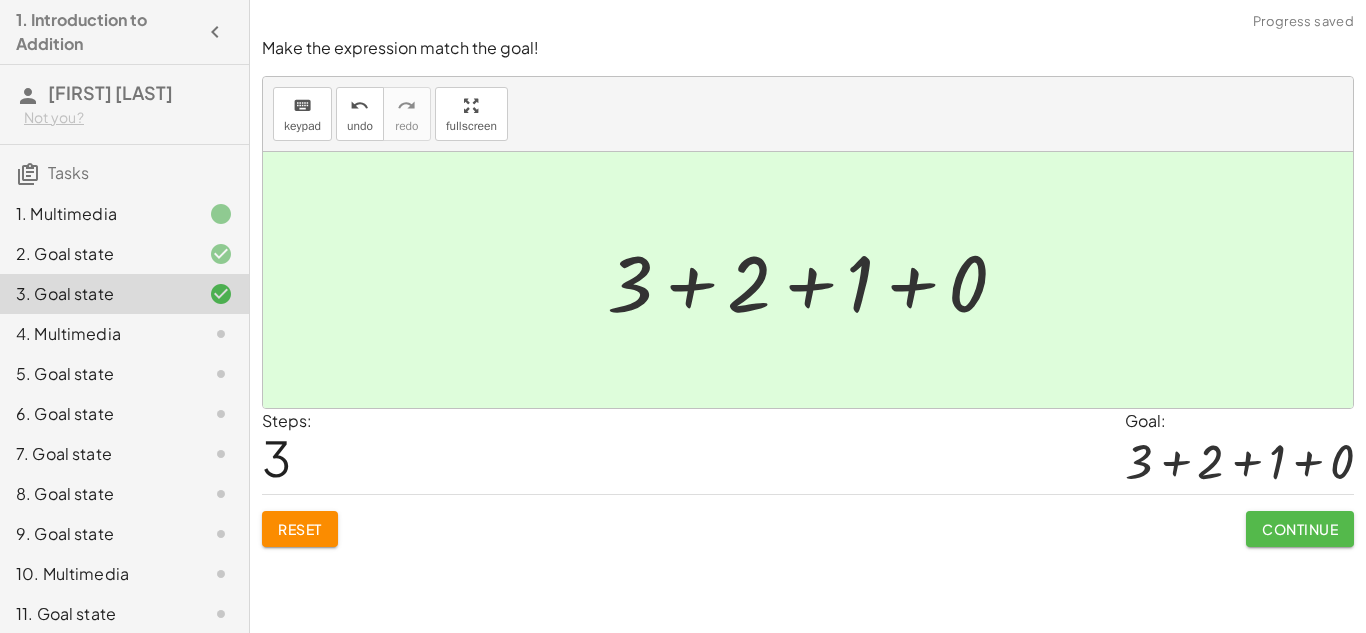 click on "Continue" 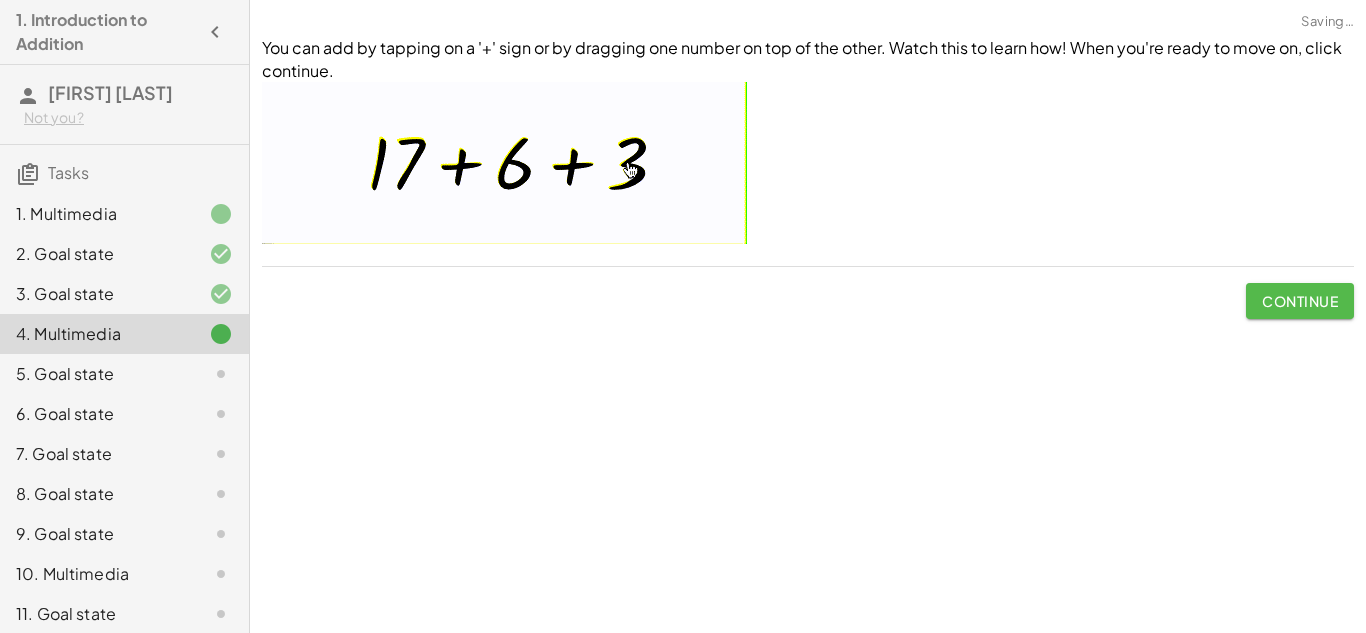 click on "Continue" 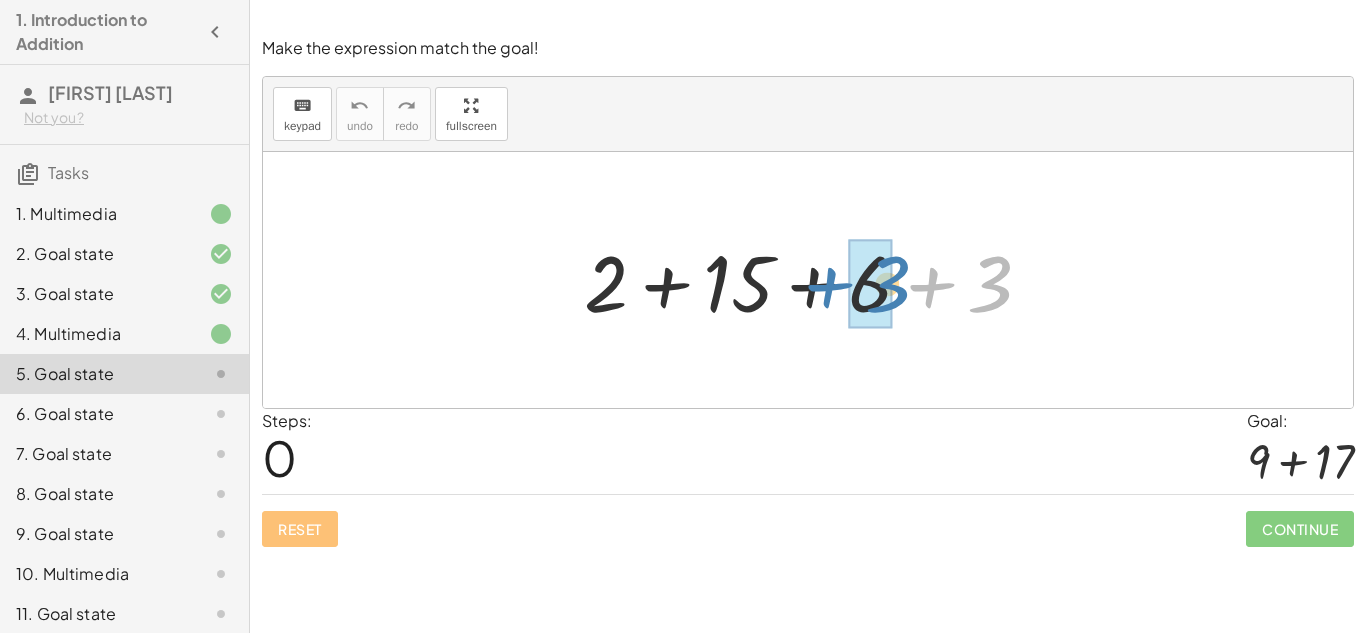 drag, startPoint x: 985, startPoint y: 296, endPoint x: 881, endPoint y: 296, distance: 104 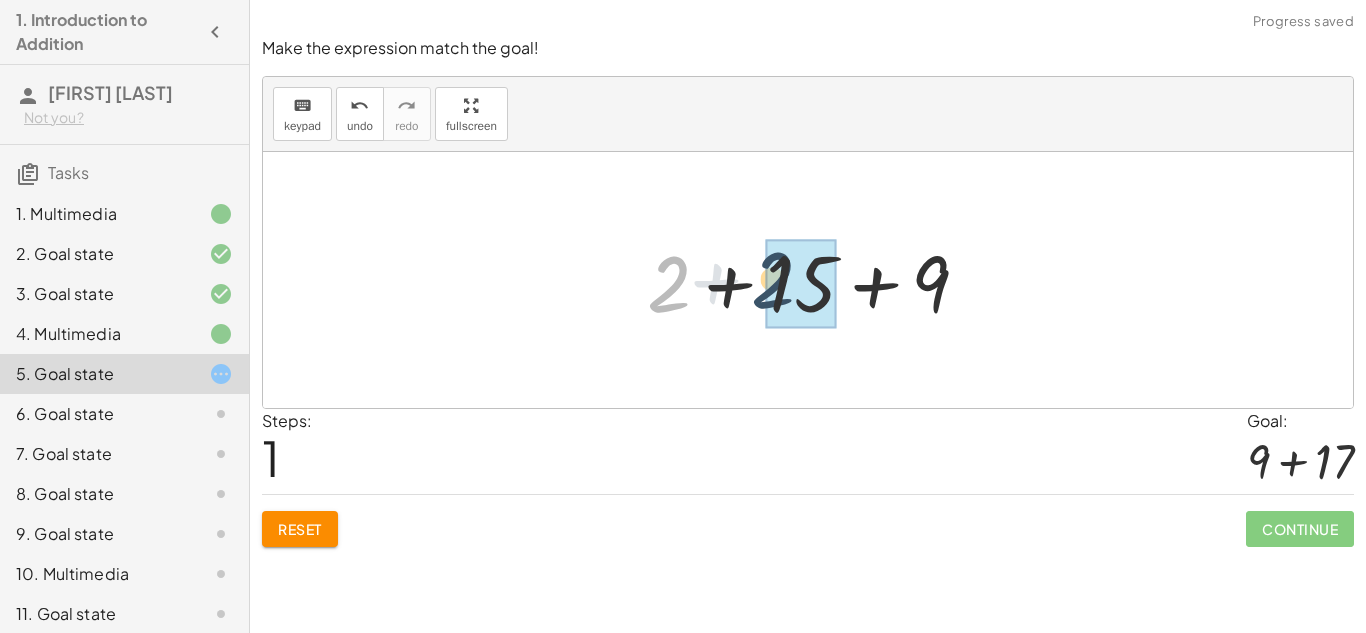 drag, startPoint x: 712, startPoint y: 287, endPoint x: 778, endPoint y: 287, distance: 66 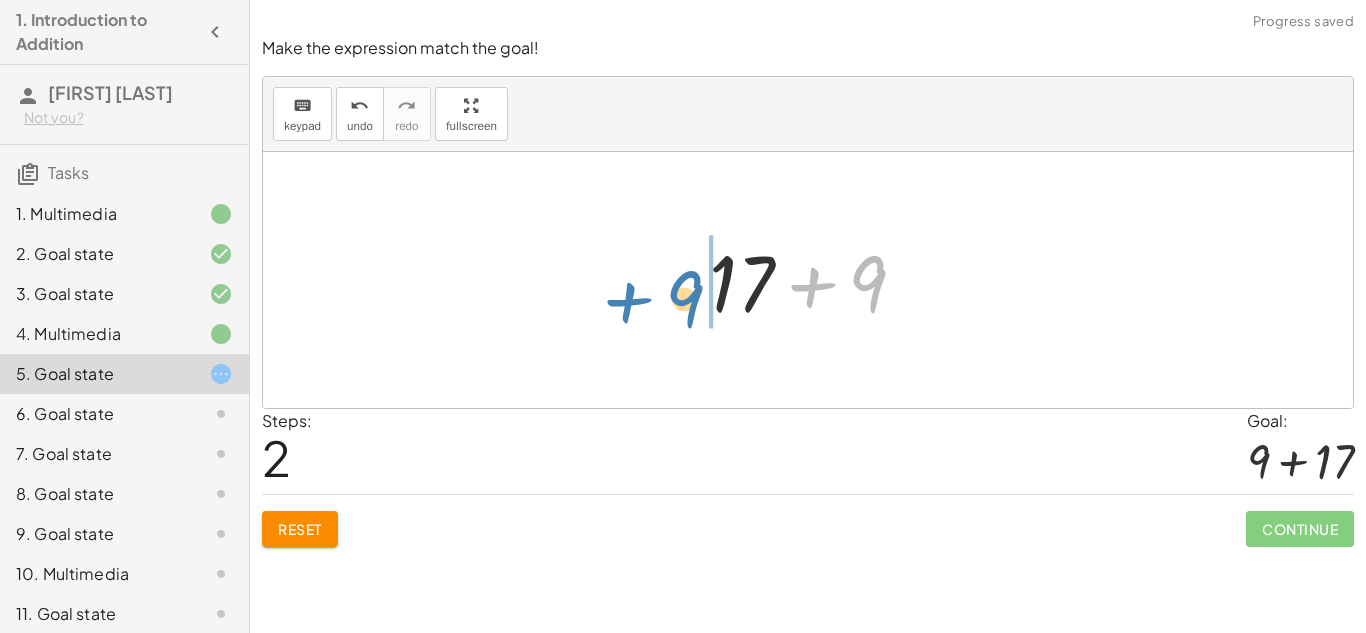 drag, startPoint x: 870, startPoint y: 282, endPoint x: 686, endPoint y: 298, distance: 184.69434 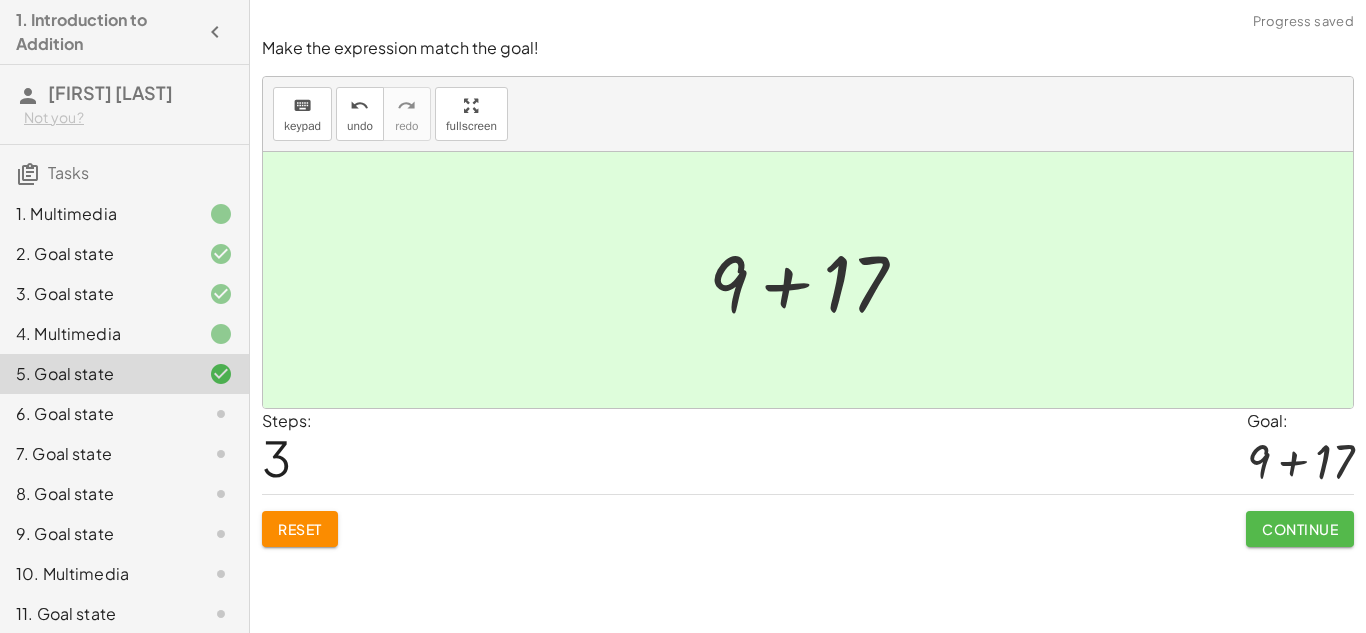 click on "Continue" 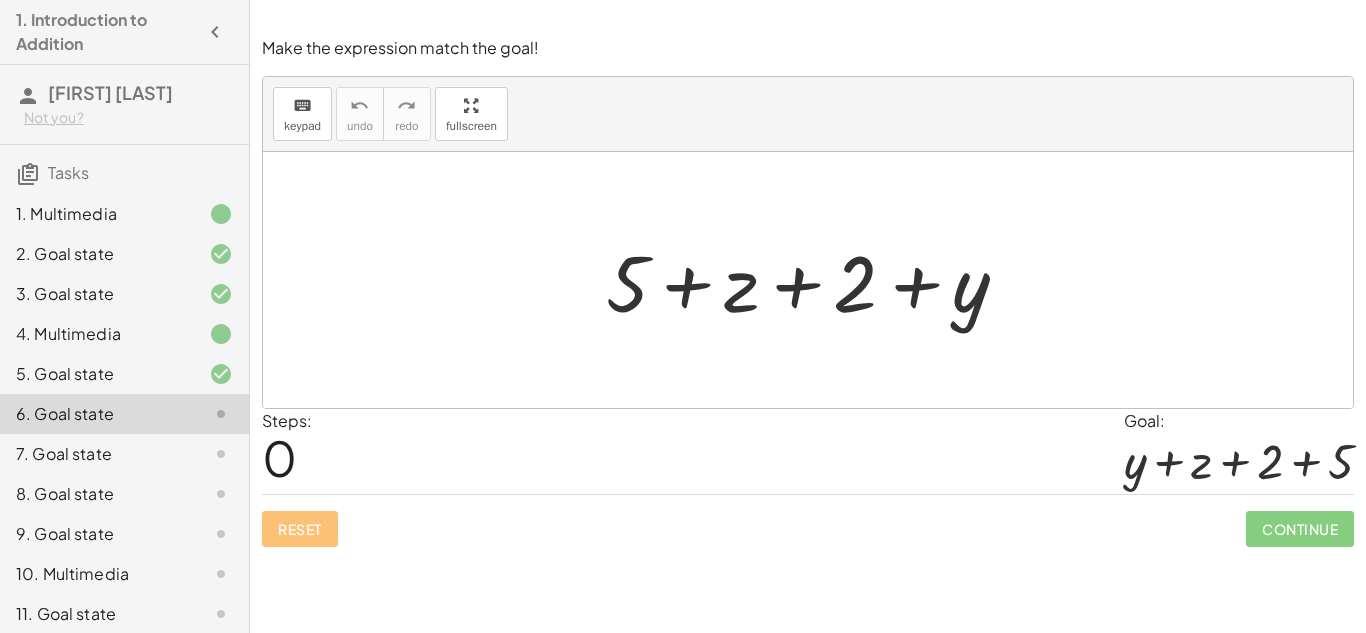 click at bounding box center [815, 280] 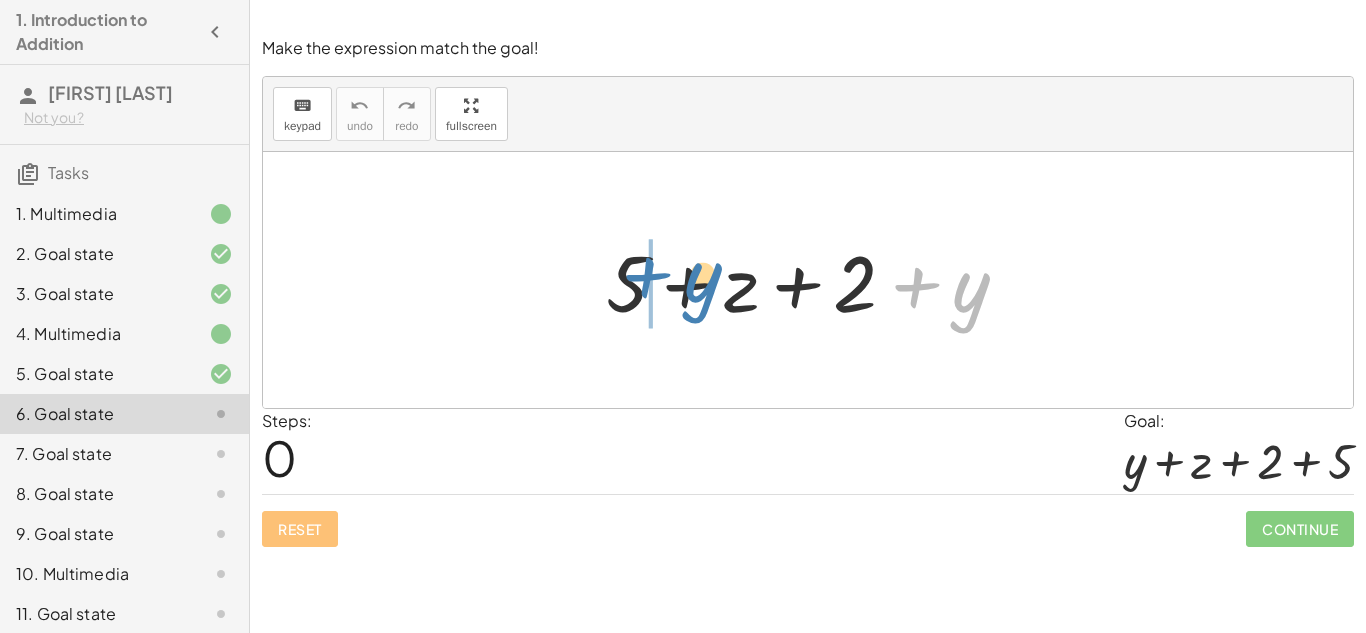 drag, startPoint x: 963, startPoint y: 302, endPoint x: 690, endPoint y: 290, distance: 273.2636 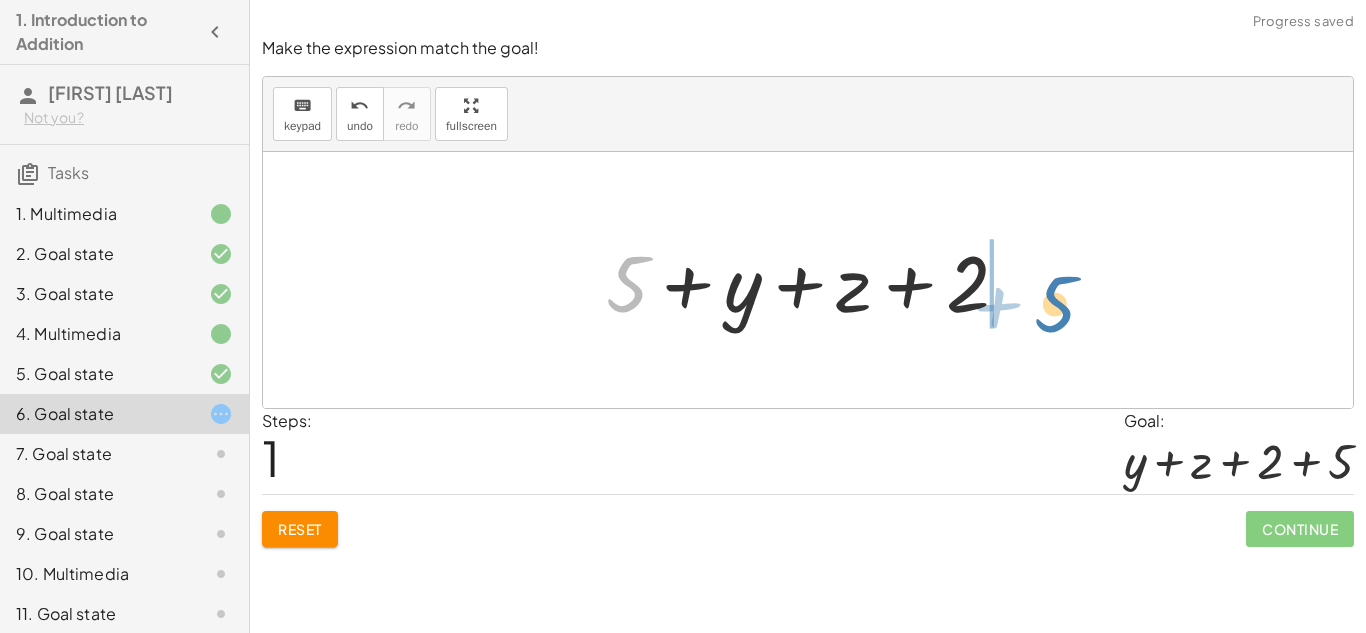 drag, startPoint x: 621, startPoint y: 273, endPoint x: 1049, endPoint y: 291, distance: 428.37833 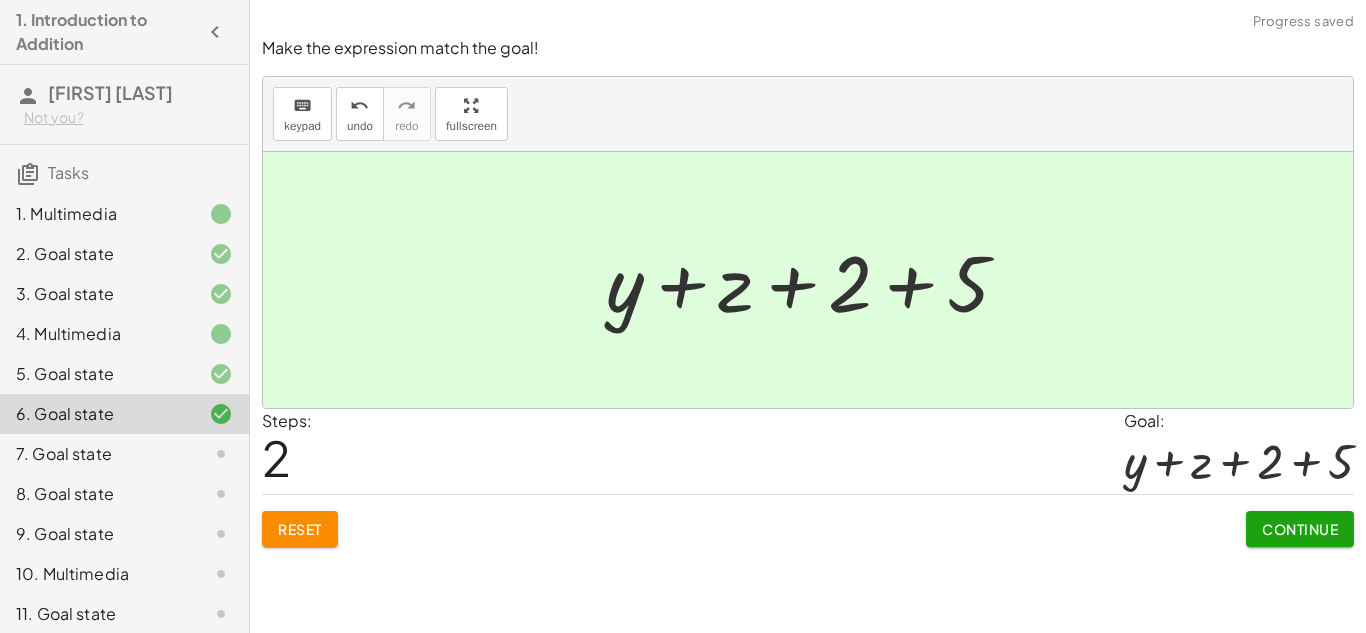 click on "Continue" at bounding box center [1300, 529] 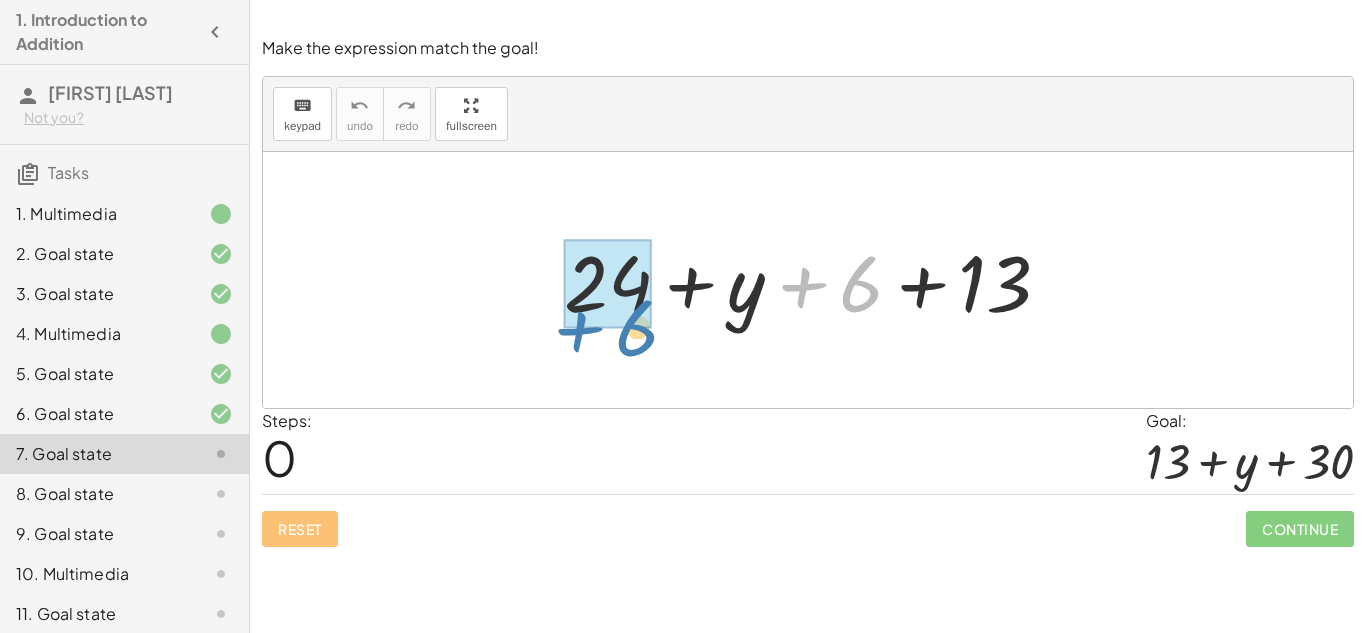 drag, startPoint x: 863, startPoint y: 284, endPoint x: 642, endPoint y: 327, distance: 225.1444 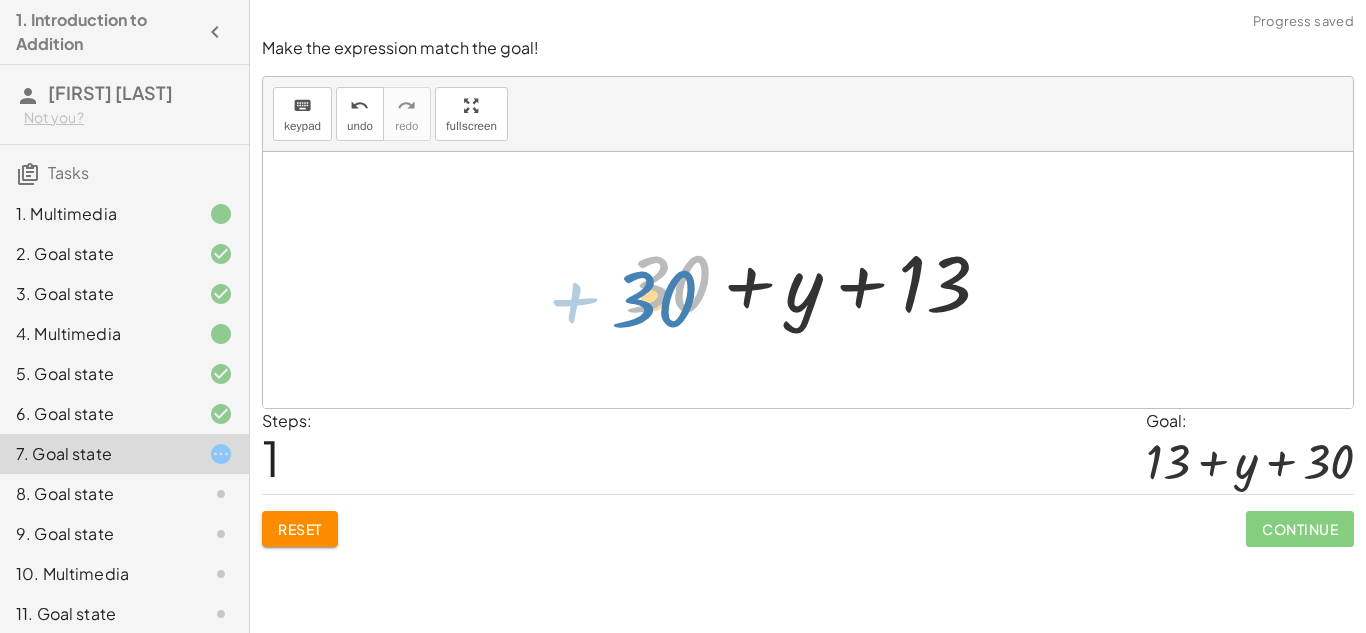 drag, startPoint x: 667, startPoint y: 286, endPoint x: 668, endPoint y: 306, distance: 20.024984 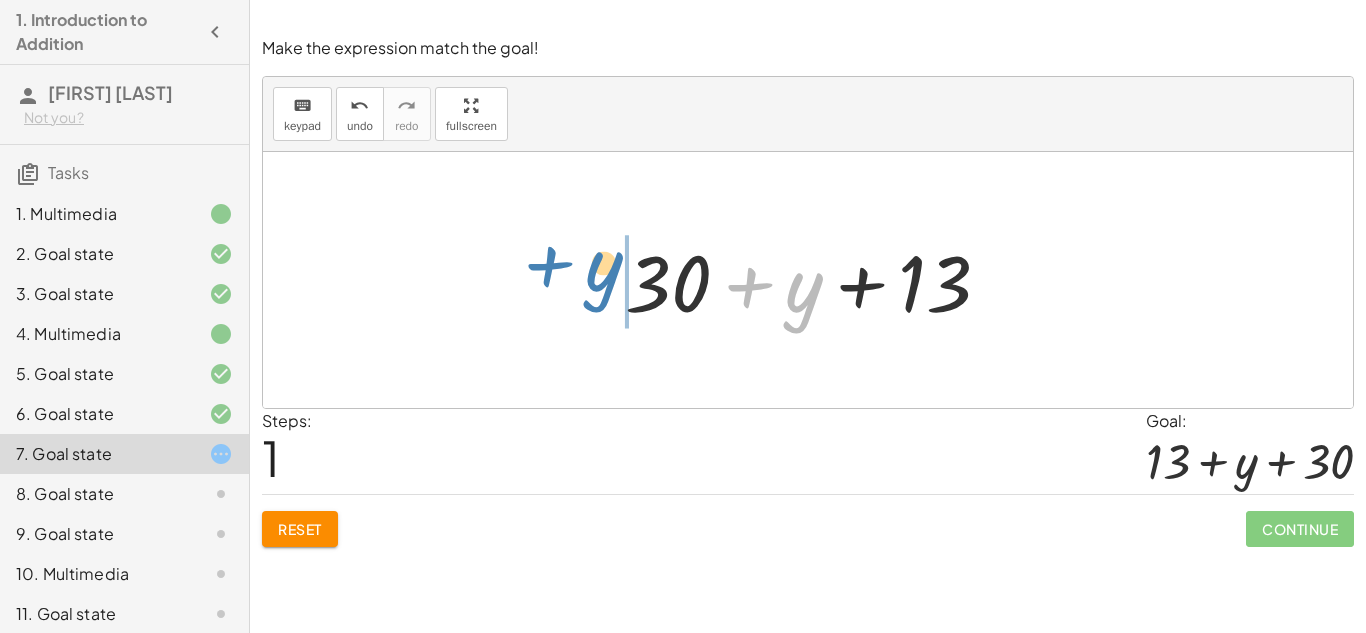 drag, startPoint x: 804, startPoint y: 305, endPoint x: 606, endPoint y: 285, distance: 199.00754 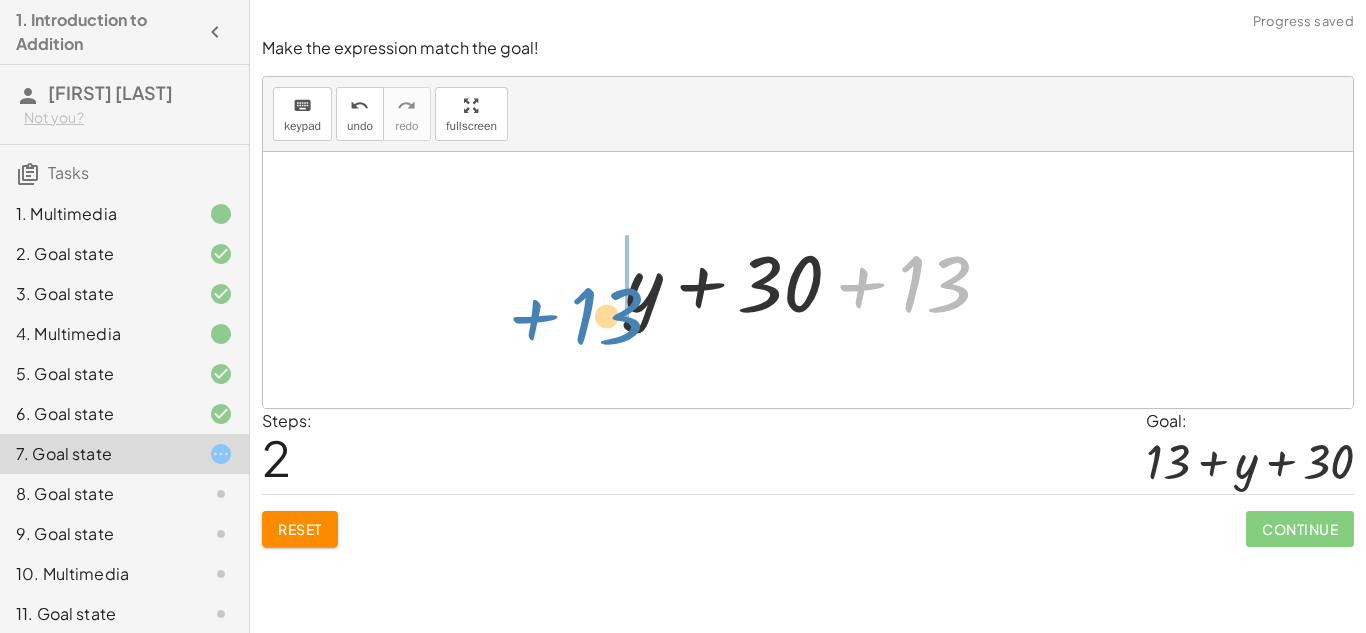 drag, startPoint x: 921, startPoint y: 282, endPoint x: 587, endPoint y: 312, distance: 335.3446 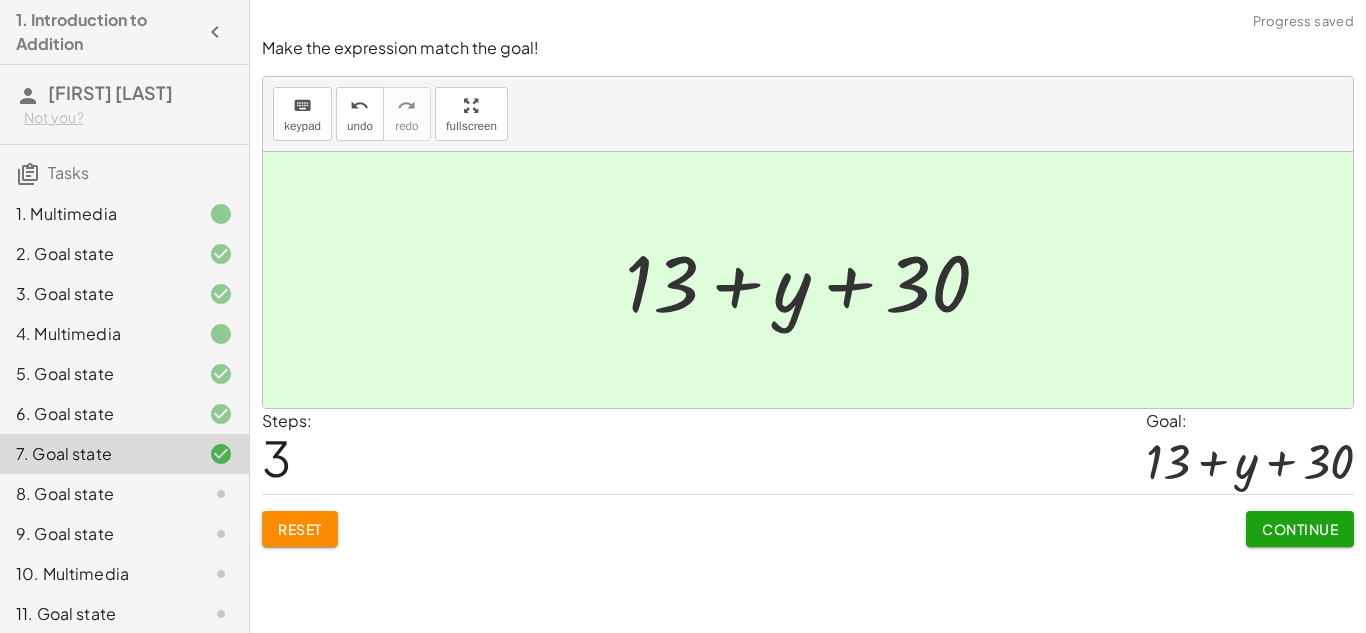 click on "Continue" at bounding box center (1300, 529) 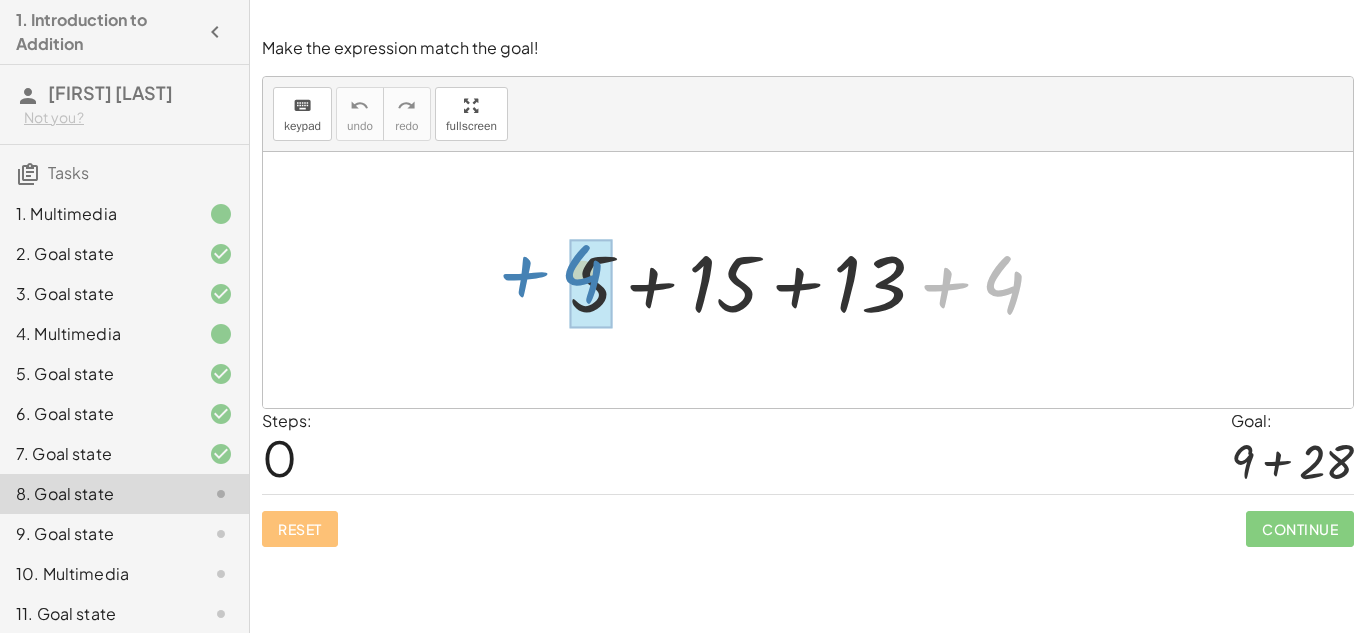 drag, startPoint x: 998, startPoint y: 288, endPoint x: 578, endPoint y: 278, distance: 420.11902 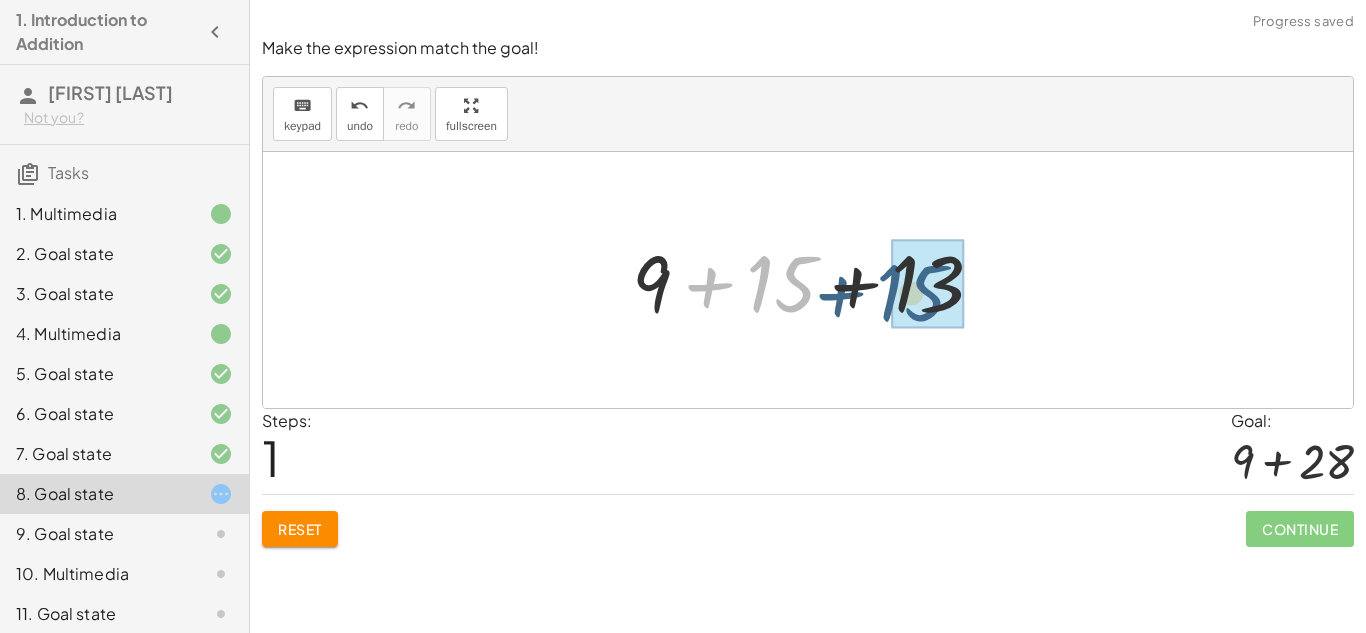 drag, startPoint x: 792, startPoint y: 293, endPoint x: 931, endPoint y: 303, distance: 139.35925 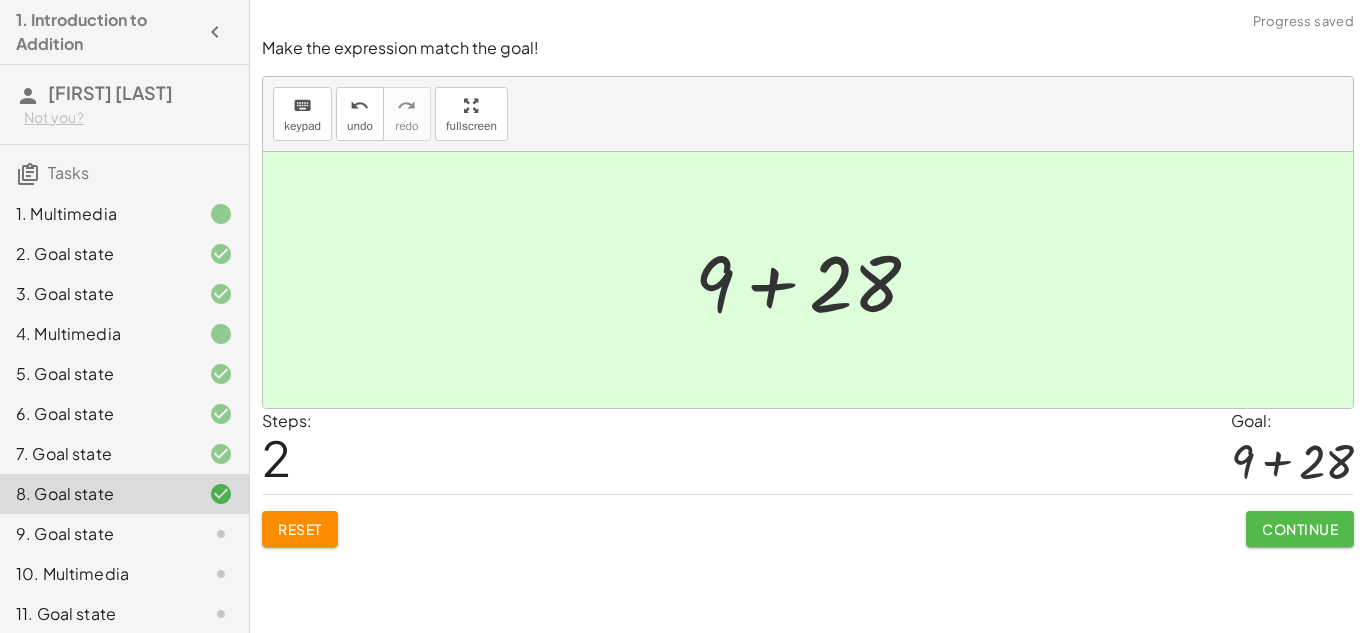 click on "Continue" 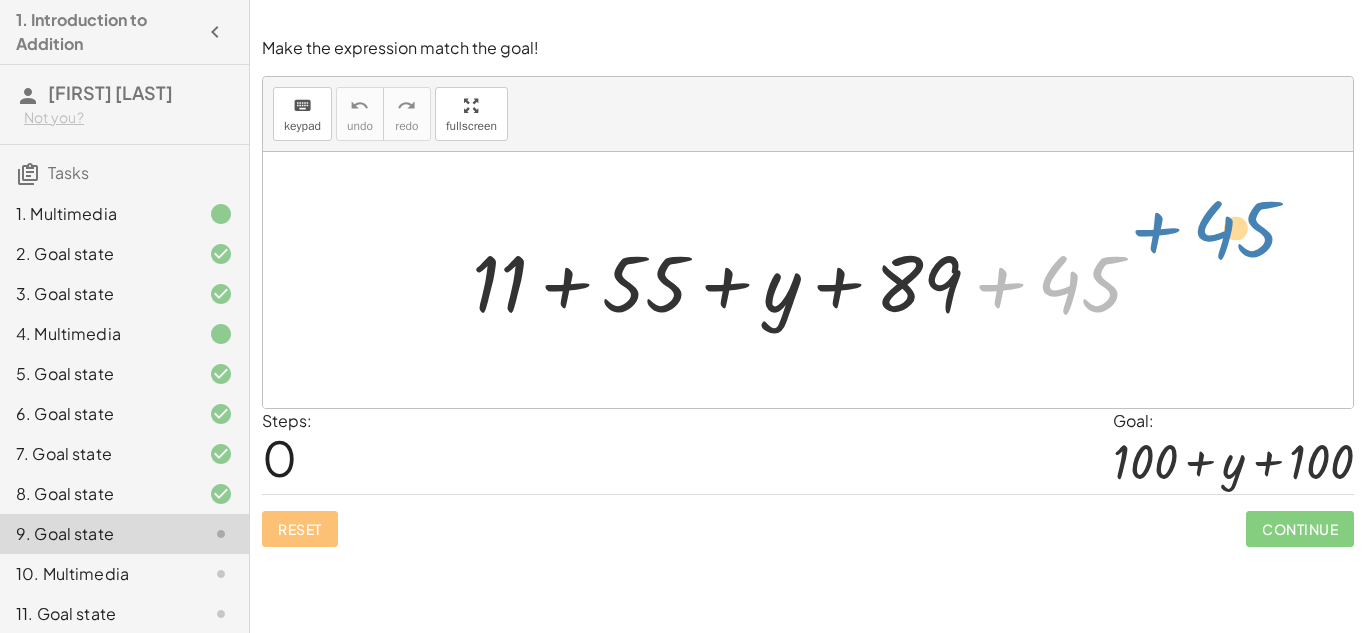 drag, startPoint x: 1066, startPoint y: 301, endPoint x: 1216, endPoint y: 246, distance: 159.76546 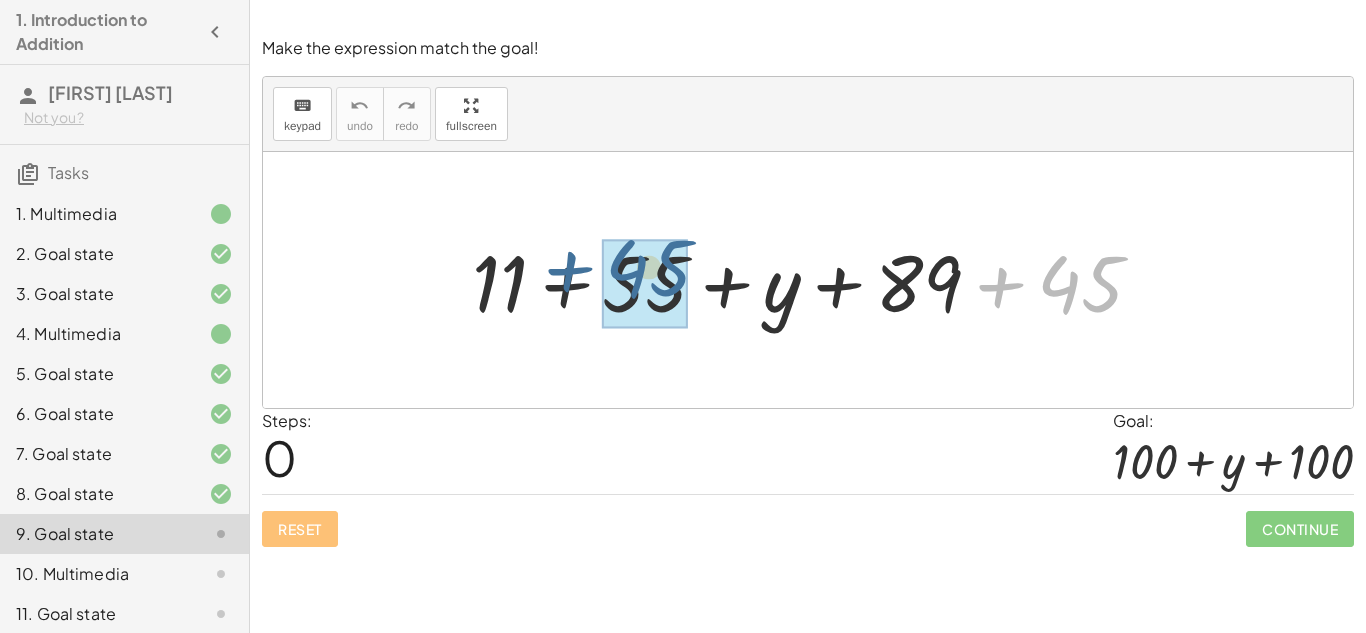 drag, startPoint x: 1106, startPoint y: 288, endPoint x: 672, endPoint y: 272, distance: 434.29483 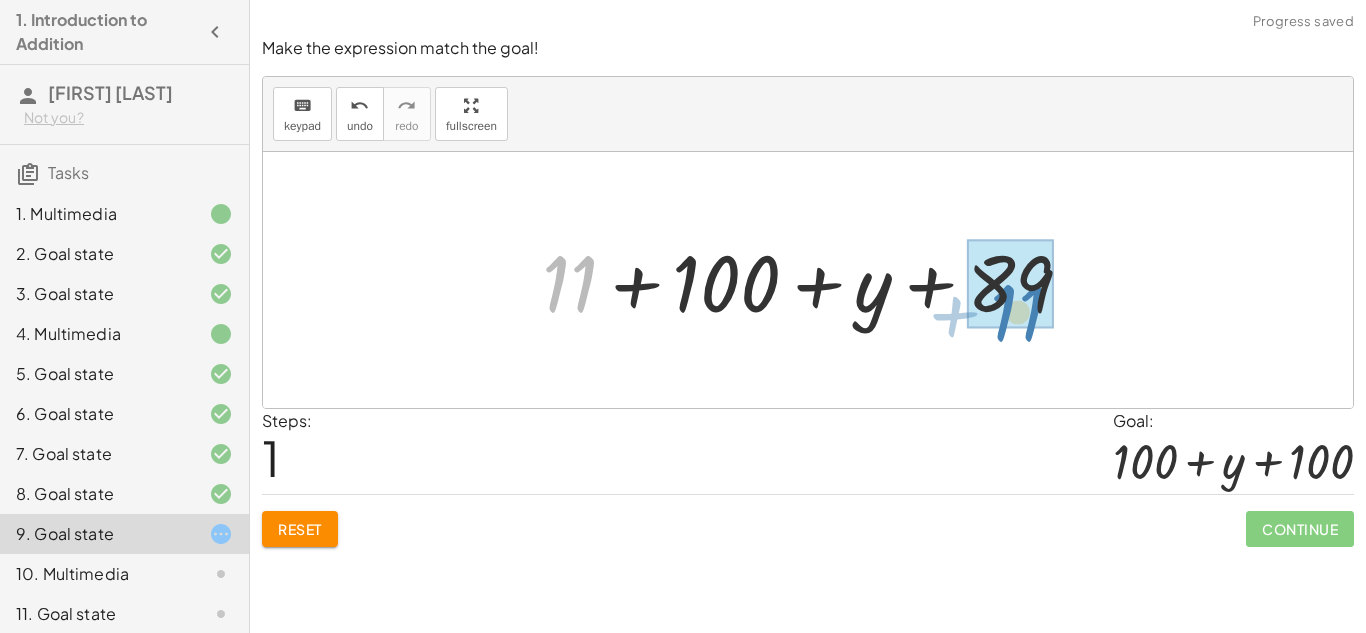 drag, startPoint x: 587, startPoint y: 266, endPoint x: 1039, endPoint y: 295, distance: 452.92935 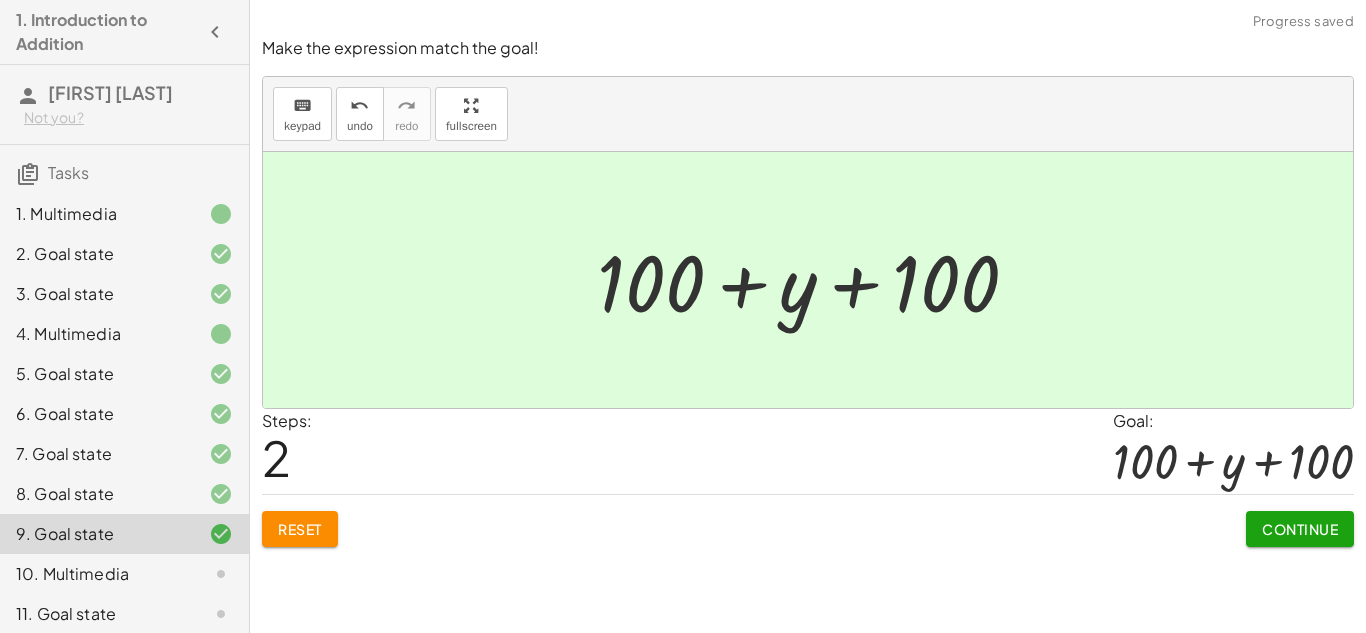 click on "Continue" 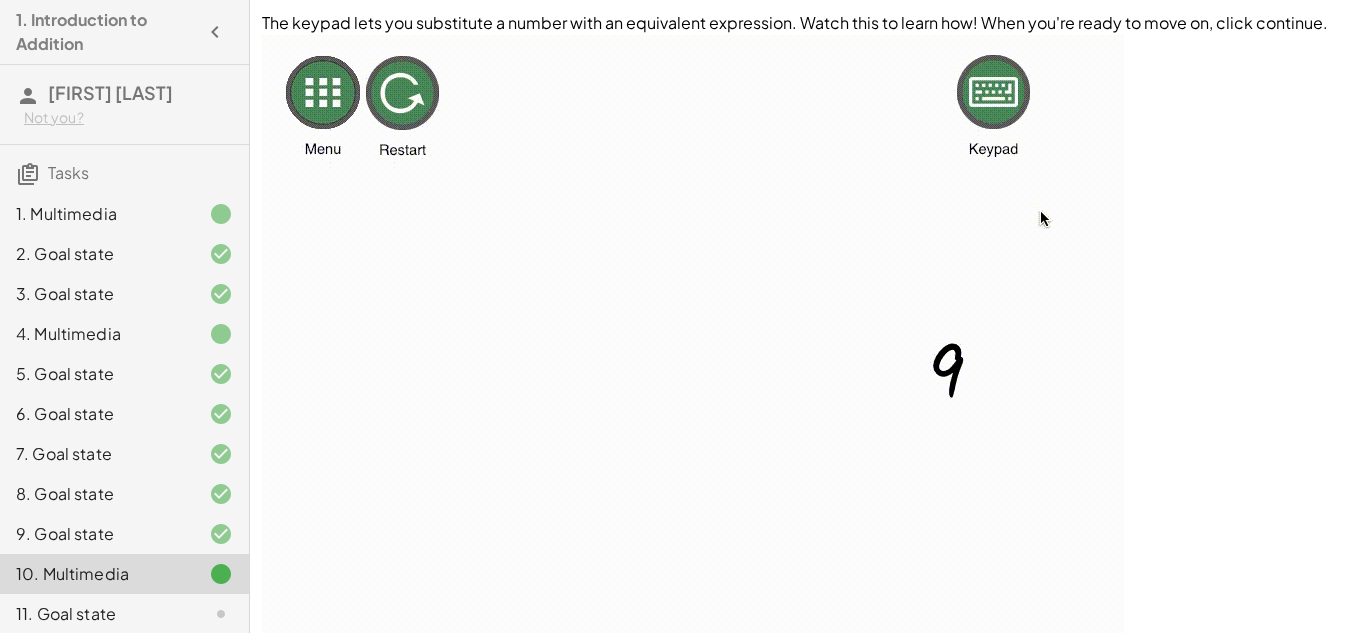 scroll, scrollTop: 2, scrollLeft: 0, axis: vertical 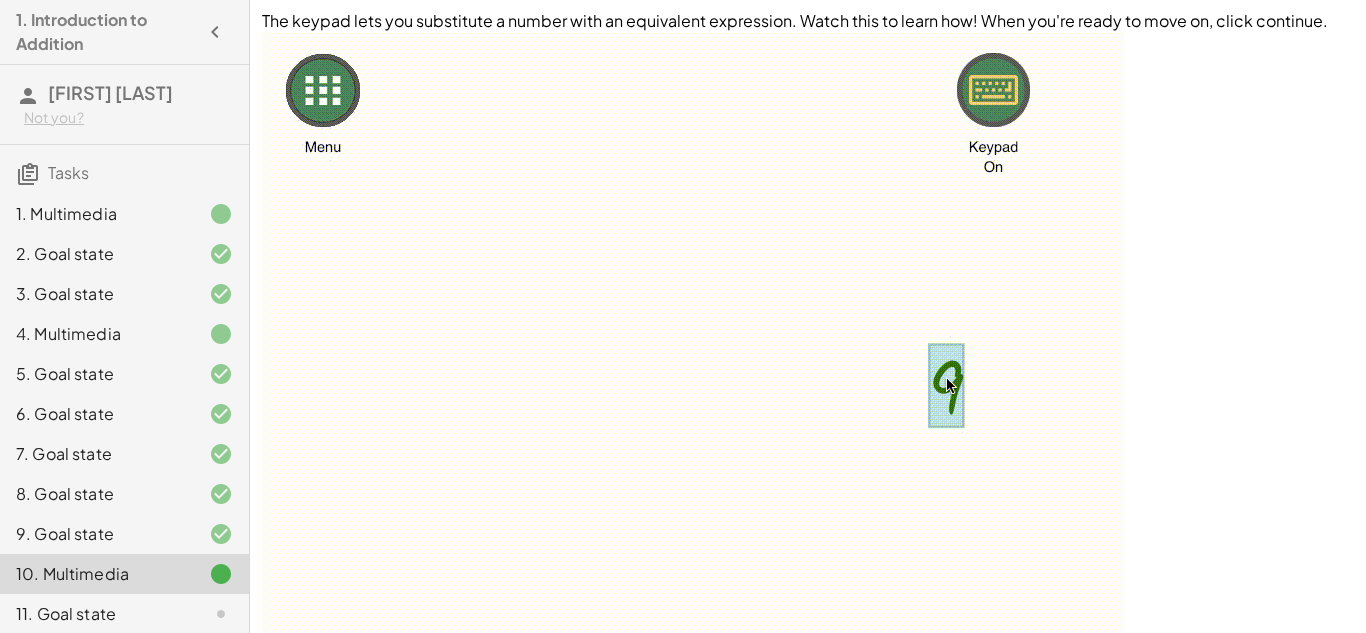 click at bounding box center (808, 395) 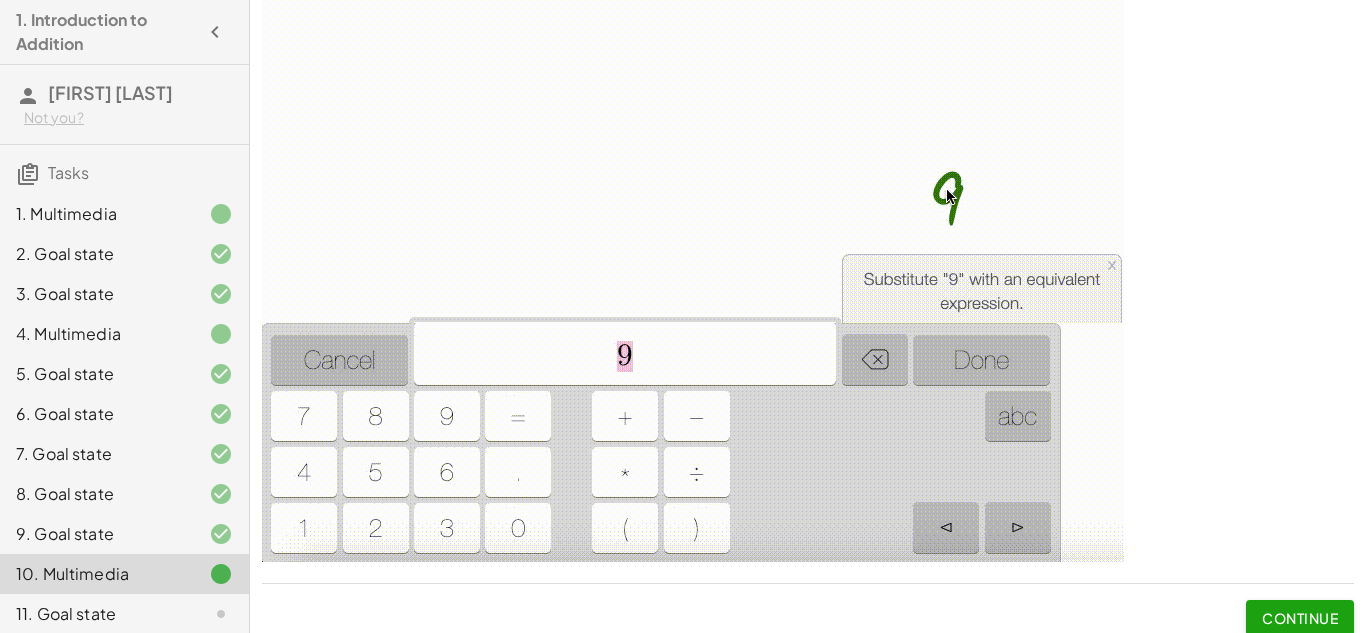 scroll, scrollTop: 195, scrollLeft: 0, axis: vertical 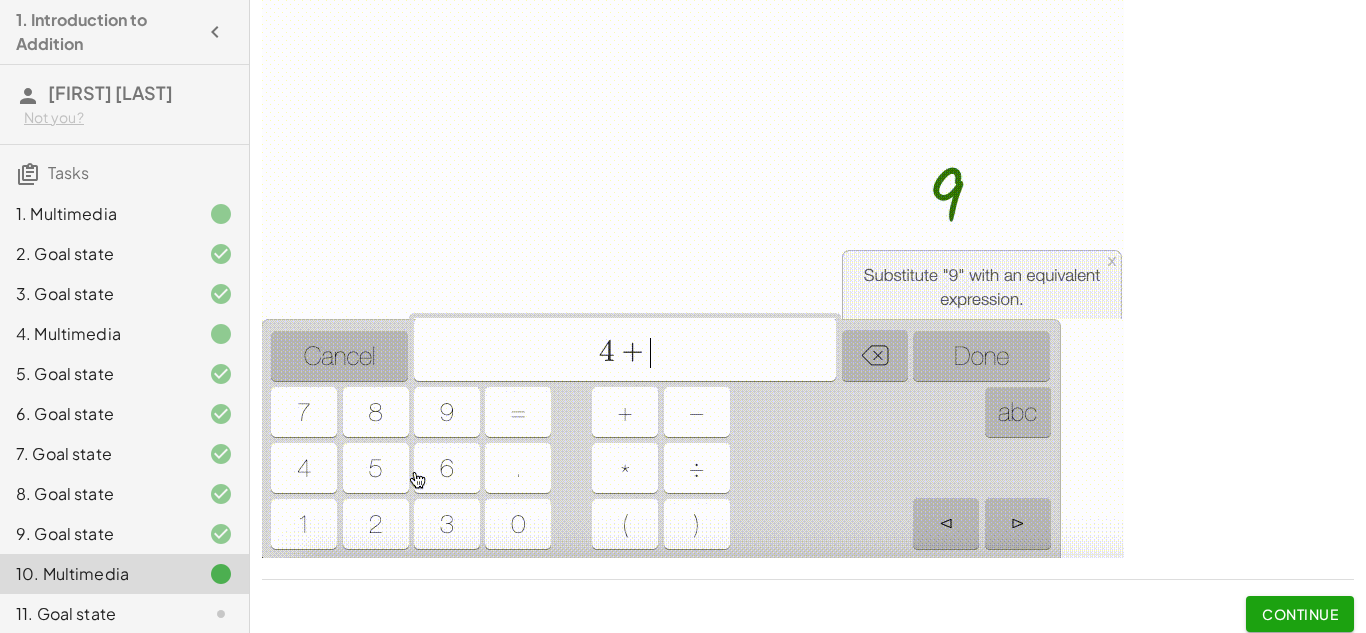 click on "Continue" 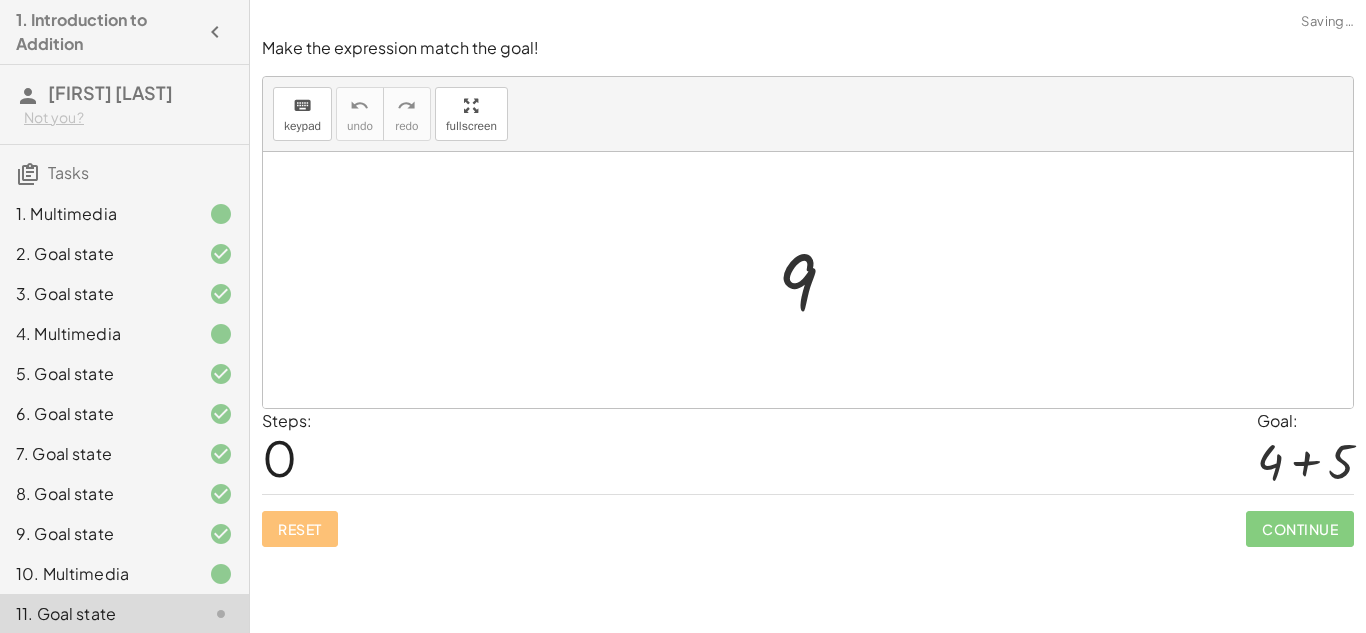 scroll, scrollTop: 0, scrollLeft: 0, axis: both 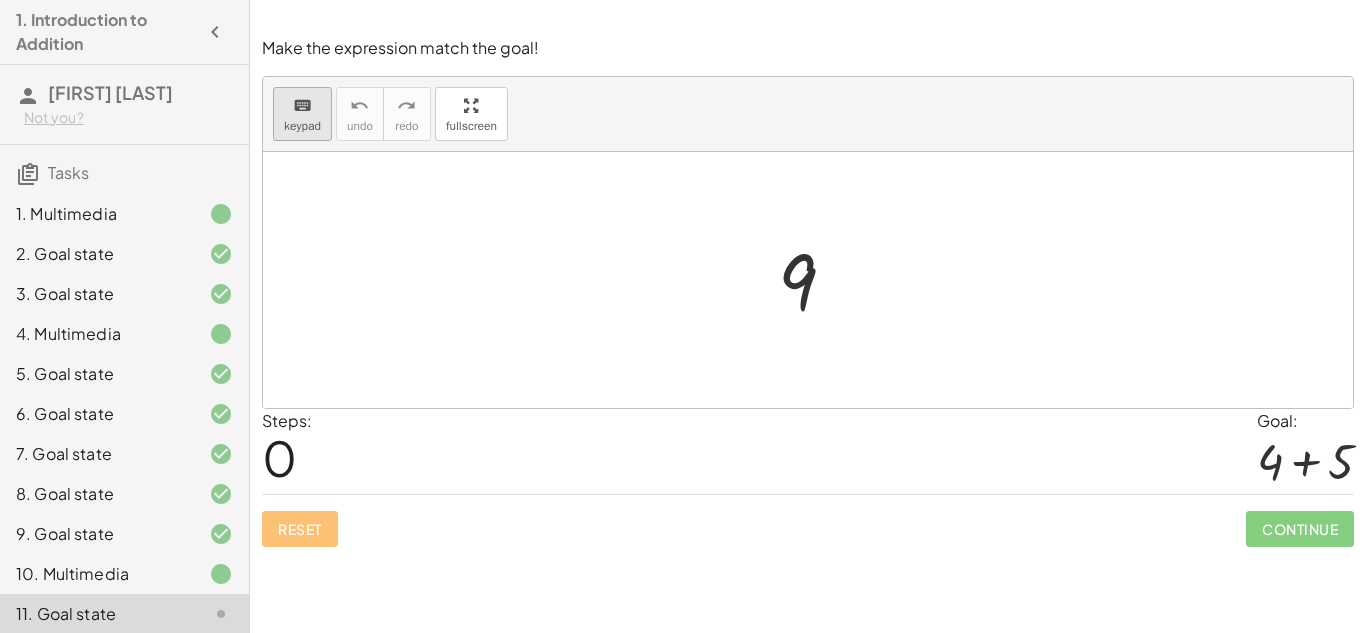 click on "keyboard" at bounding box center [302, 106] 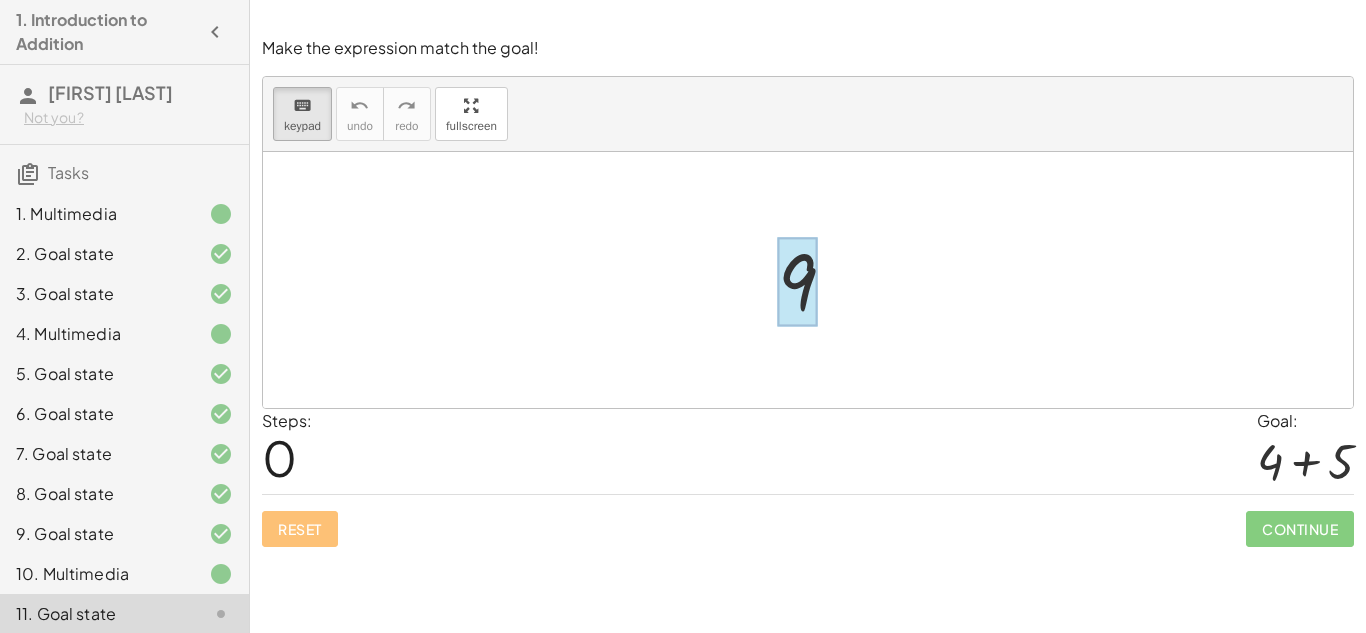 click at bounding box center [797, 282] 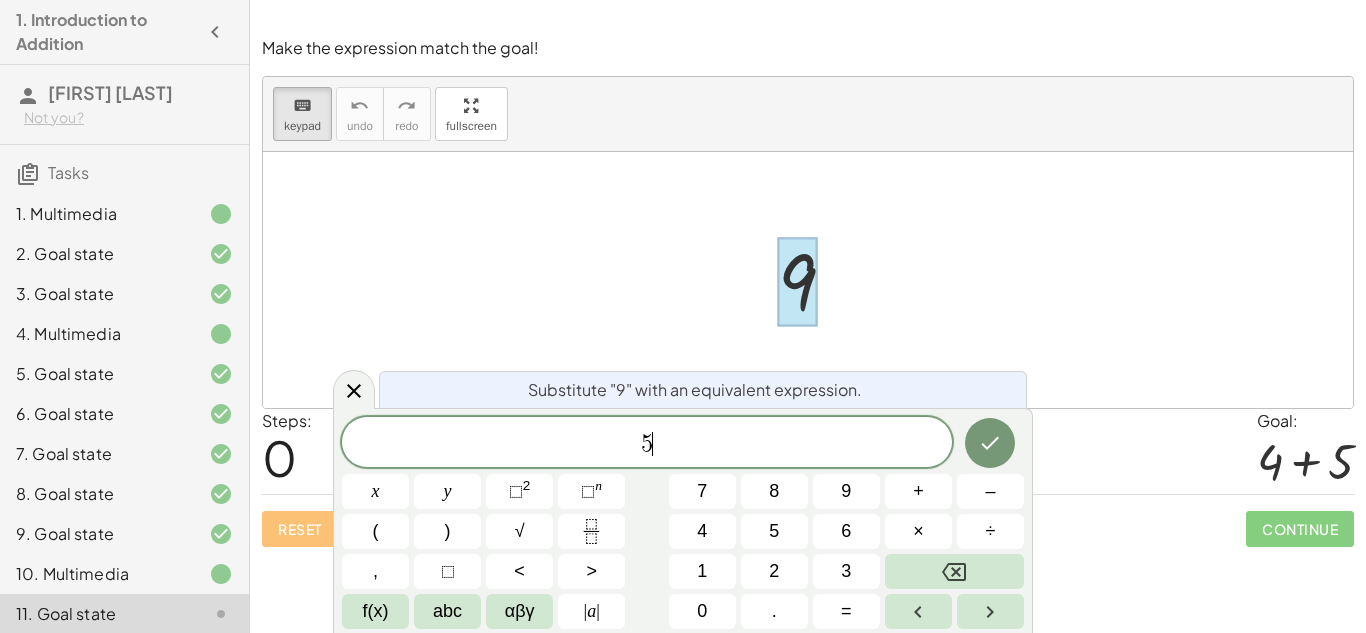 scroll, scrollTop: 2, scrollLeft: 0, axis: vertical 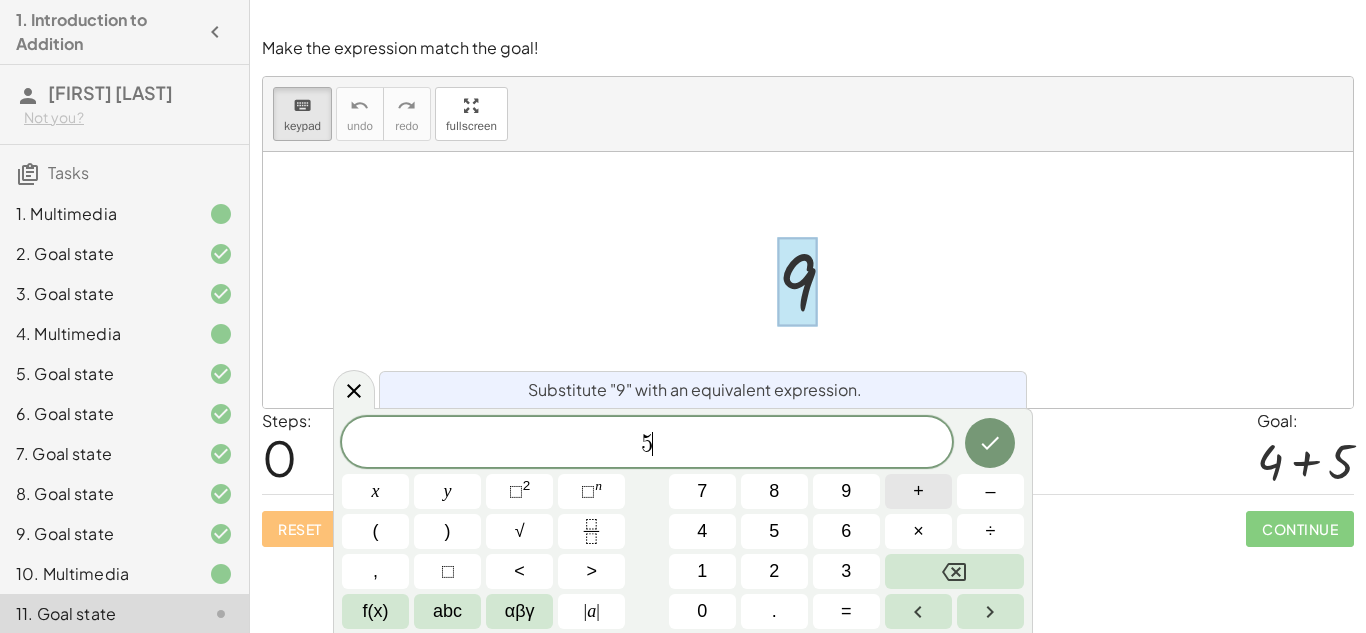 click on "+" at bounding box center [918, 491] 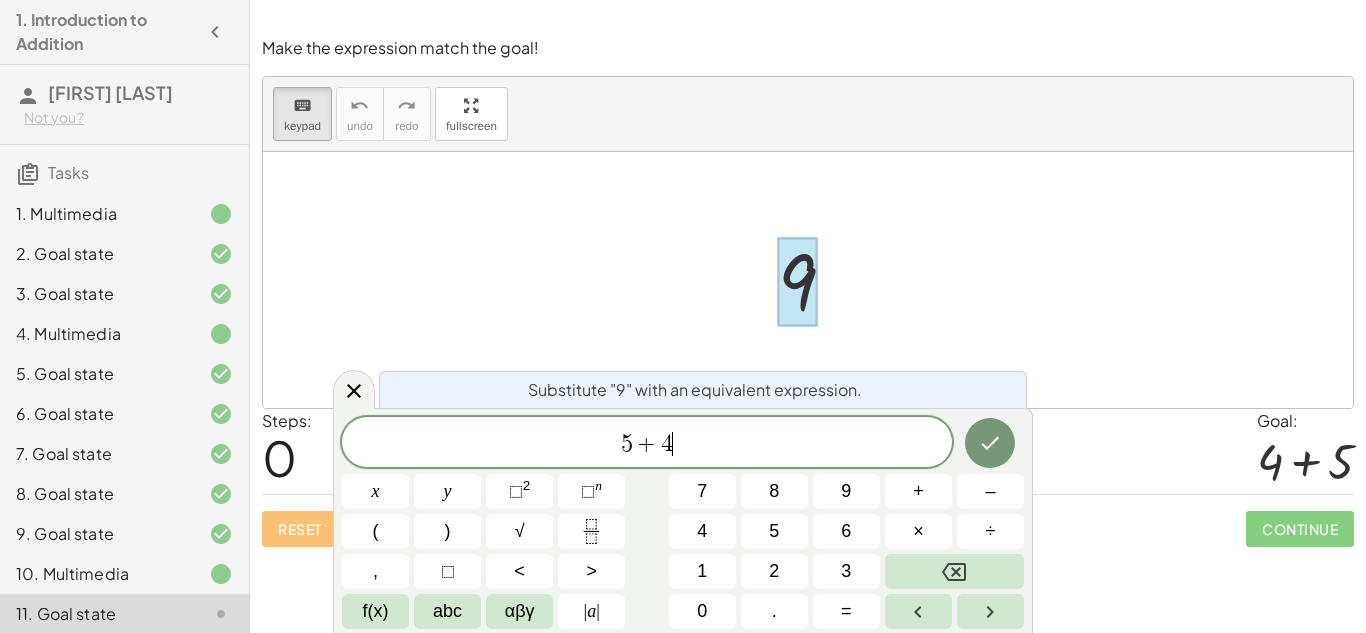 scroll, scrollTop: 0, scrollLeft: 0, axis: both 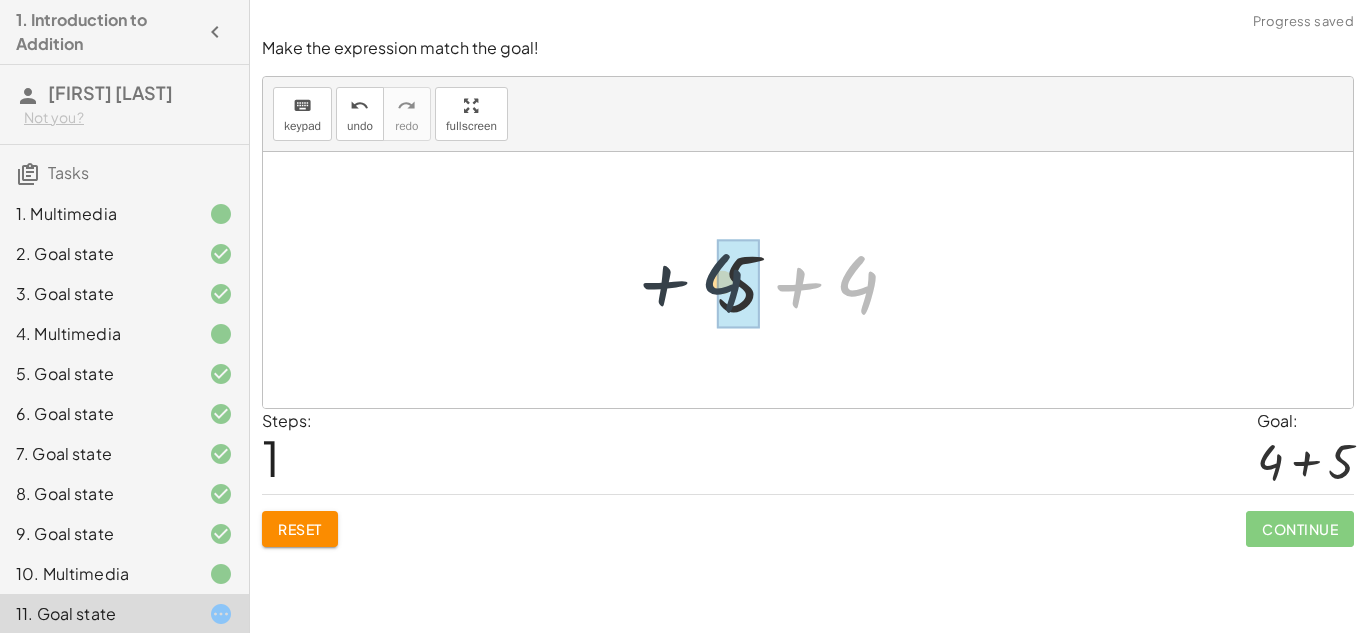 drag, startPoint x: 861, startPoint y: 277, endPoint x: 701, endPoint y: 274, distance: 160.02812 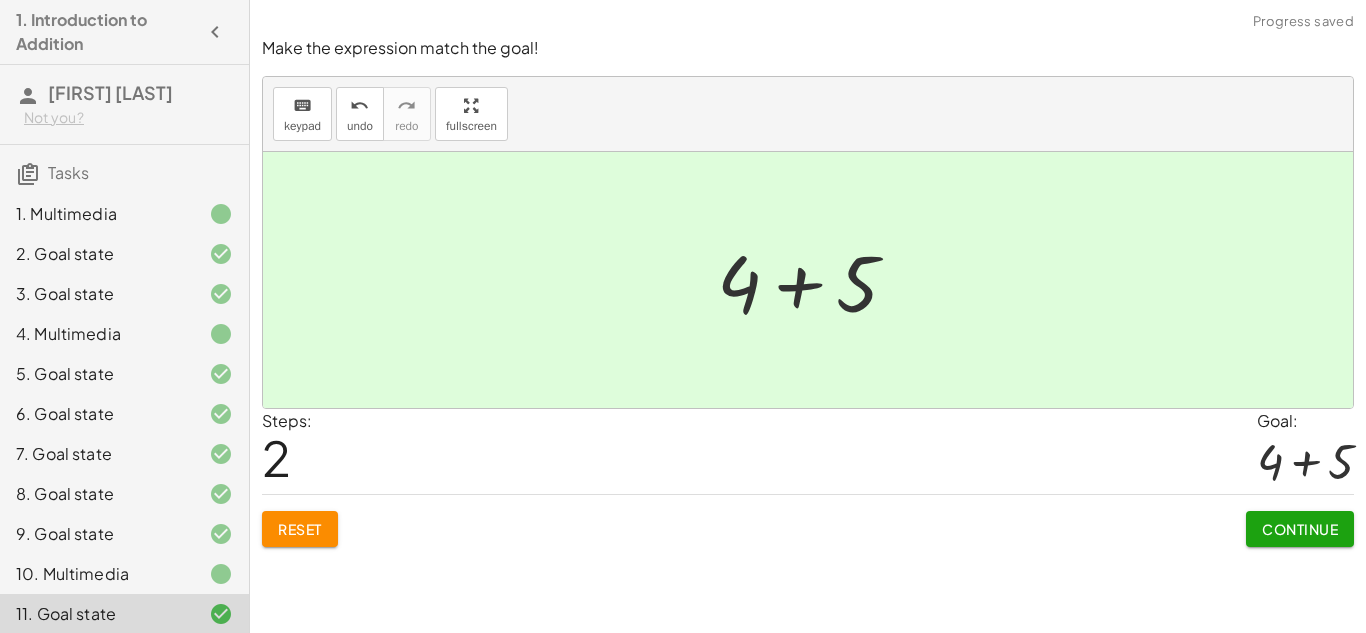 click on "Continue" 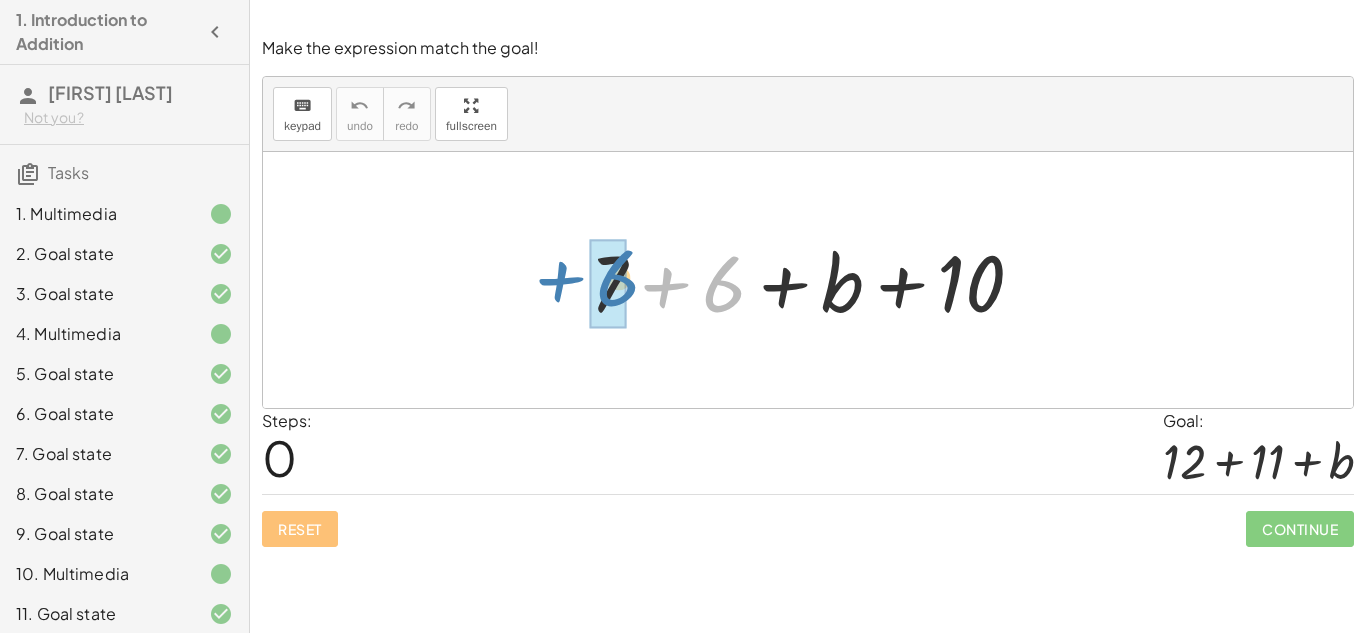 drag, startPoint x: 721, startPoint y: 309, endPoint x: 615, endPoint y: 304, distance: 106.11786 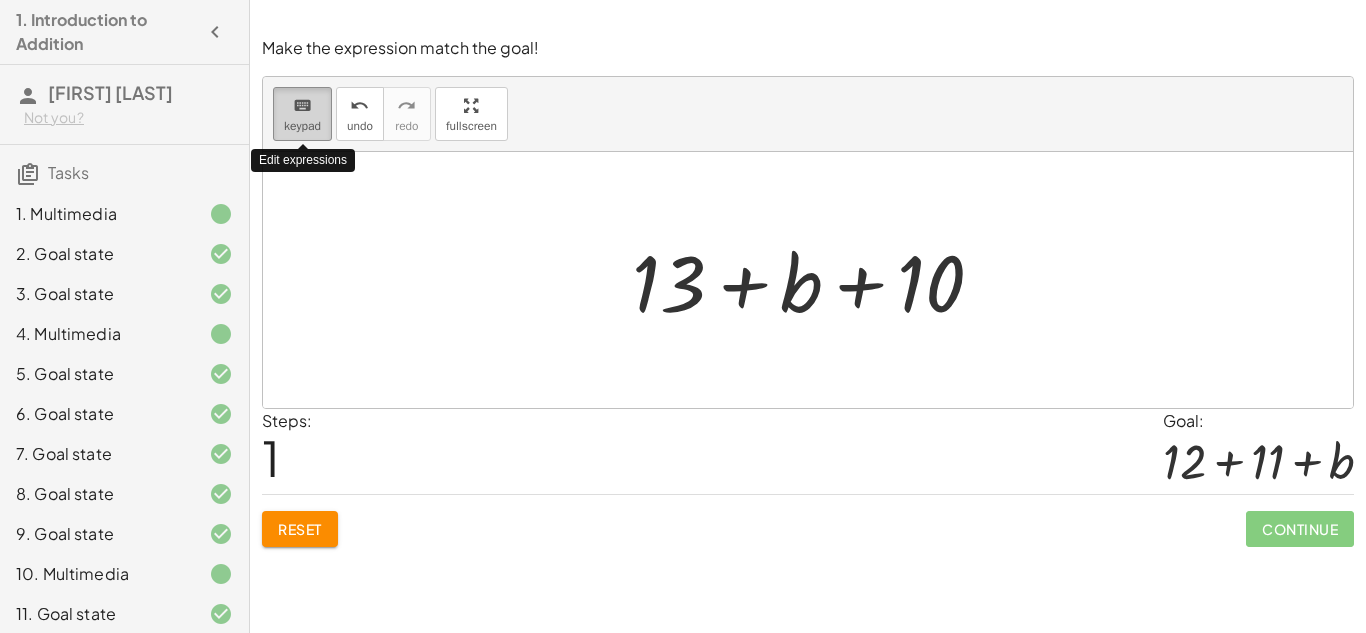 click on "keyboard" at bounding box center (302, 106) 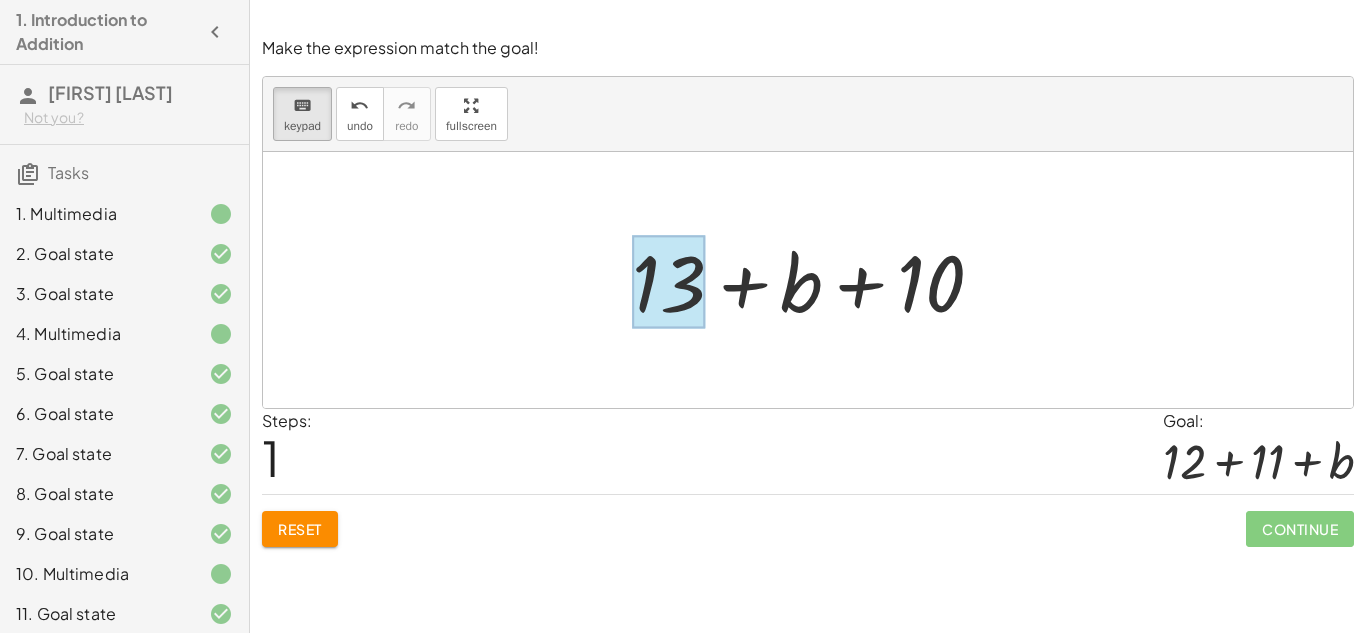 click at bounding box center (668, 282) 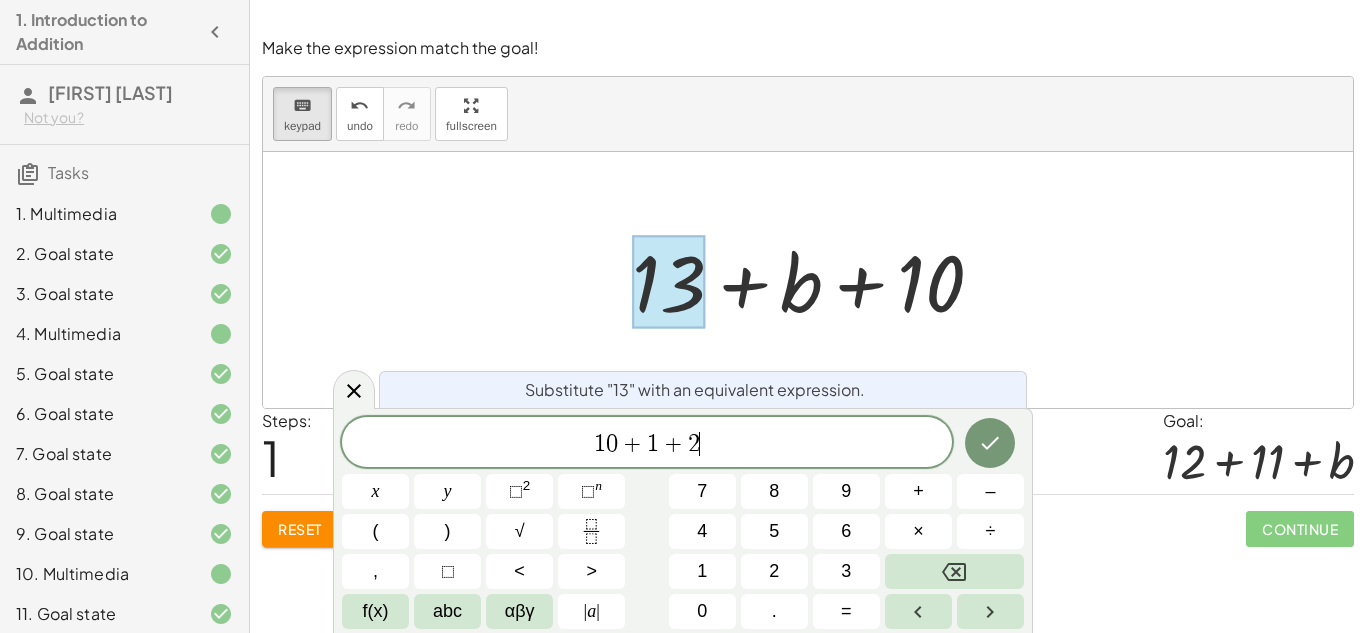 scroll, scrollTop: 13, scrollLeft: 0, axis: vertical 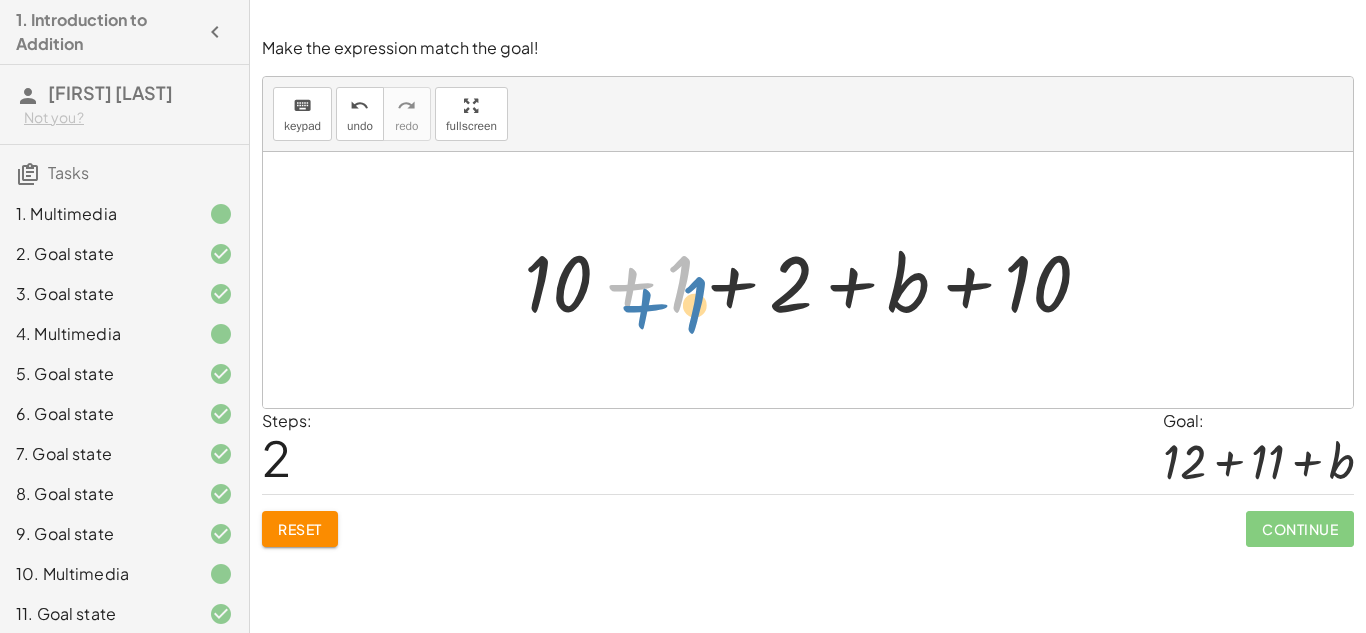 drag, startPoint x: 678, startPoint y: 282, endPoint x: 681, endPoint y: 294, distance: 12.369317 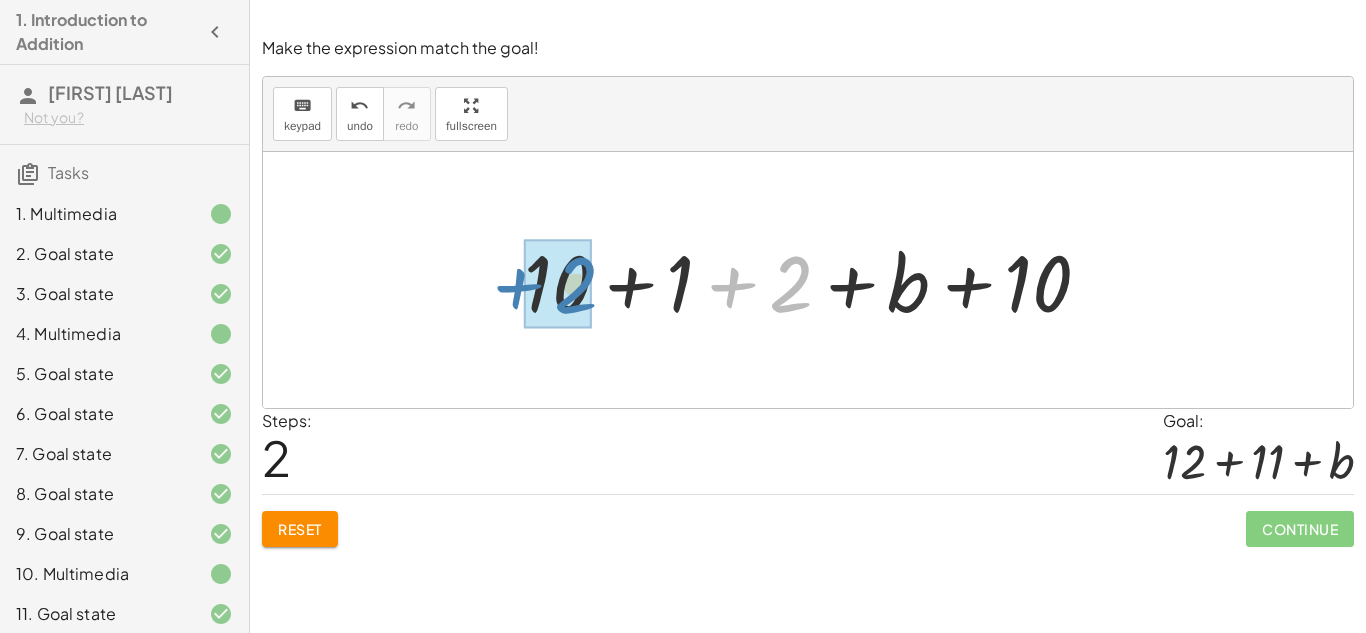 drag, startPoint x: 785, startPoint y: 297, endPoint x: 568, endPoint y: 298, distance: 217.0023 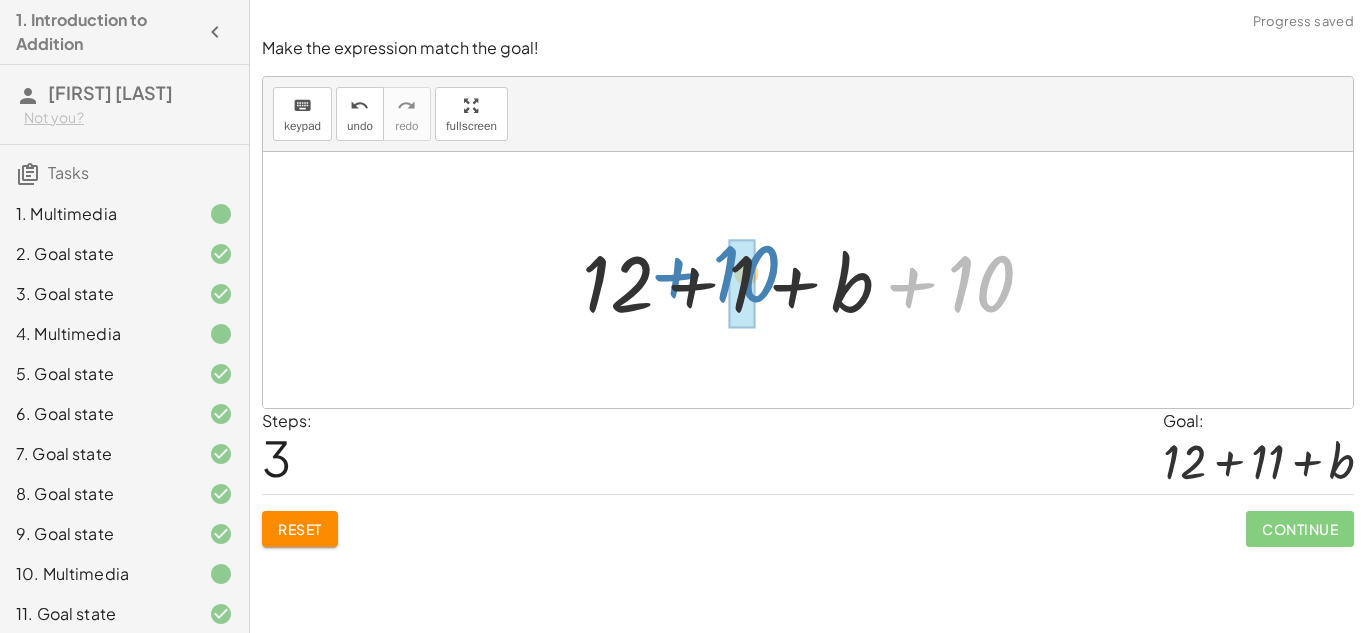drag, startPoint x: 973, startPoint y: 289, endPoint x: 737, endPoint y: 278, distance: 236.25621 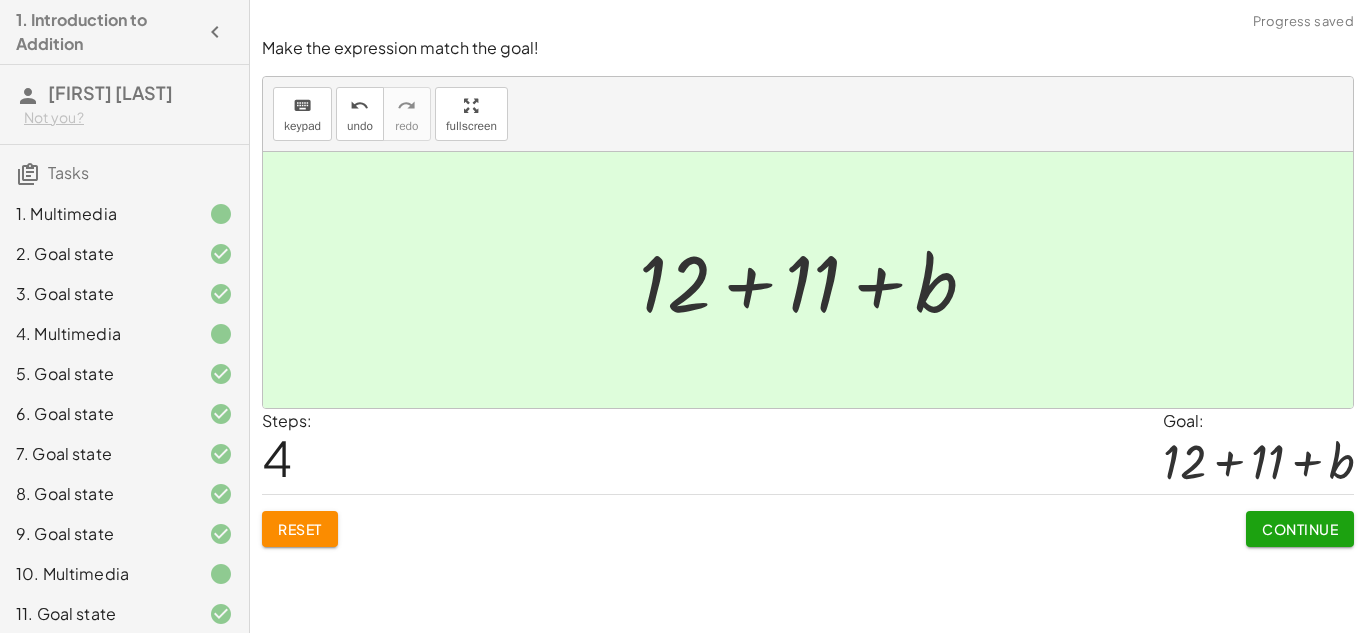 click at bounding box center [1258, 461] 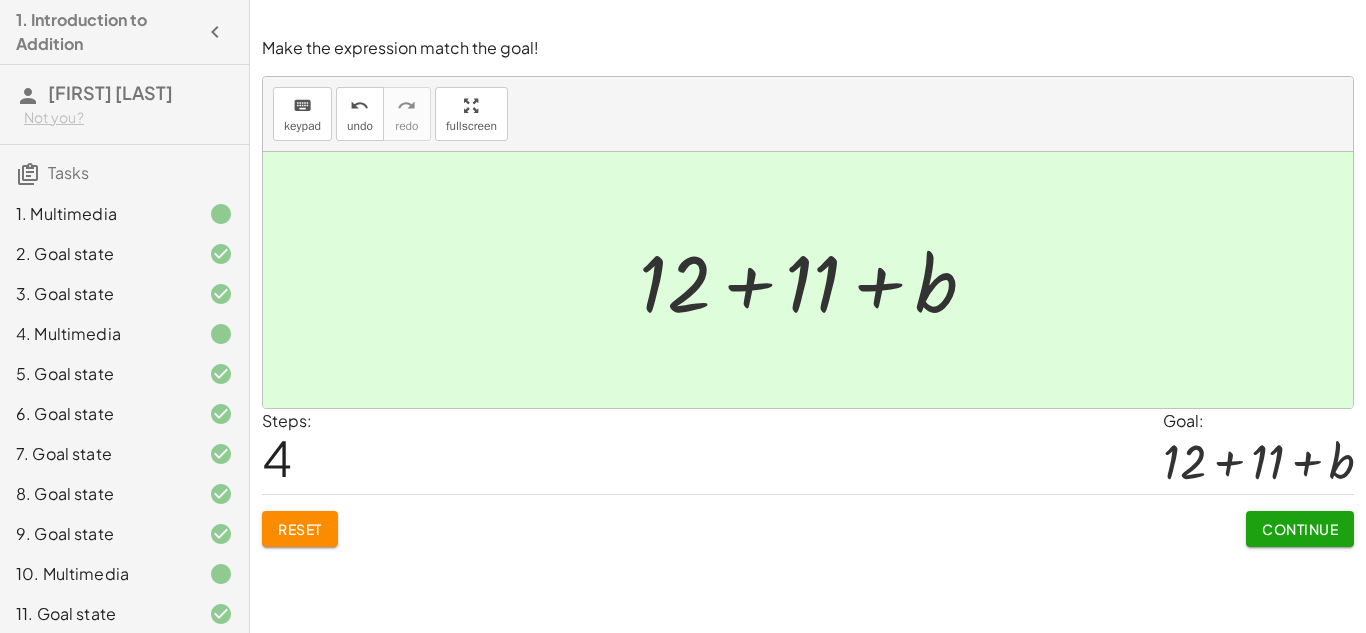 drag, startPoint x: 1300, startPoint y: 570, endPoint x: 1305, endPoint y: 561, distance: 10.29563 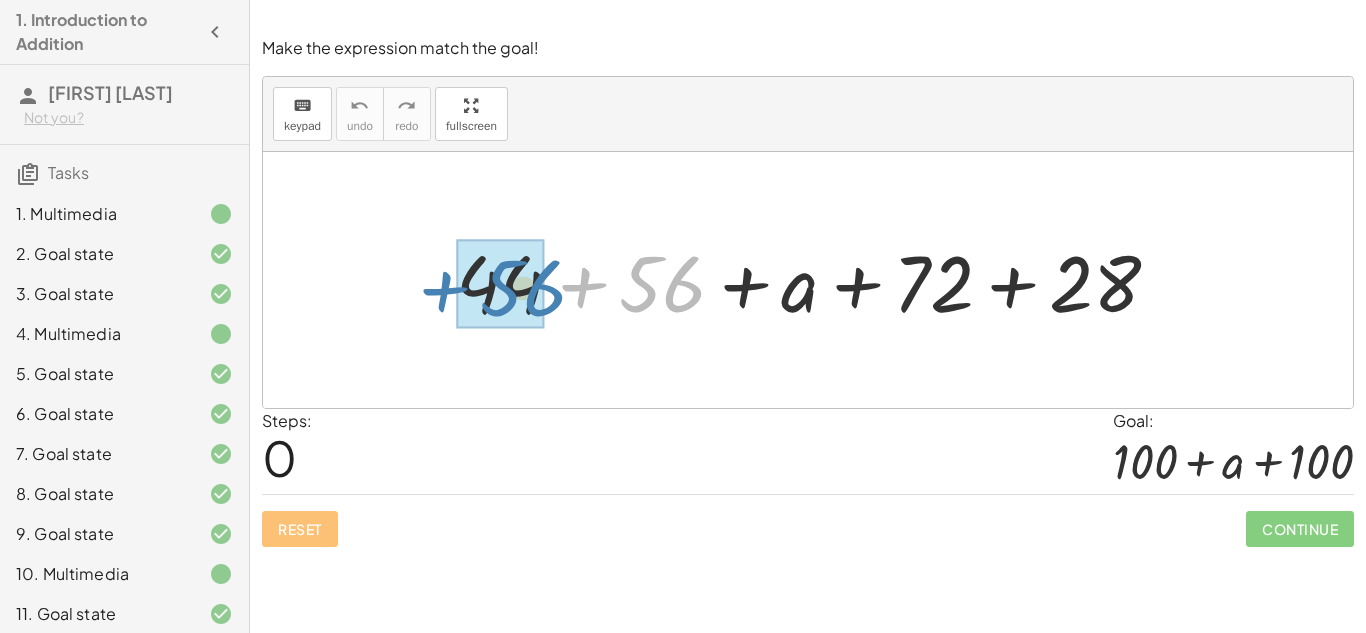 drag, startPoint x: 664, startPoint y: 268, endPoint x: 517, endPoint y: 272, distance: 147.05441 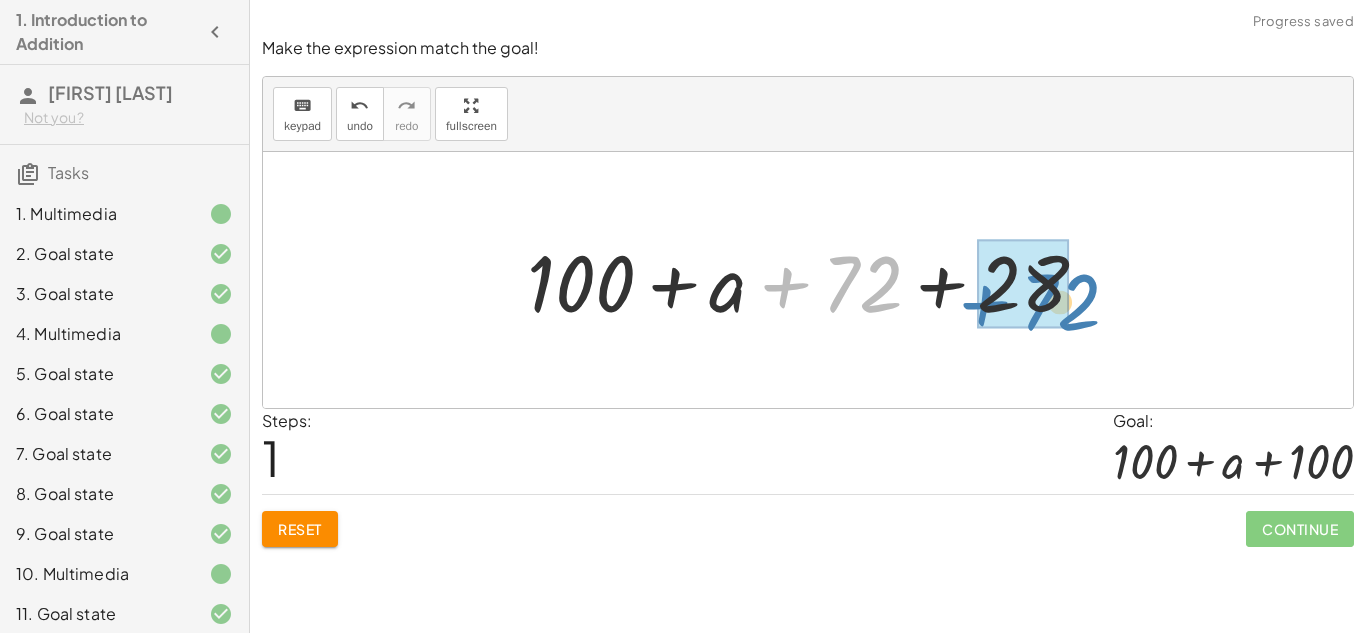 drag, startPoint x: 861, startPoint y: 278, endPoint x: 1056, endPoint y: 293, distance: 195.57607 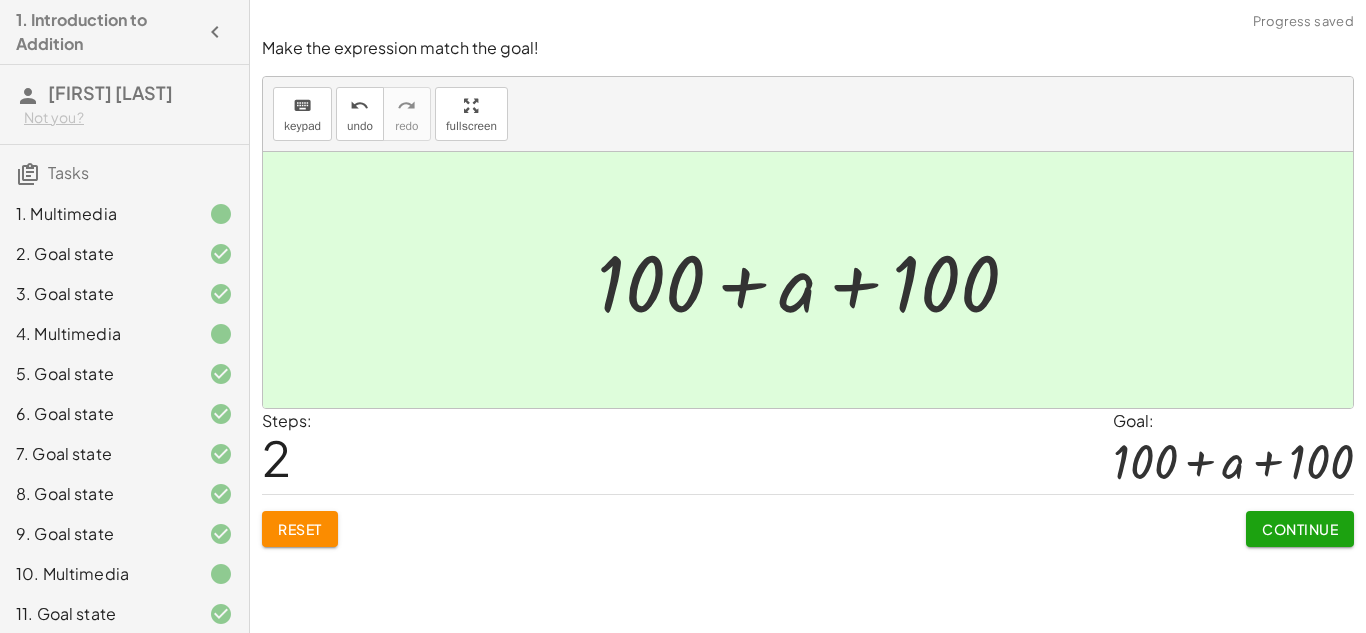 click on "Continue" 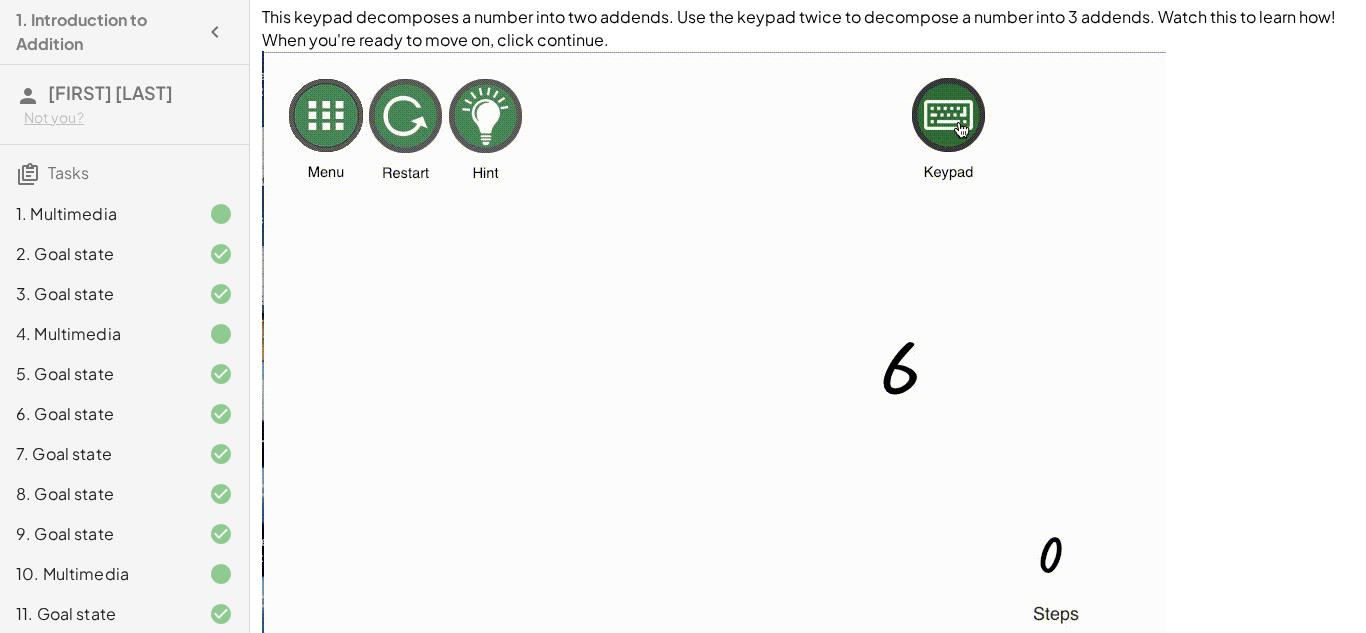 scroll, scrollTop: 183, scrollLeft: 0, axis: vertical 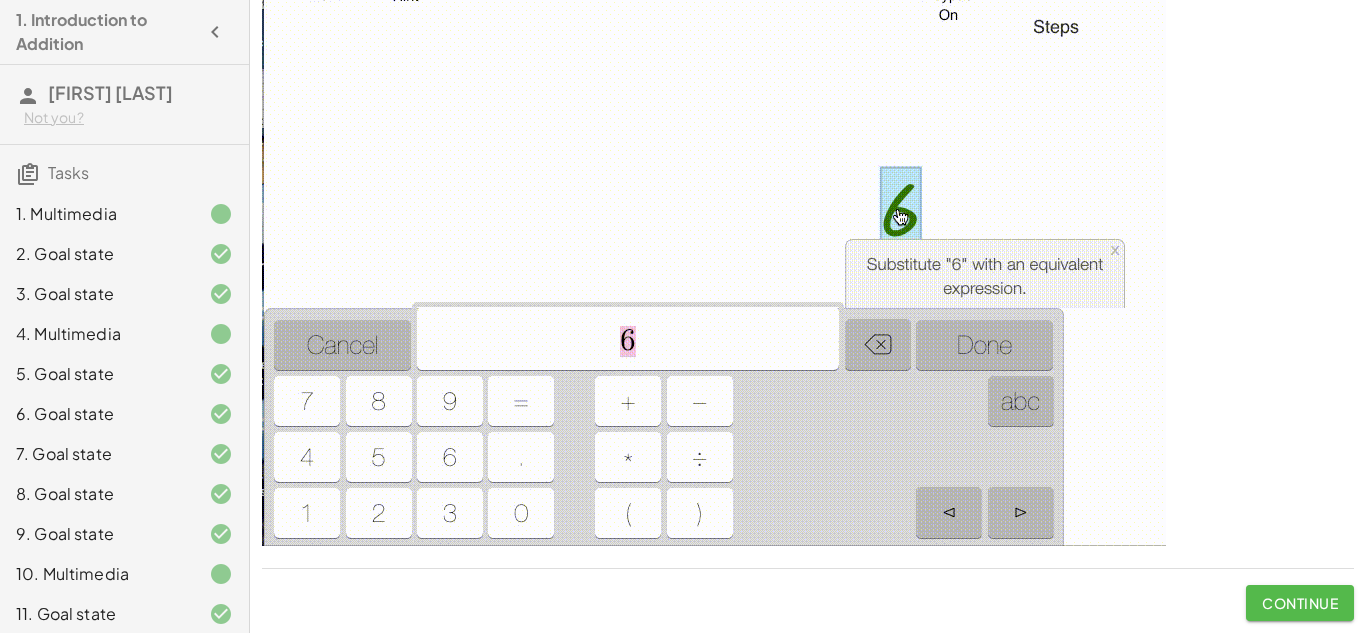 click on "Continue" at bounding box center [1300, 603] 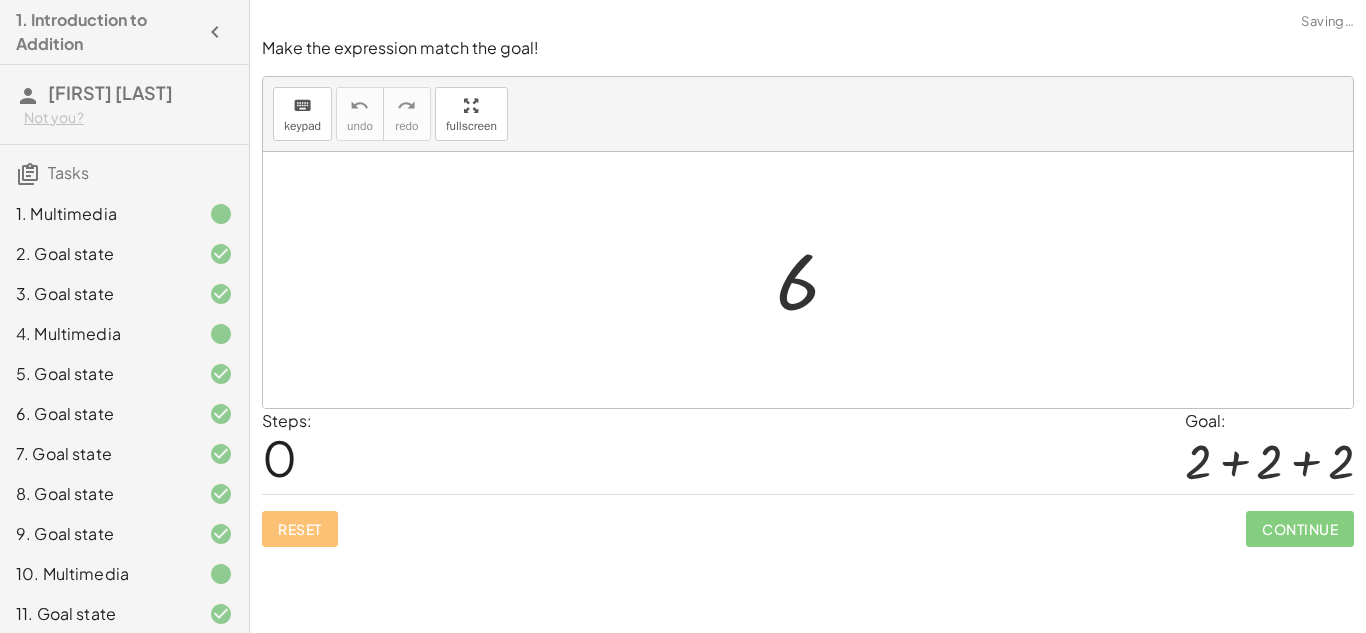 scroll, scrollTop: 0, scrollLeft: 0, axis: both 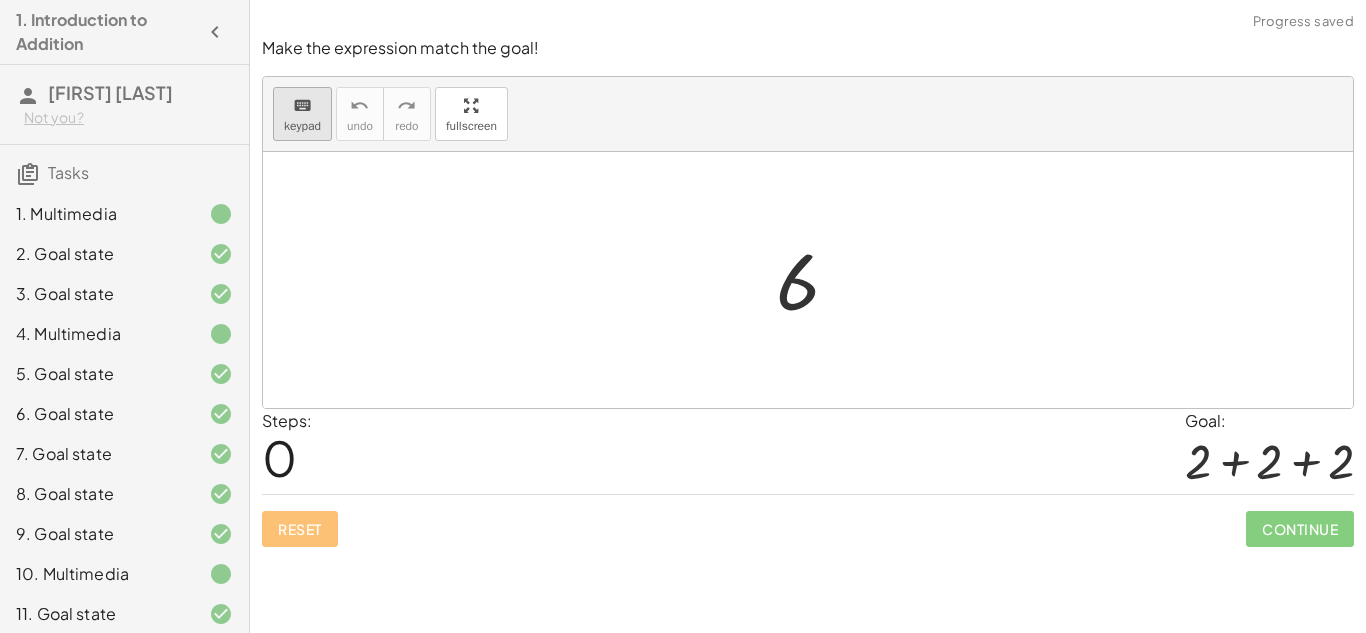 click on "keypad" at bounding box center [302, 126] 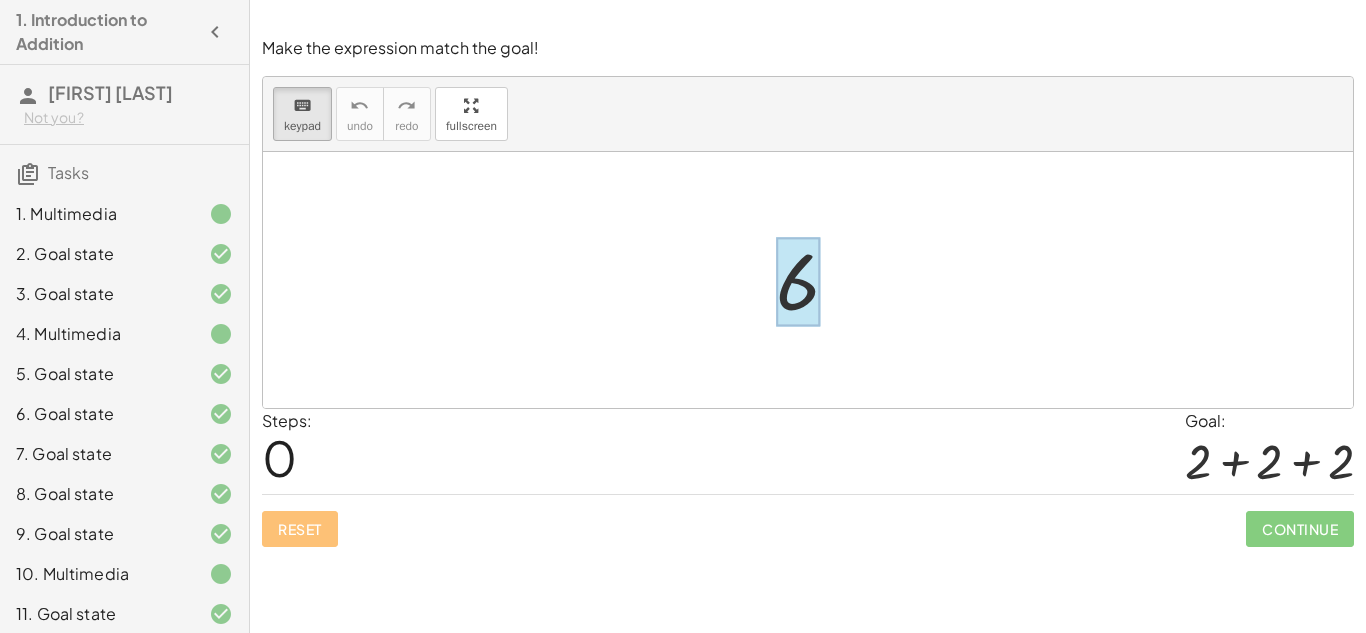 click at bounding box center (798, 282) 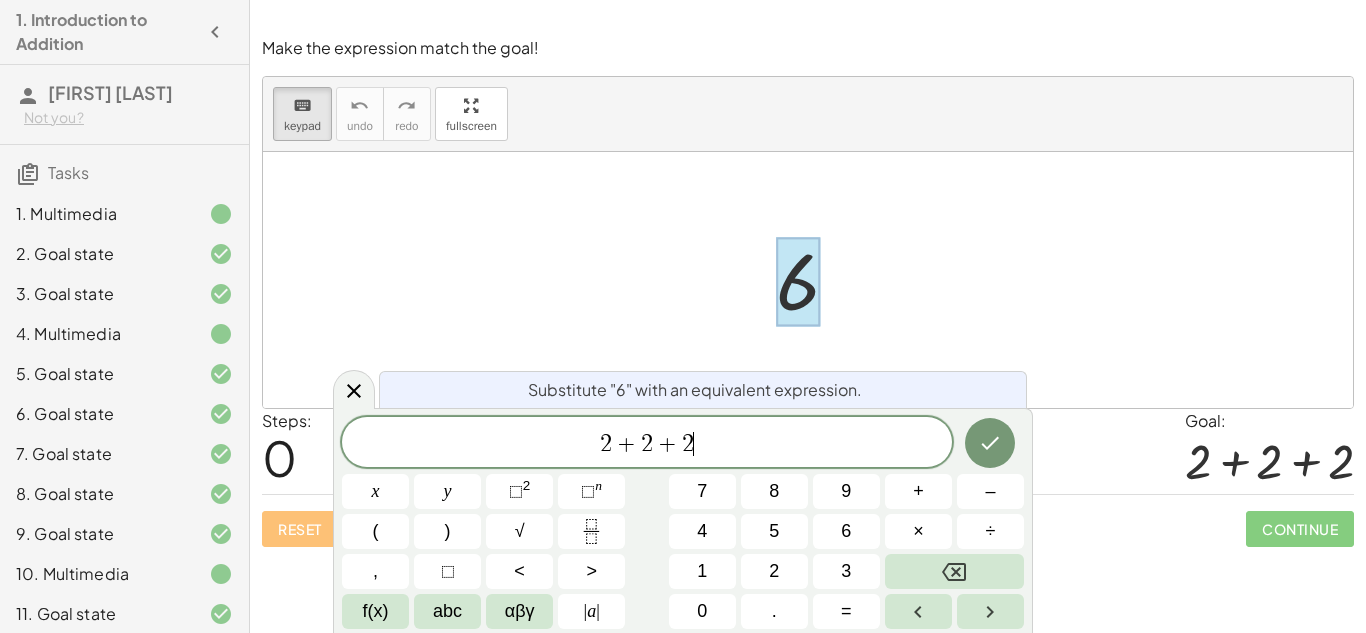 scroll, scrollTop: 20, scrollLeft: 0, axis: vertical 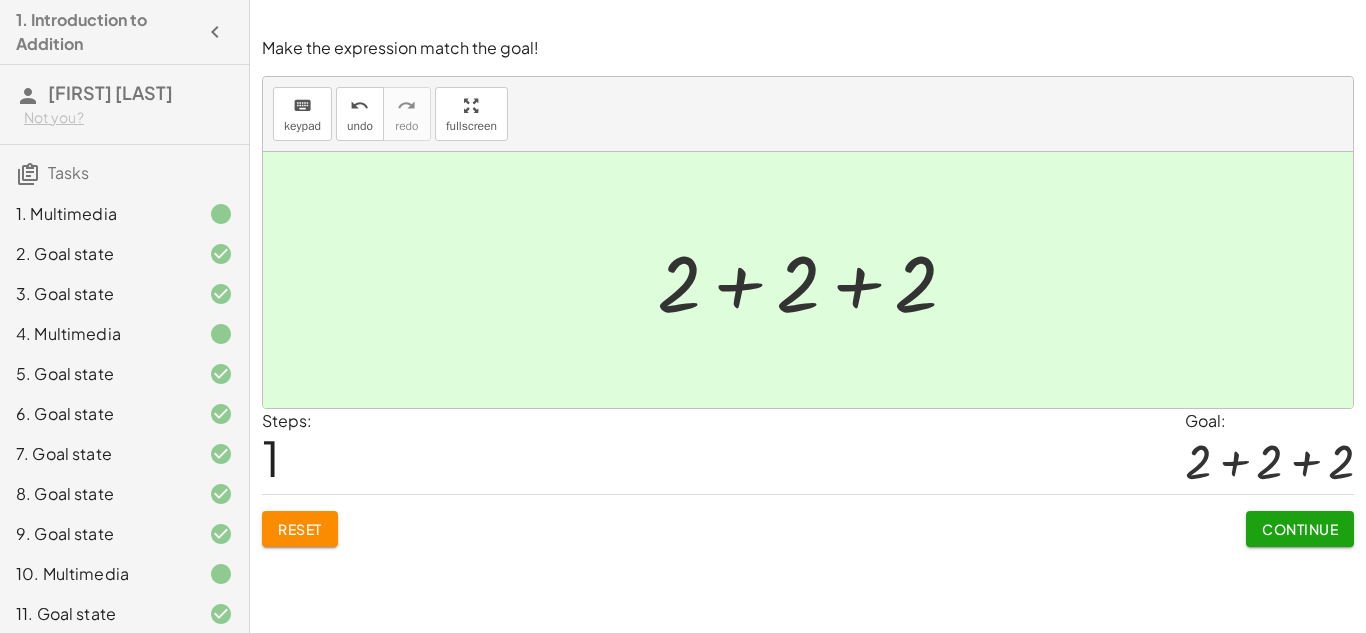 click on "Continue" 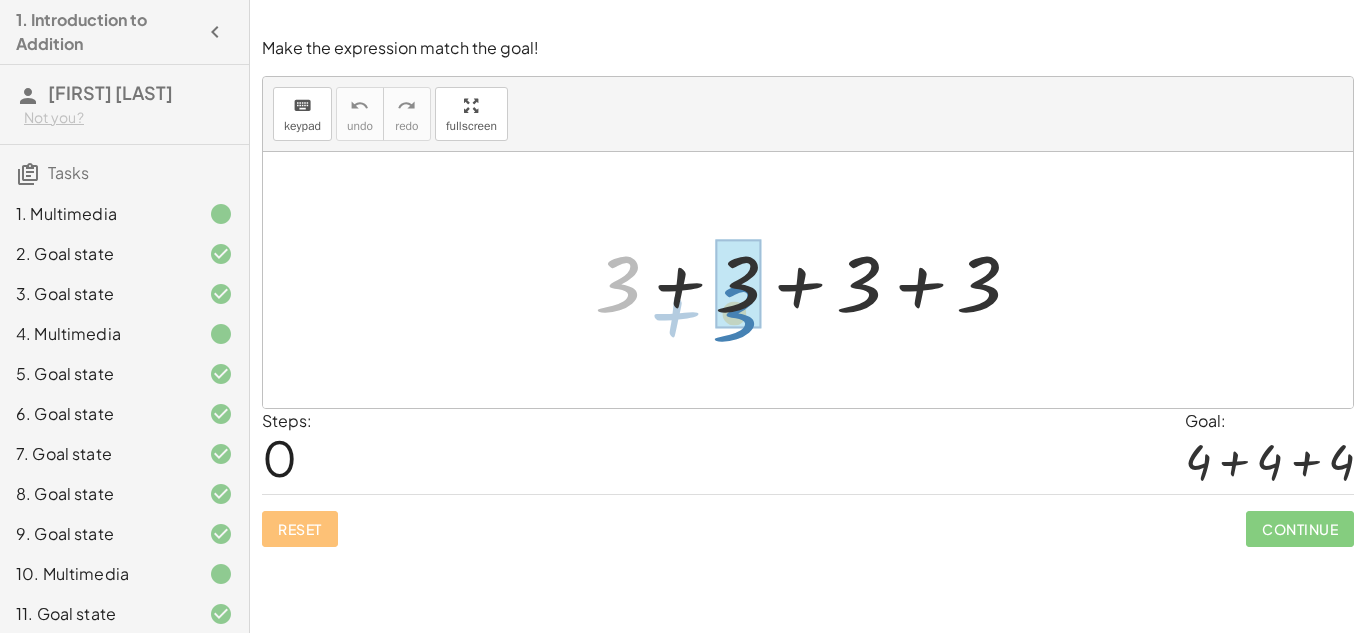 drag, startPoint x: 614, startPoint y: 265, endPoint x: 731, endPoint y: 293, distance: 120.30378 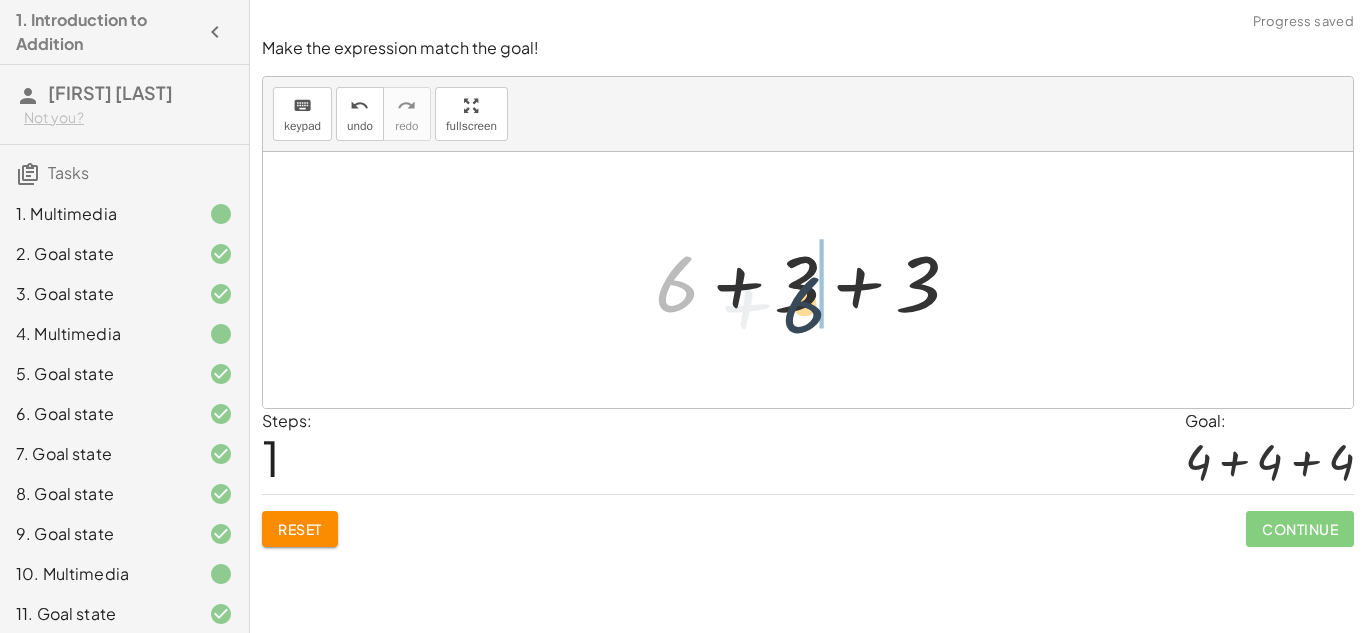 drag, startPoint x: 673, startPoint y: 276, endPoint x: 820, endPoint y: 293, distance: 147.97972 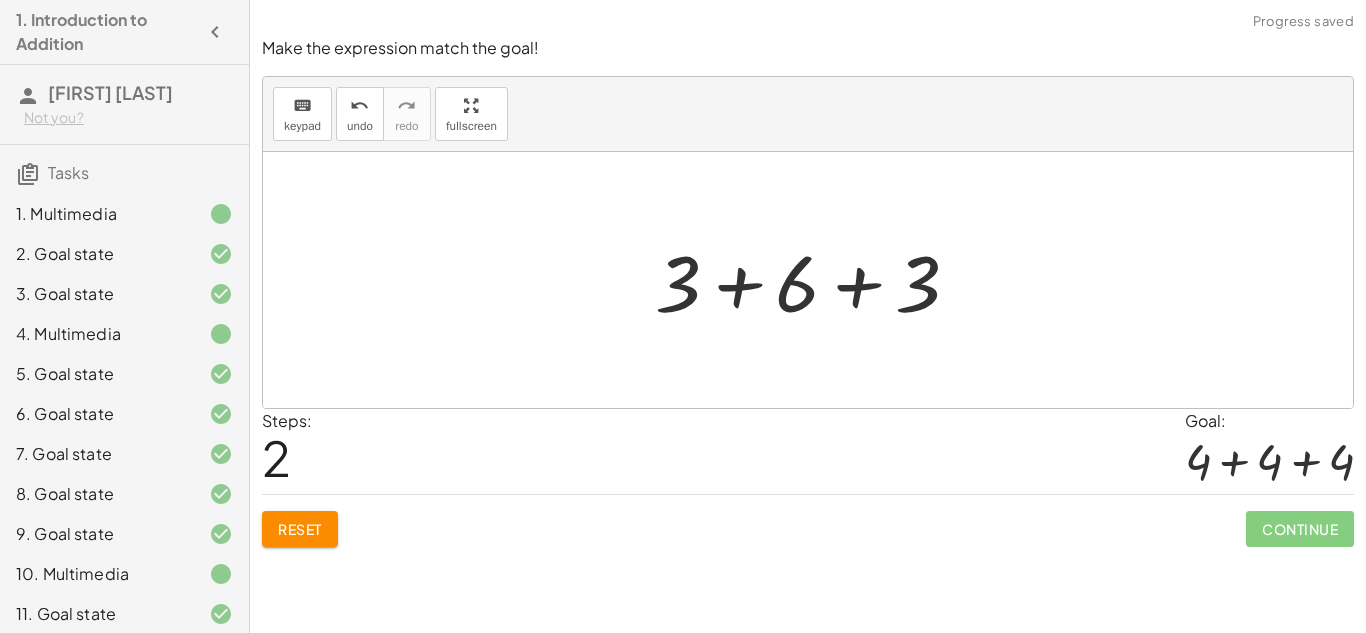 click on "Reset" 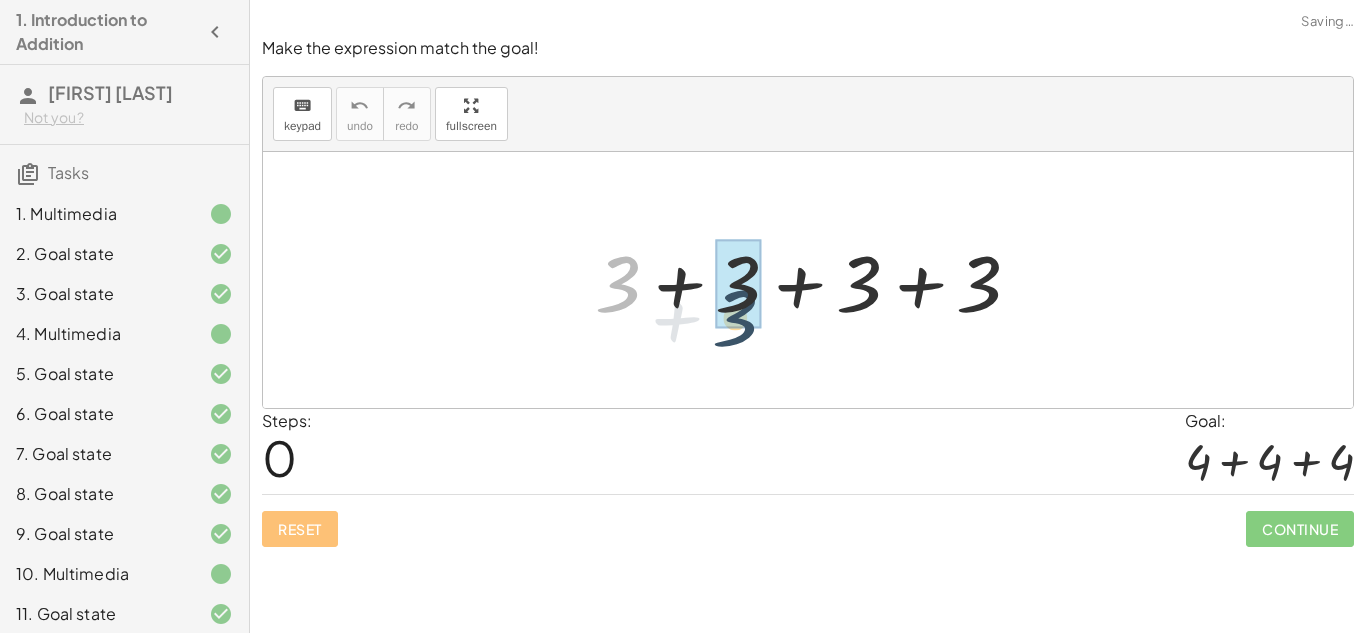 drag, startPoint x: 609, startPoint y: 282, endPoint x: 729, endPoint y: 312, distance: 123.69317 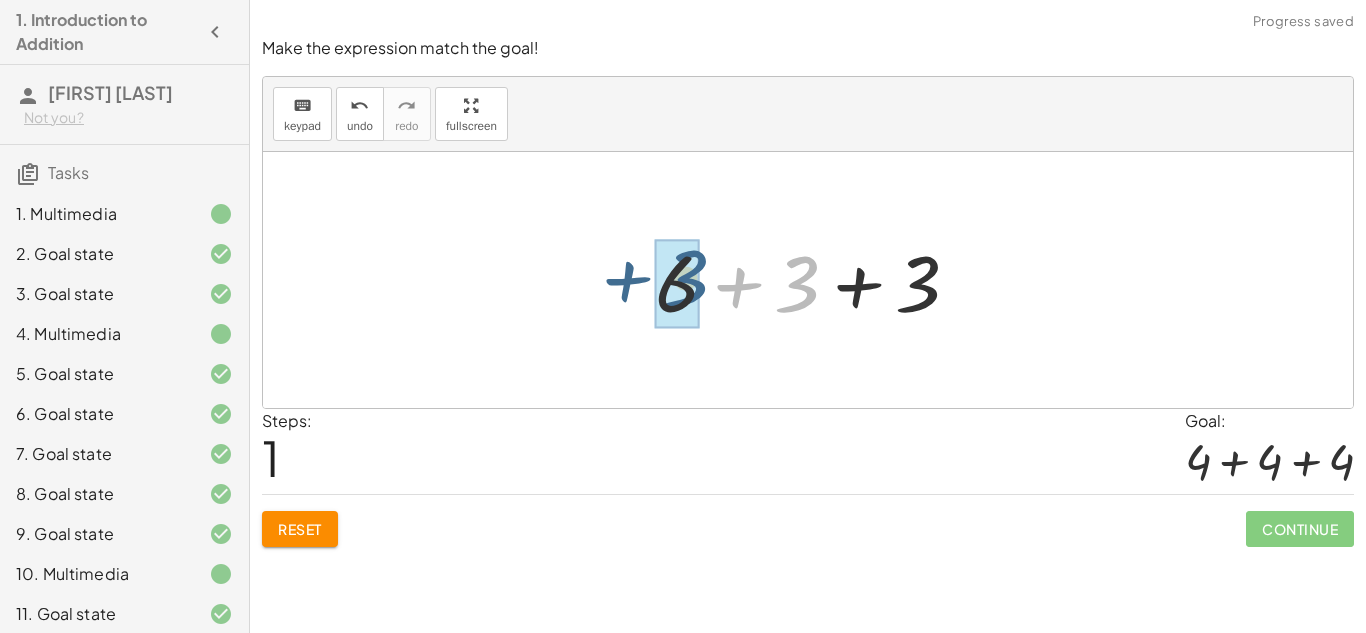 drag, startPoint x: 799, startPoint y: 288, endPoint x: 685, endPoint y: 283, distance: 114.1096 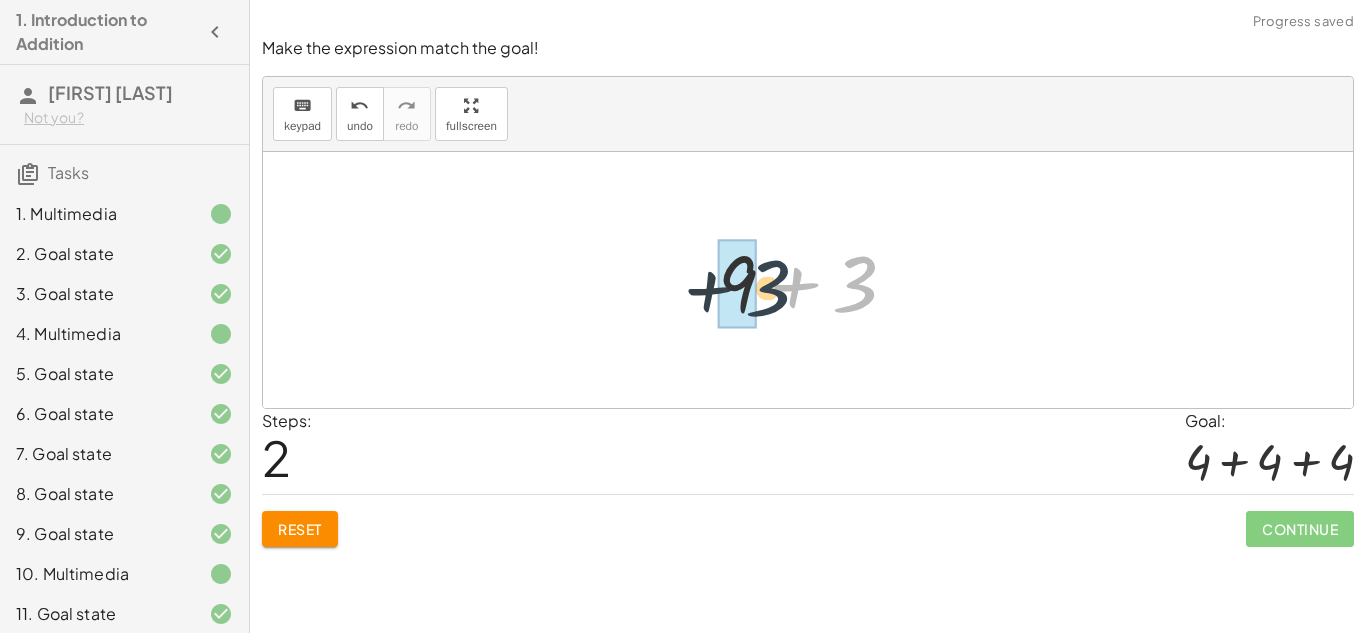 drag, startPoint x: 853, startPoint y: 275, endPoint x: 733, endPoint y: 281, distance: 120.14991 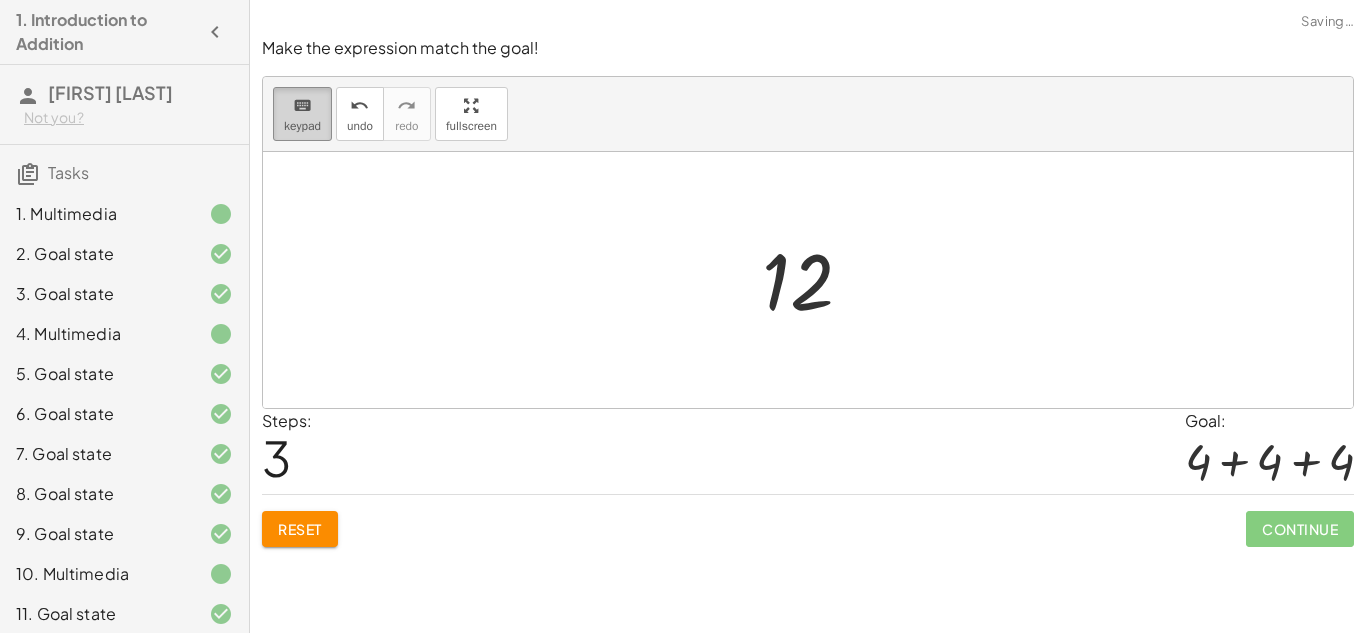 click on "keyboard" at bounding box center (302, 105) 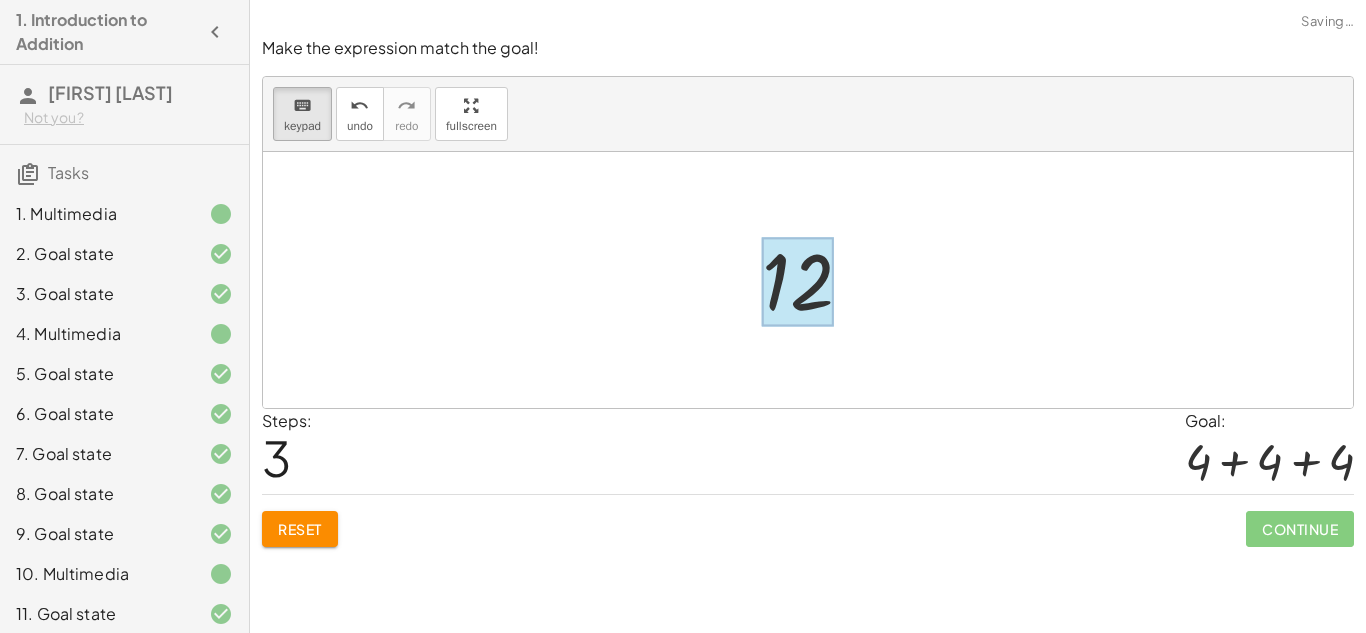 click at bounding box center (798, 282) 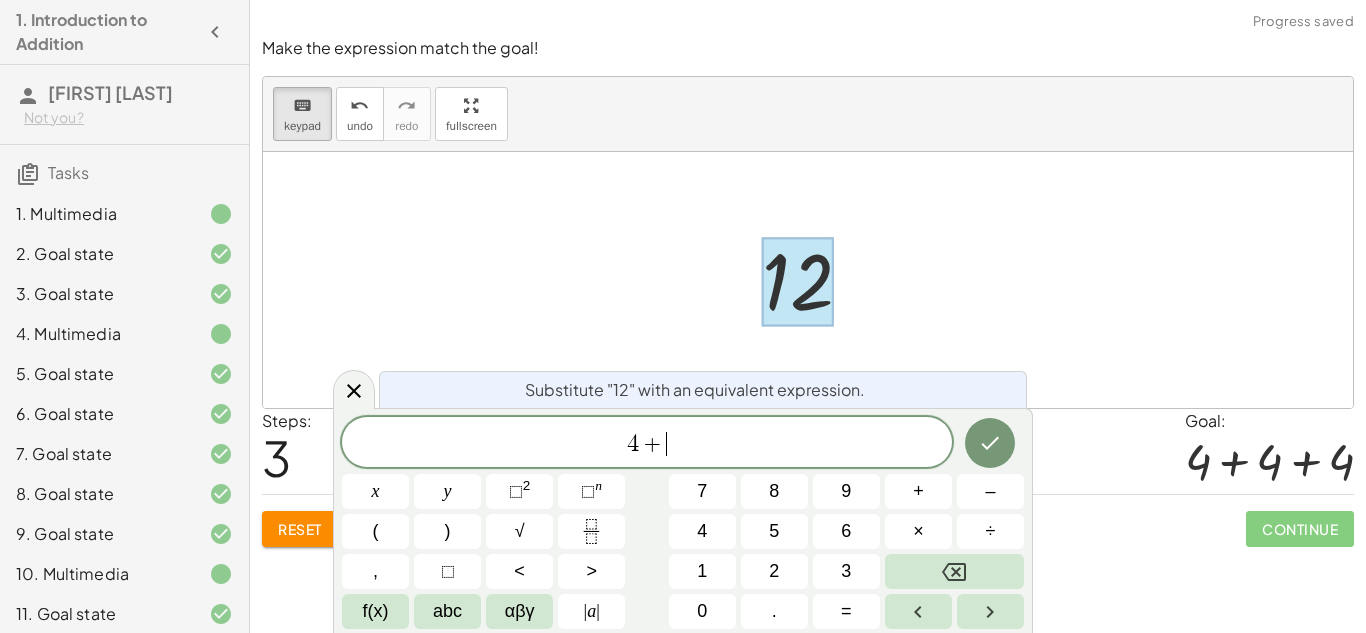 scroll, scrollTop: 23, scrollLeft: 0, axis: vertical 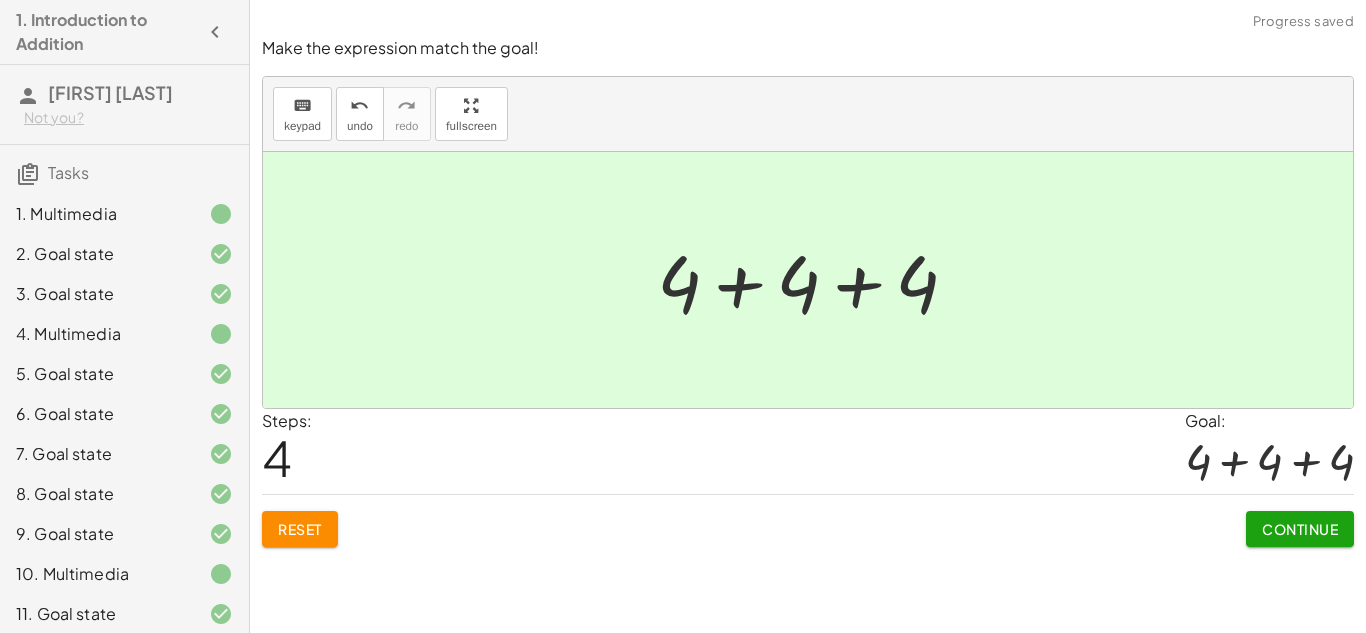 click on "Continue" 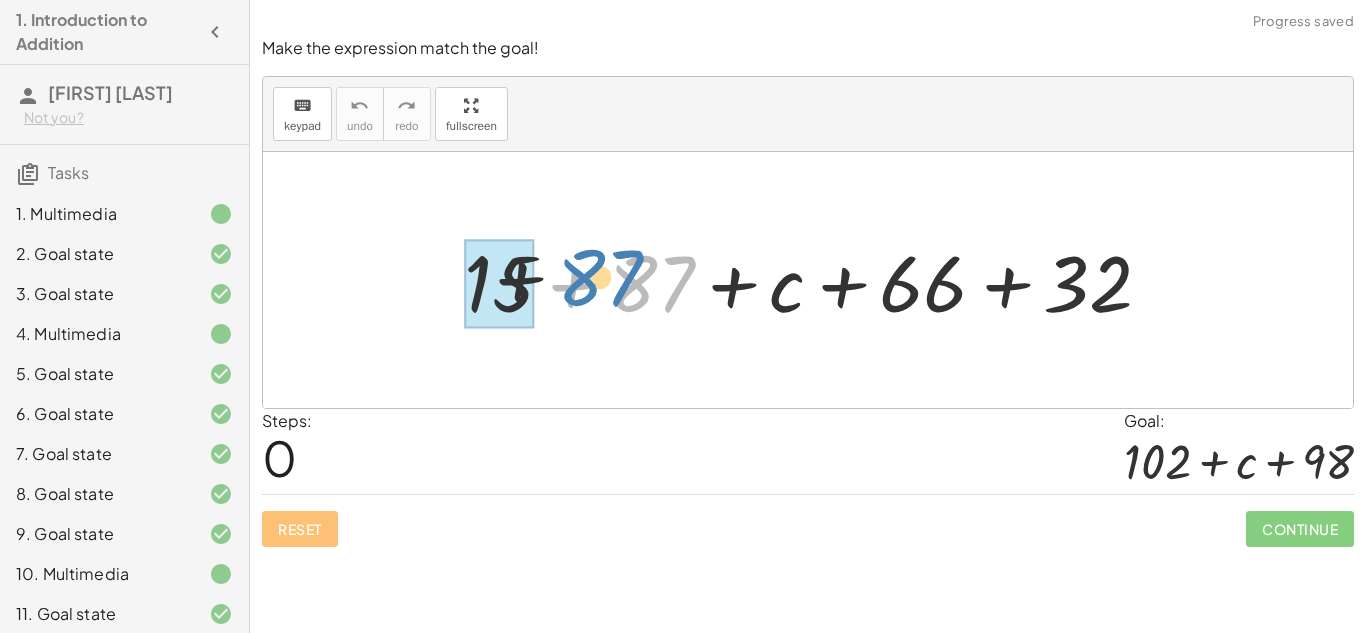 drag, startPoint x: 661, startPoint y: 306, endPoint x: 528, endPoint y: 291, distance: 133.84319 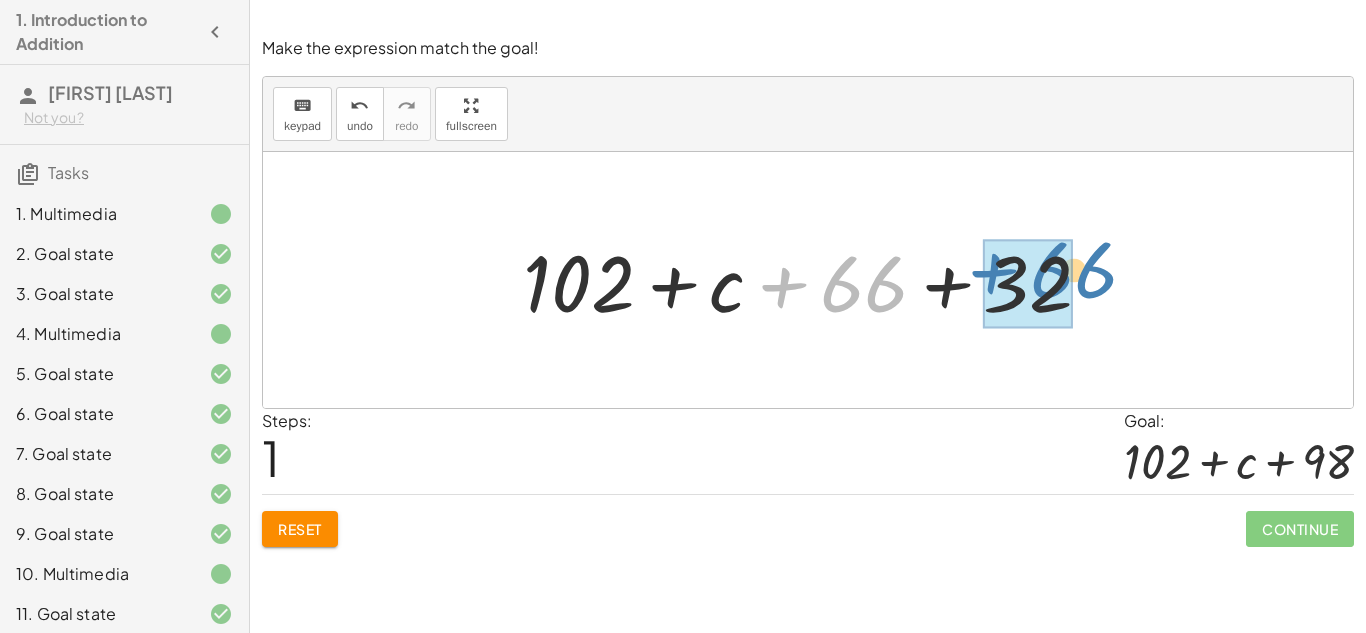 drag, startPoint x: 860, startPoint y: 292, endPoint x: 1070, endPoint y: 278, distance: 210.46616 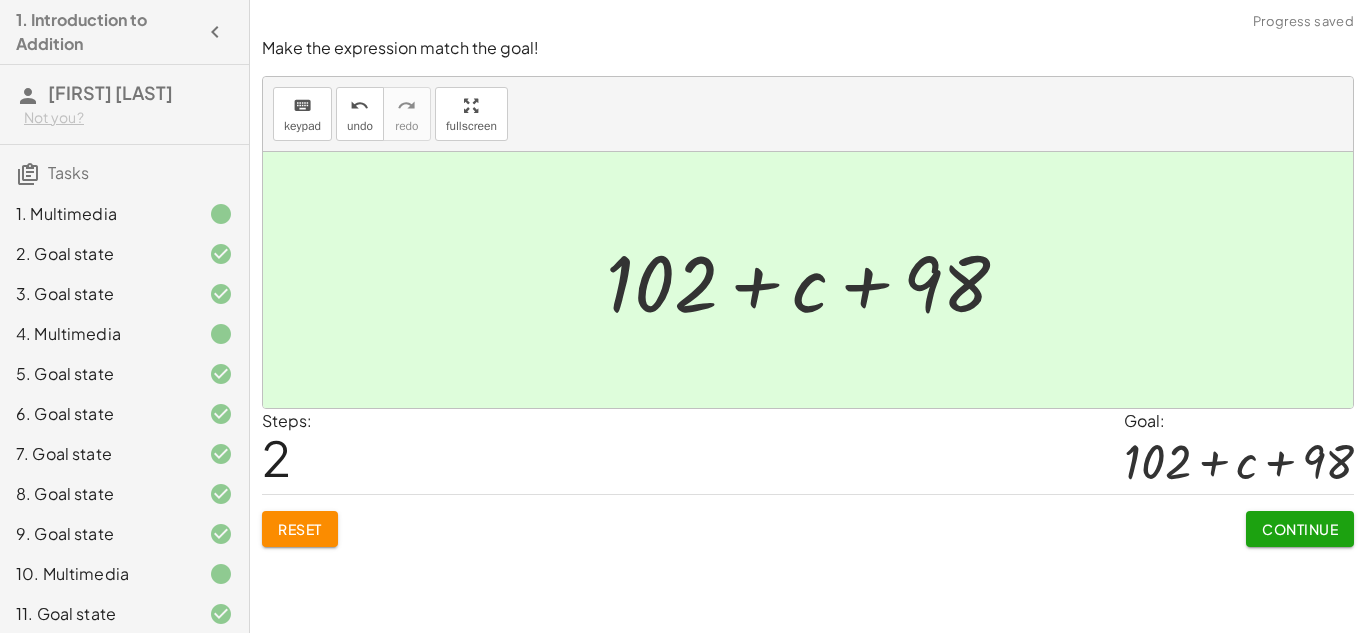 click on "Continue" 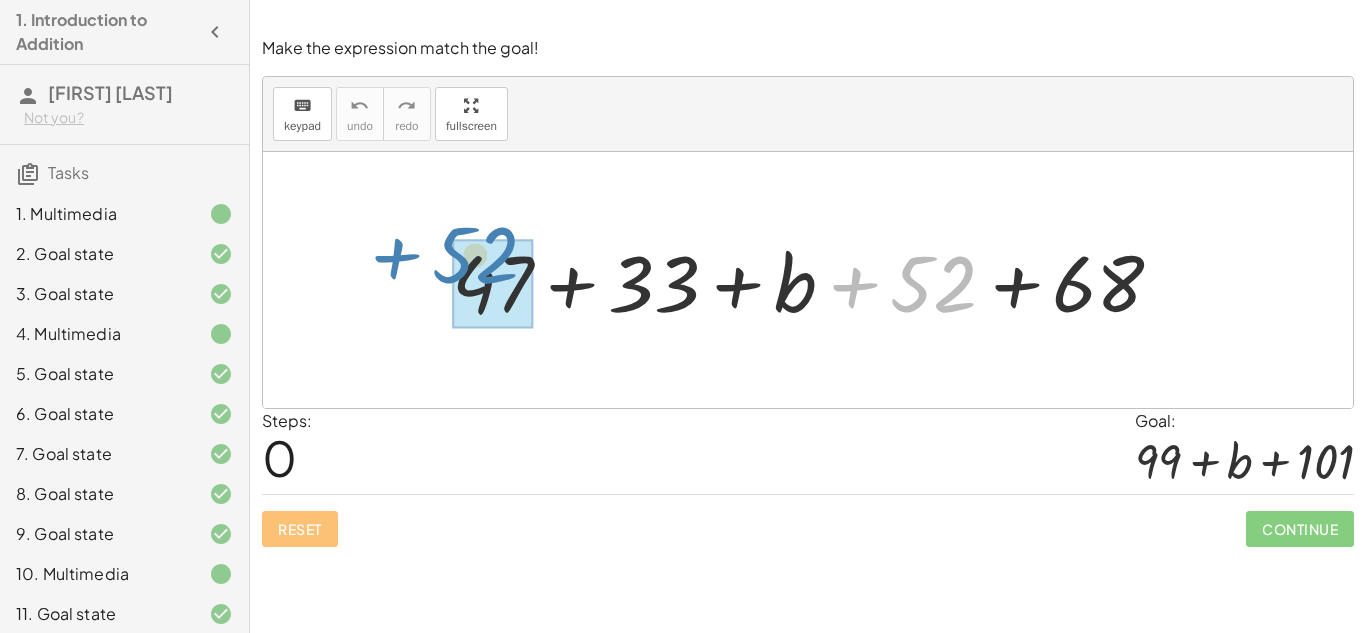 drag, startPoint x: 949, startPoint y: 270, endPoint x: 492, endPoint y: 242, distance: 457.85696 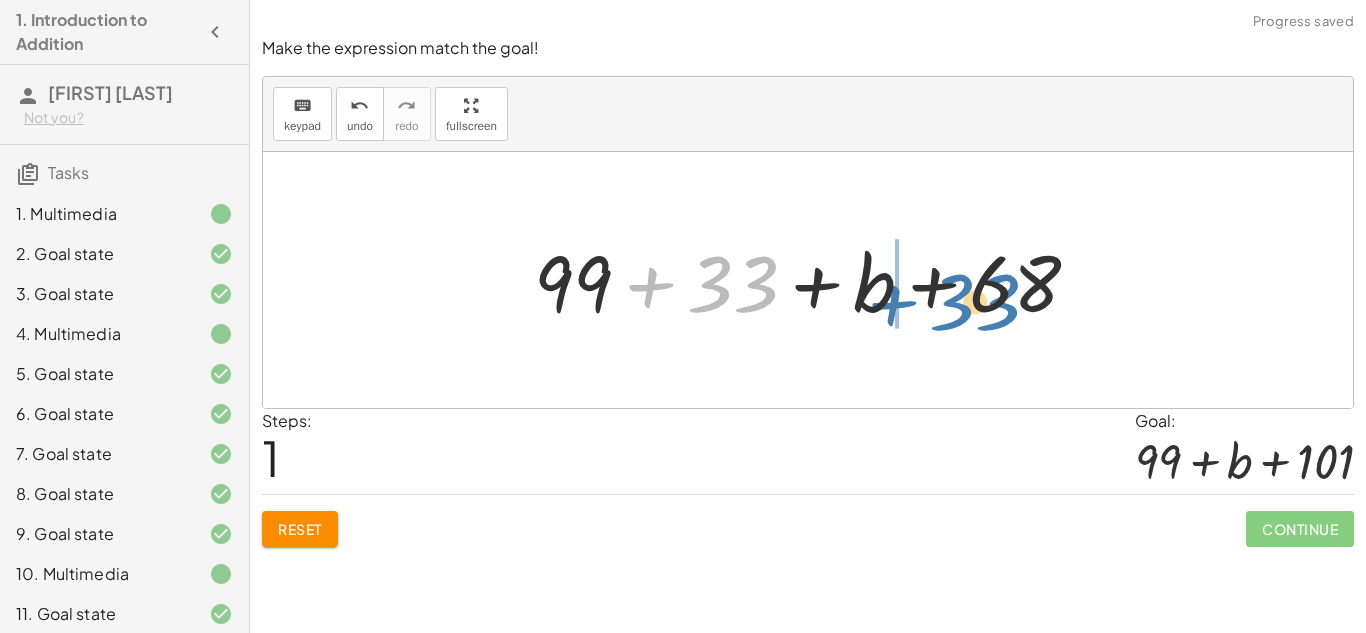 drag, startPoint x: 746, startPoint y: 285, endPoint x: 989, endPoint y: 297, distance: 243.29611 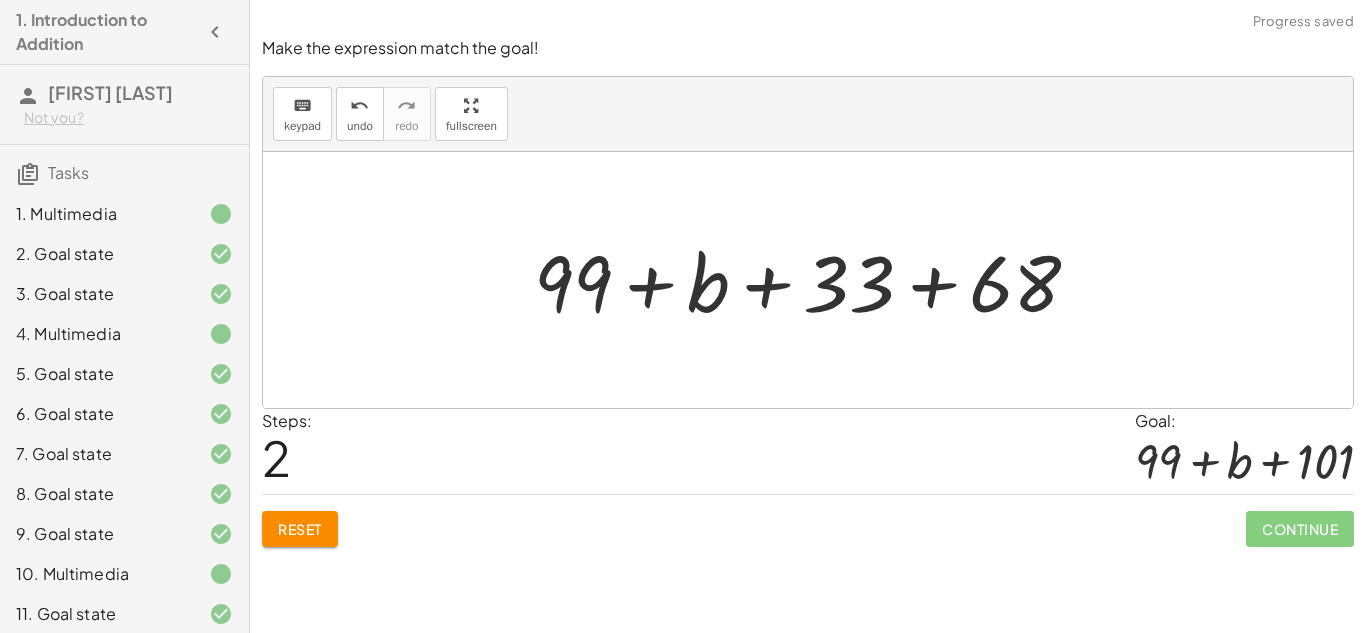 click on "Reset" 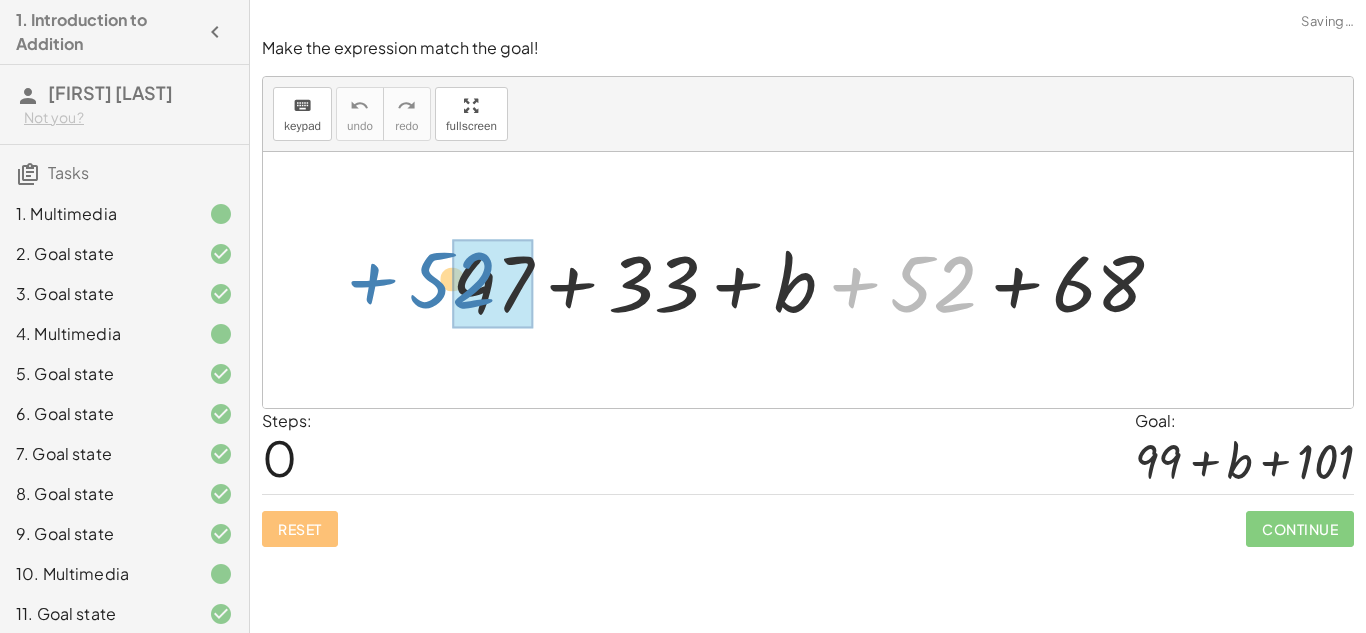 drag, startPoint x: 917, startPoint y: 295, endPoint x: 439, endPoint y: 292, distance: 478.0094 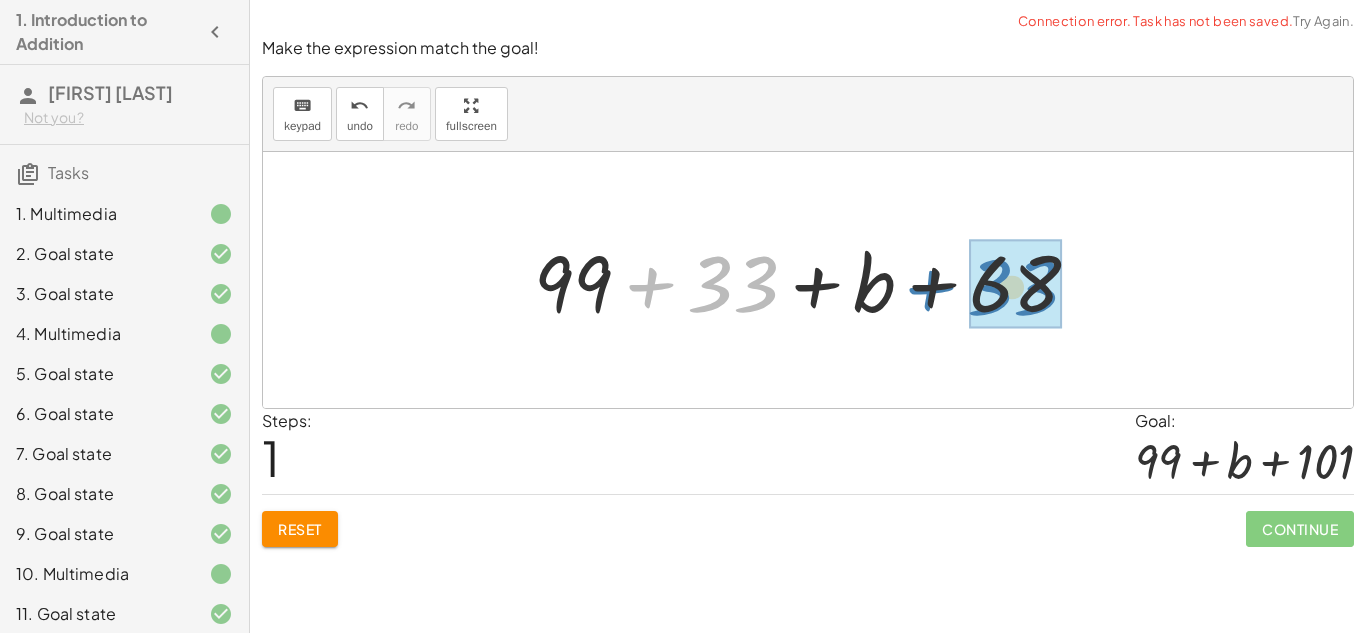 drag, startPoint x: 718, startPoint y: 286, endPoint x: 998, endPoint y: 289, distance: 280.01608 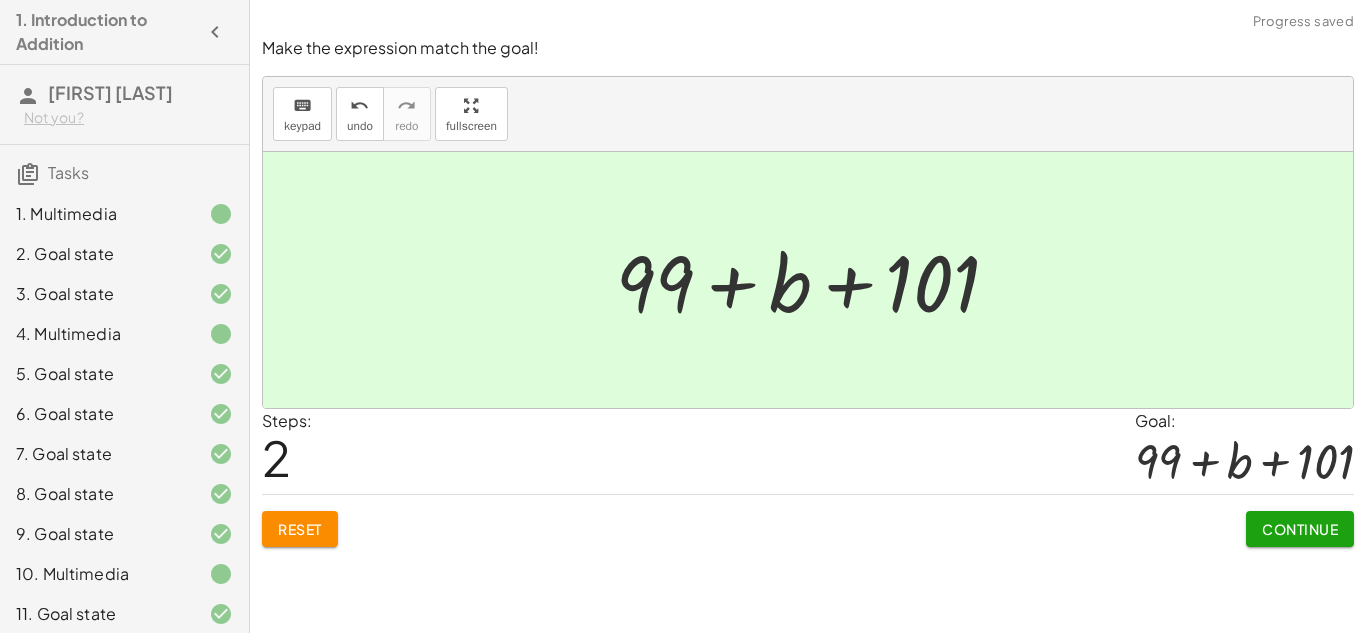 click on "Continue" 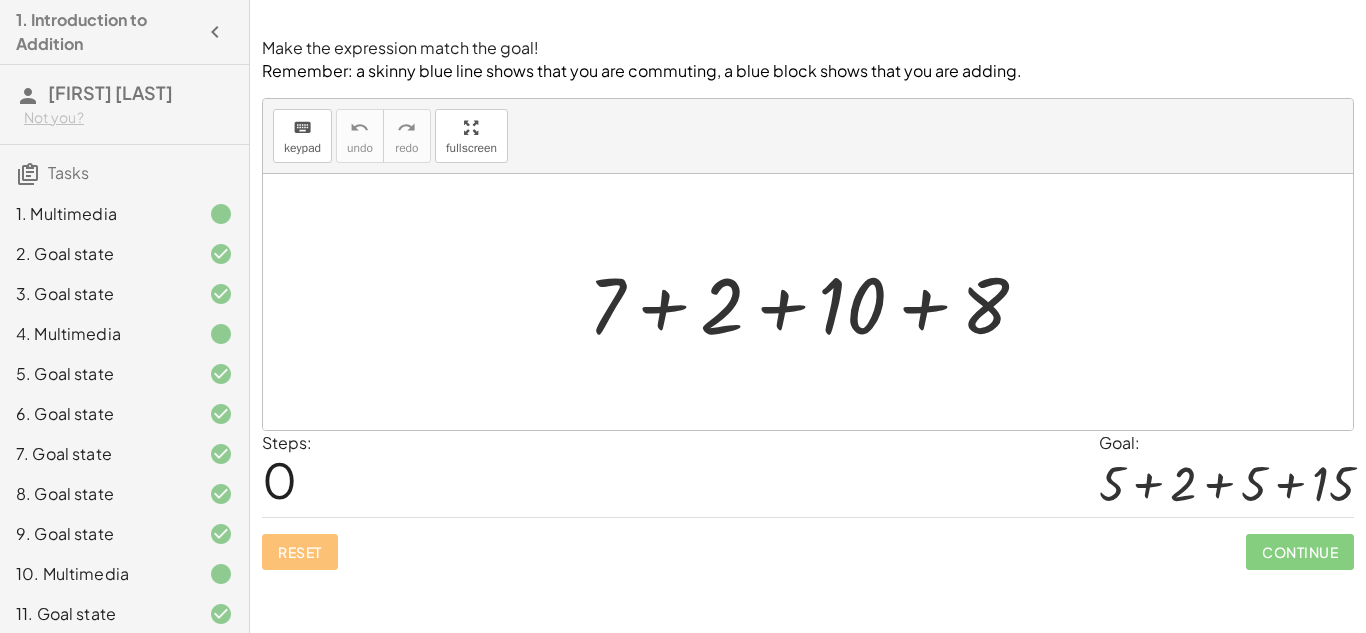 click at bounding box center (816, 302) 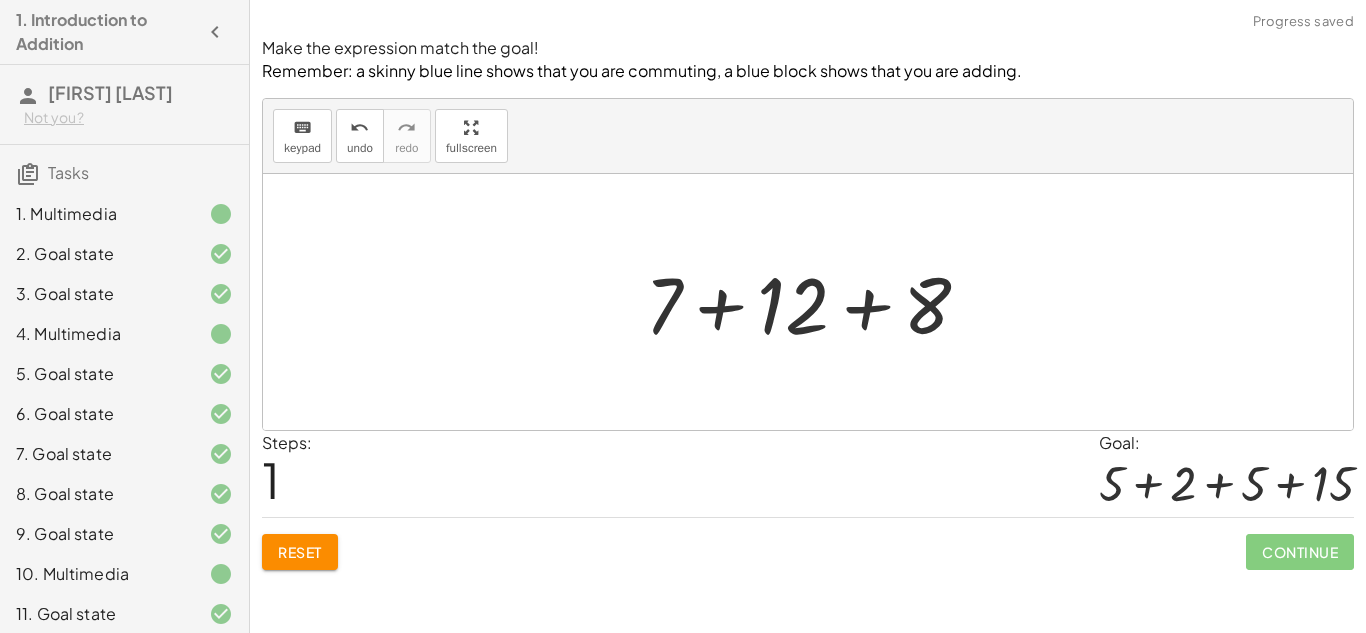 click on "Reset" 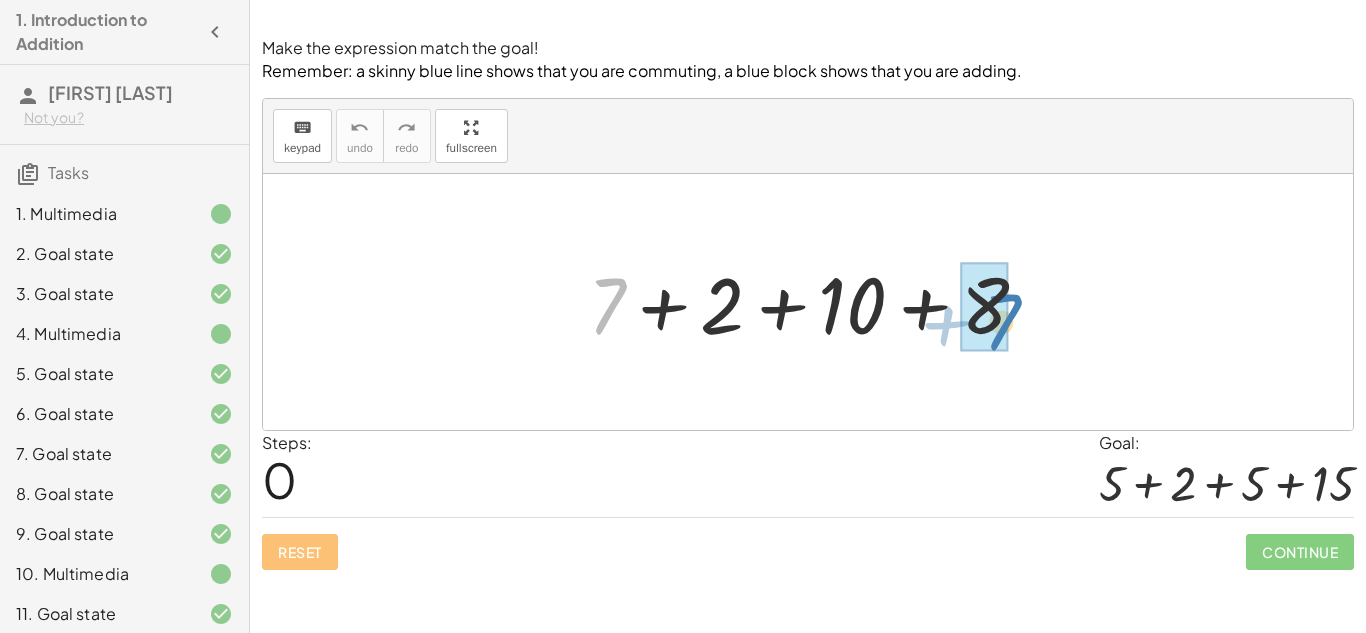 drag, startPoint x: 598, startPoint y: 306, endPoint x: 993, endPoint y: 321, distance: 395.2847 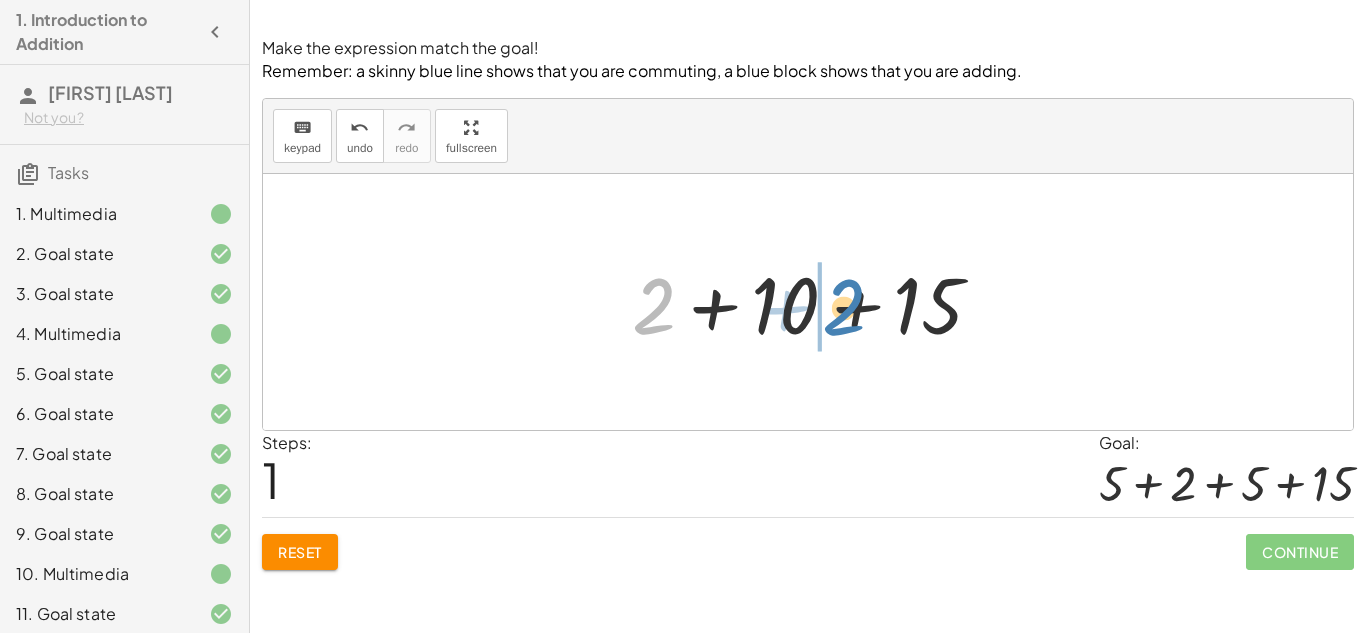 drag, startPoint x: 637, startPoint y: 313, endPoint x: 827, endPoint y: 313, distance: 190 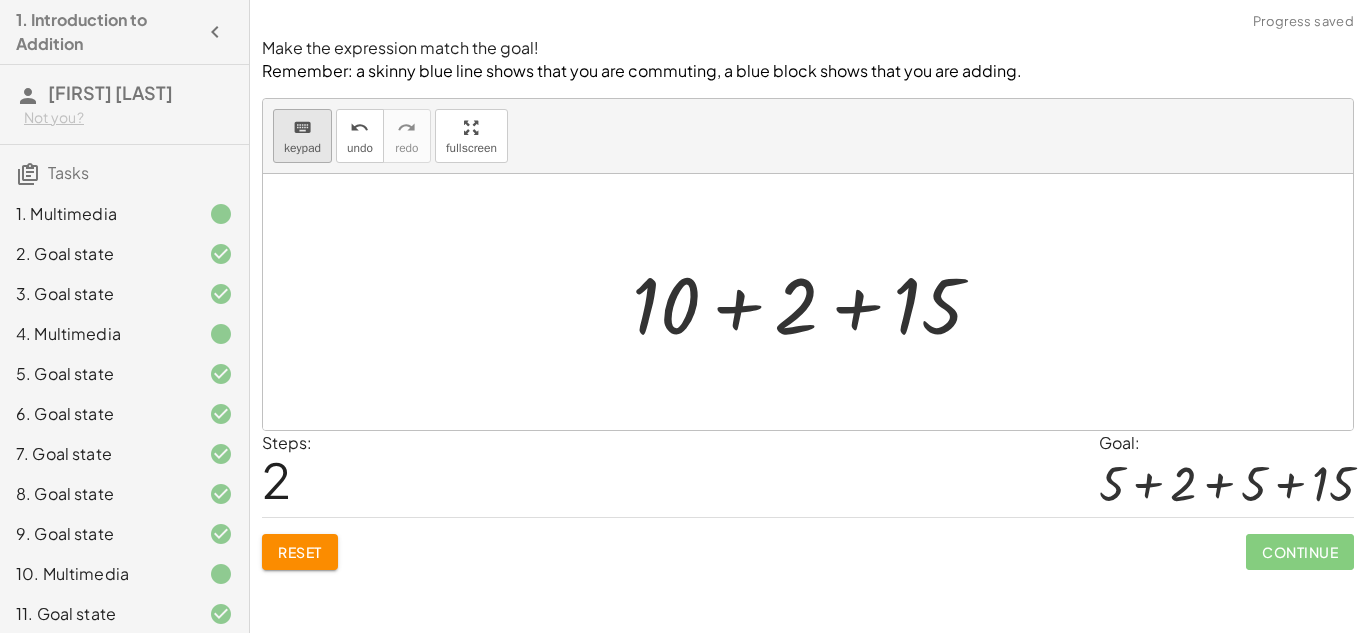 click on "keypad" at bounding box center [302, 148] 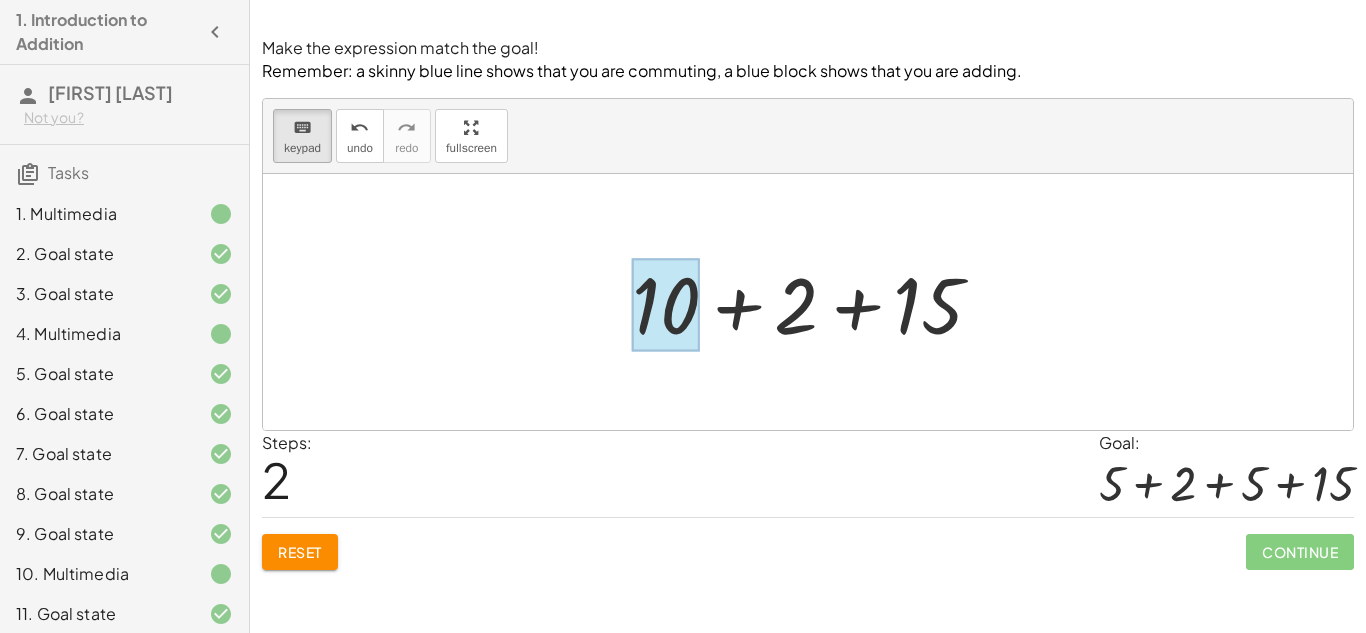 click at bounding box center [666, 304] 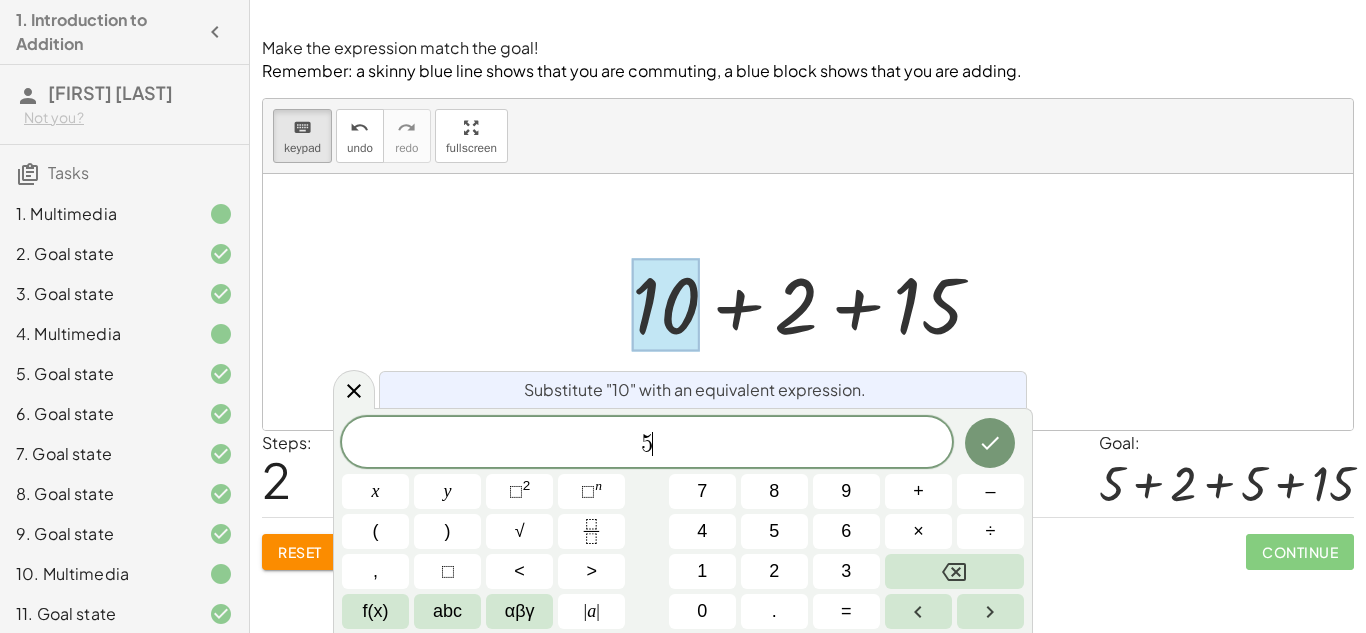 click at bounding box center (808, 302) 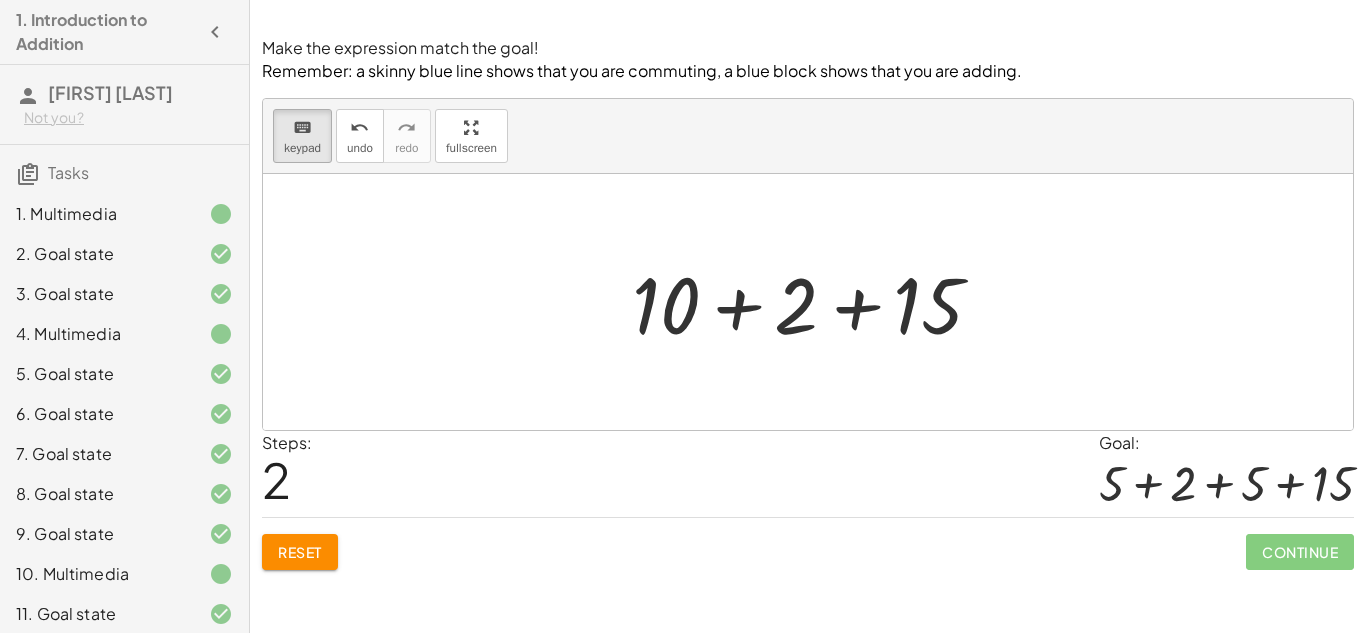 click on "Make the expression match the goal! Remember: a skinny blue line shows that you are commuting, a blue block shows that you are adding. keyboard keypad undo undo redo redo fullscreen + 7 + 2 + 10 + 8 + 2 + 10 + 15 + + 2 + 10 15 × Steps:  2 Goal: + 5 + 2 + 5 + 15 Reset   Continue" 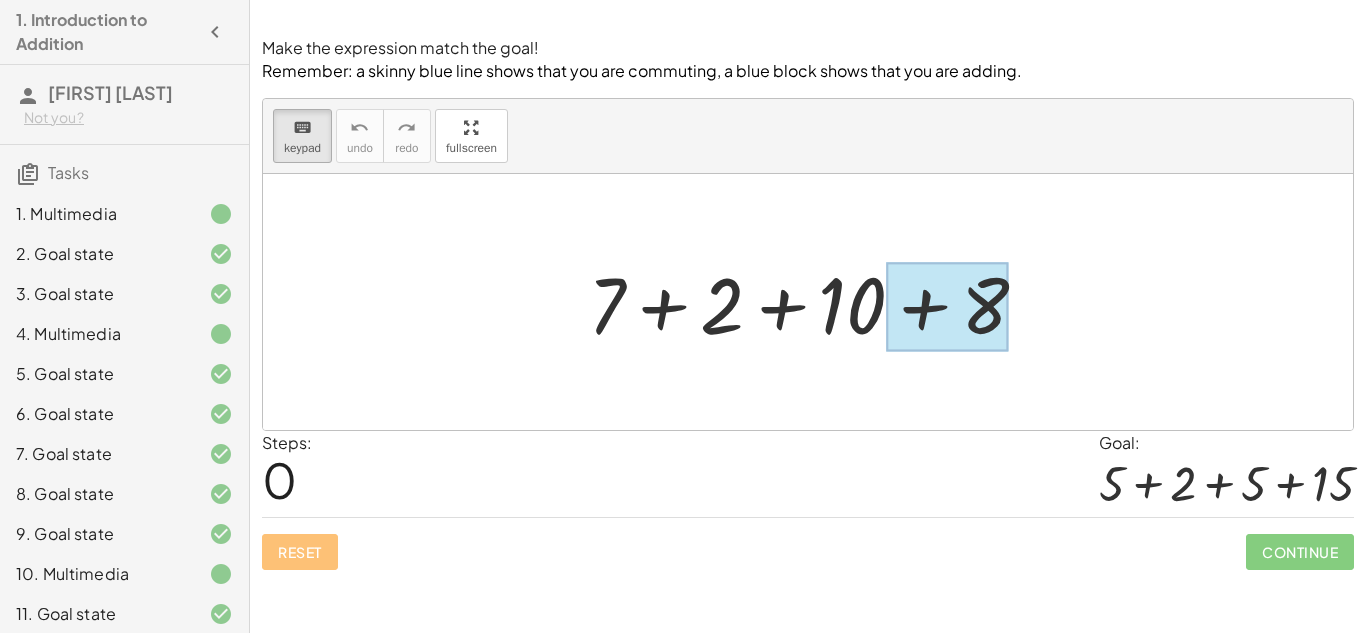drag, startPoint x: 619, startPoint y: 272, endPoint x: 995, endPoint y: 309, distance: 377.8161 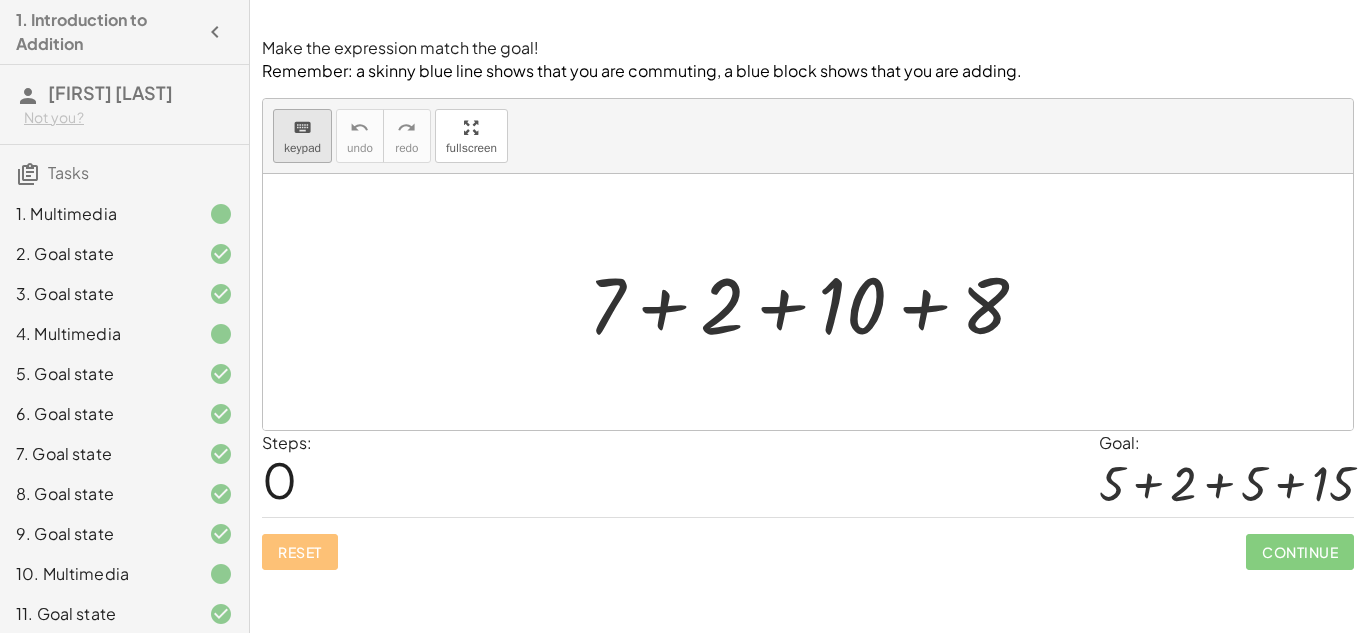 click on "keyboard" at bounding box center [302, 127] 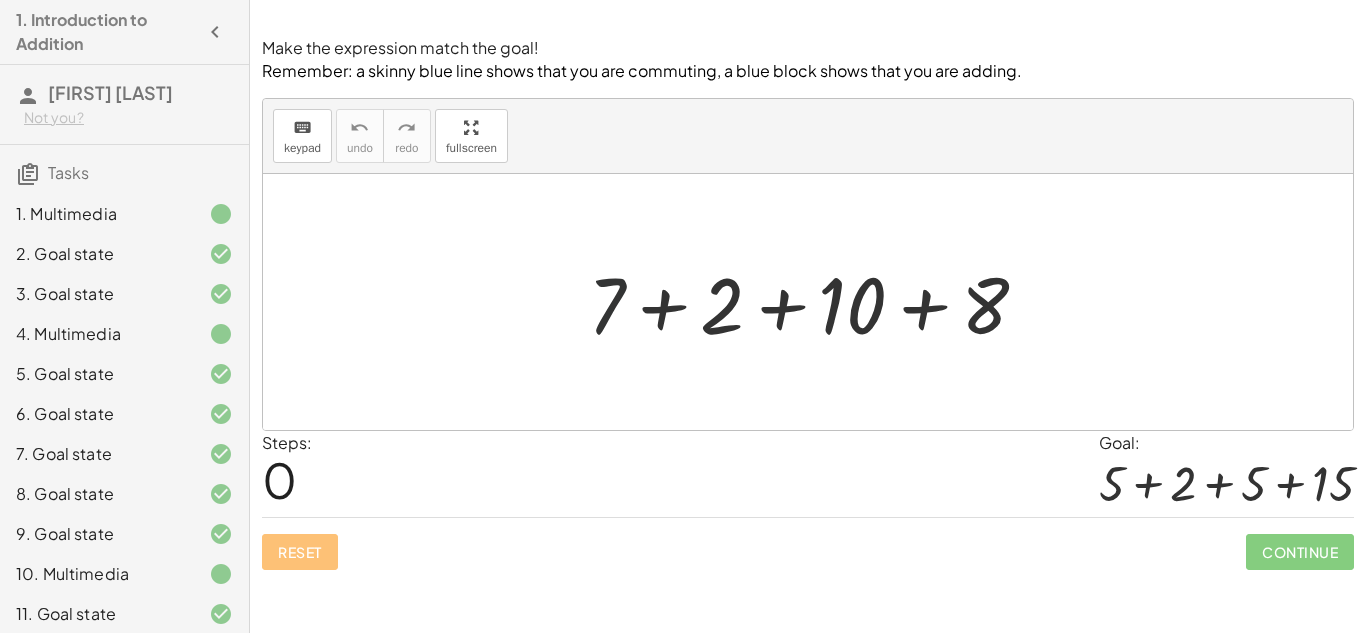 click at bounding box center (816, 302) 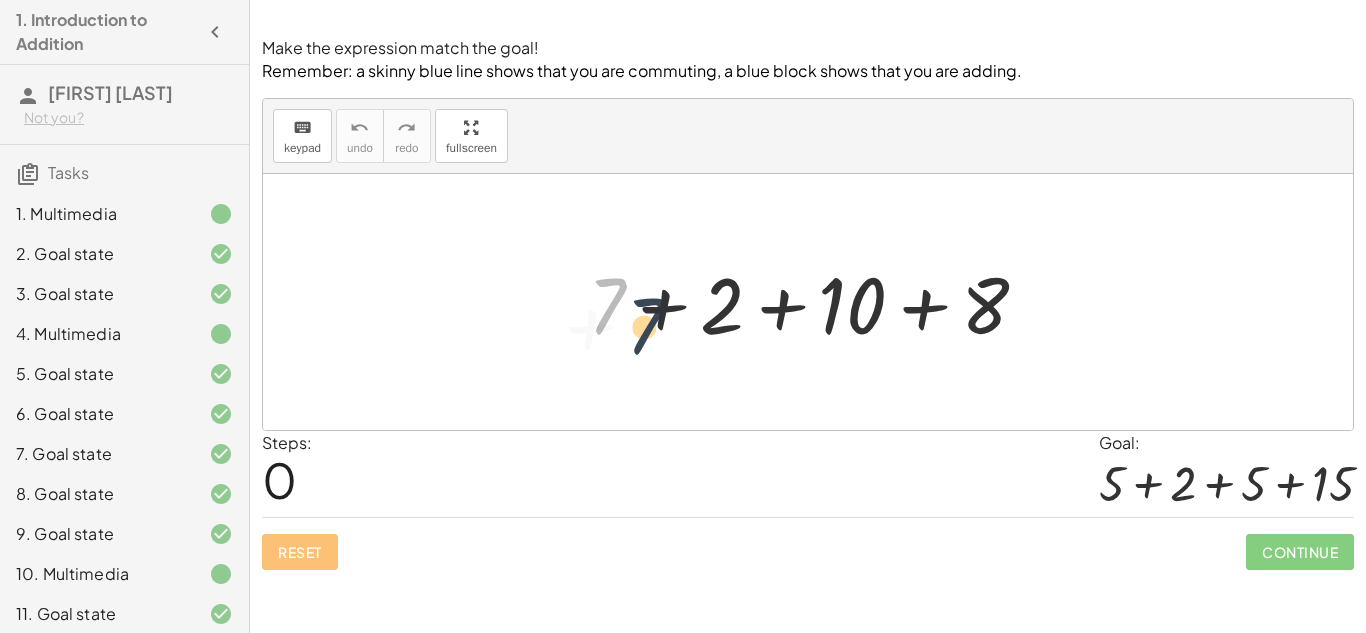 drag, startPoint x: 614, startPoint y: 318, endPoint x: 655, endPoint y: 340, distance: 46.52956 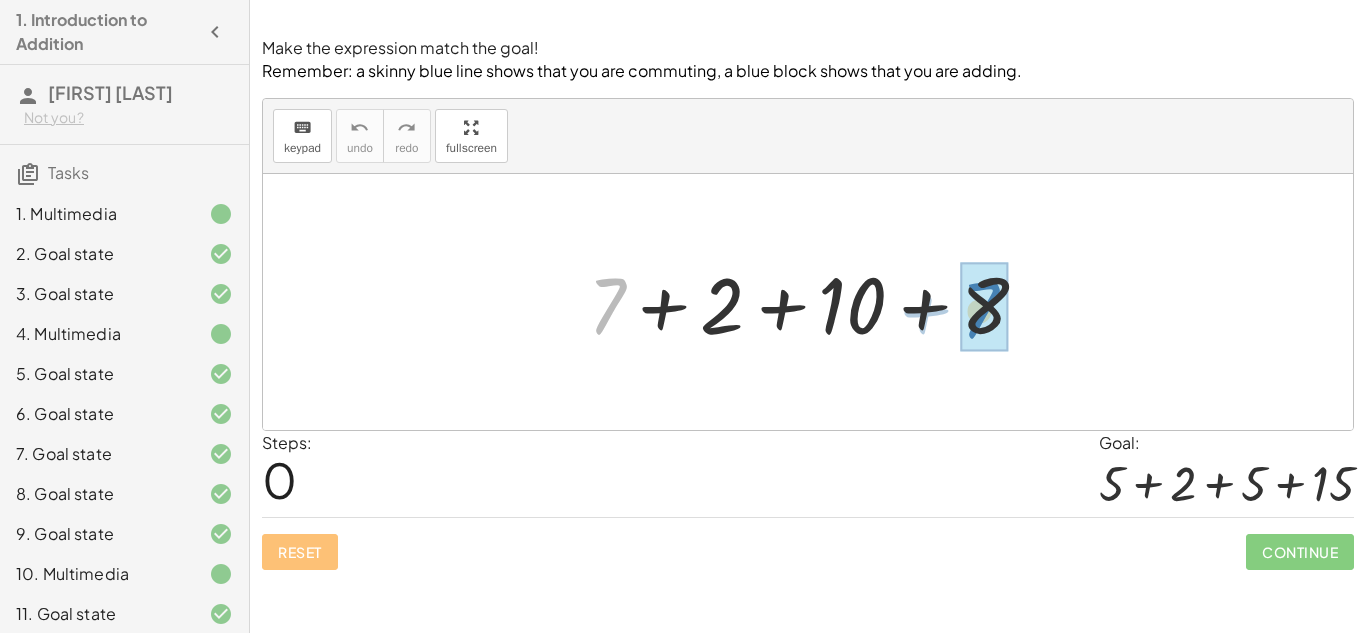drag, startPoint x: 609, startPoint y: 314, endPoint x: 978, endPoint y: 318, distance: 369.02167 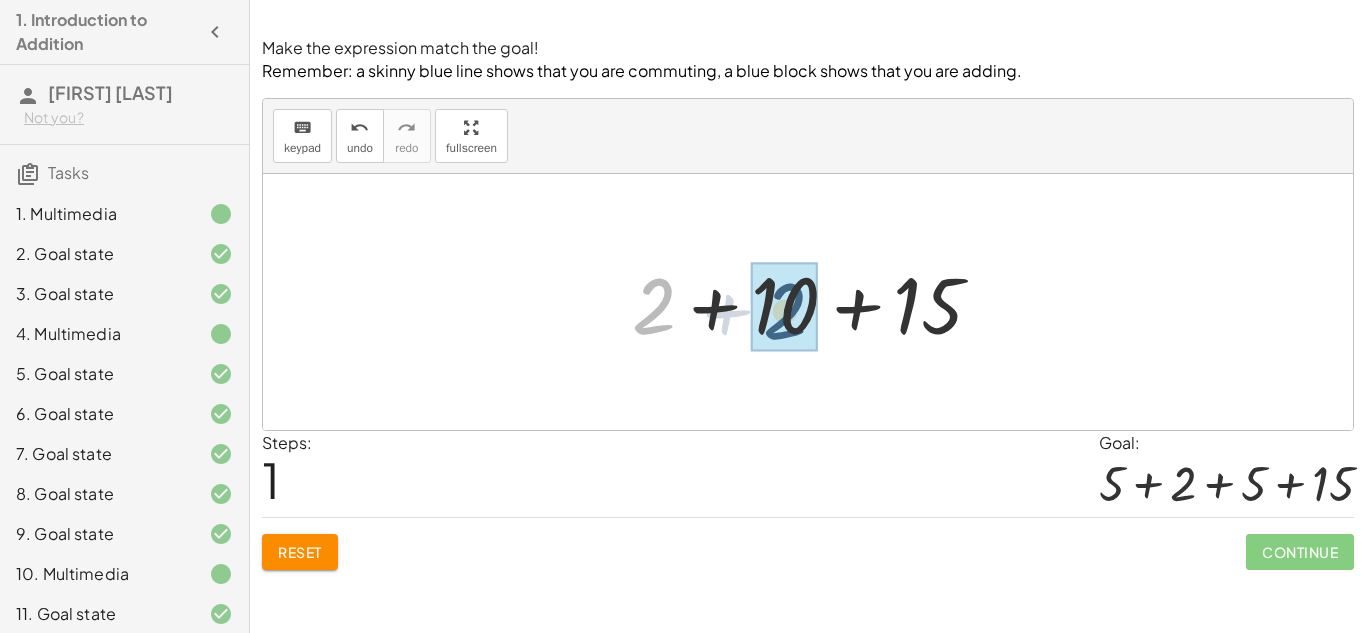drag, startPoint x: 657, startPoint y: 289, endPoint x: 788, endPoint y: 294, distance: 131.09538 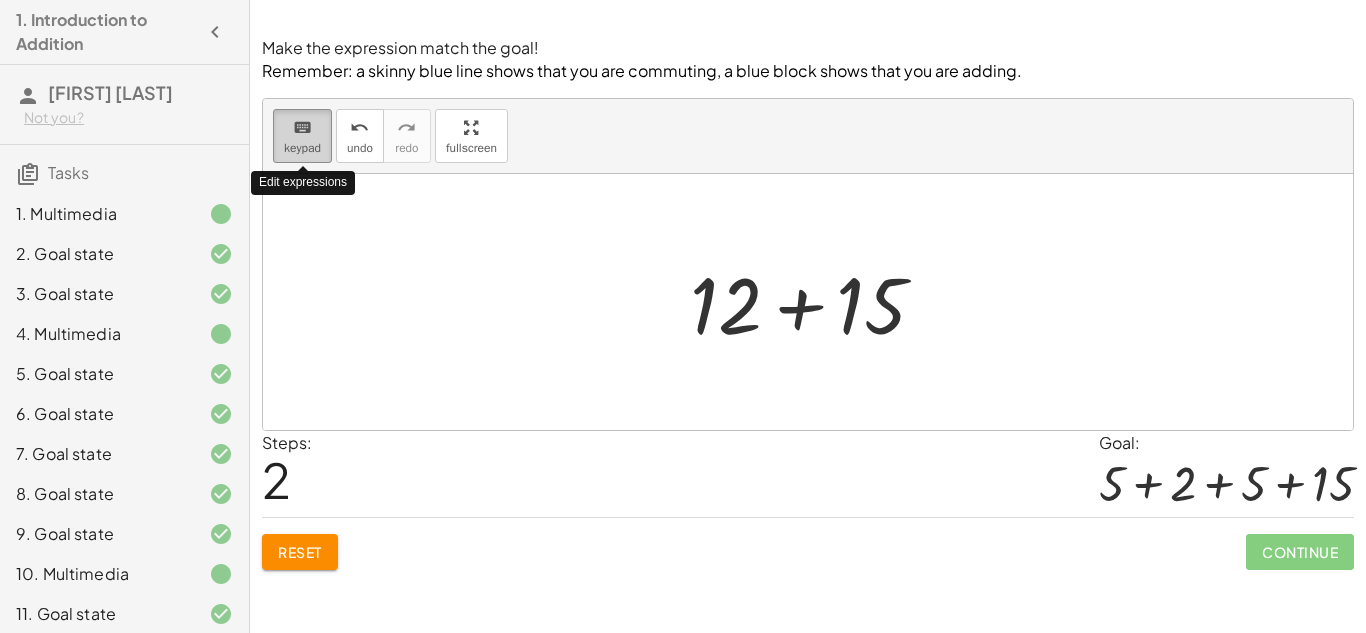 click on "keyboard" at bounding box center [302, 128] 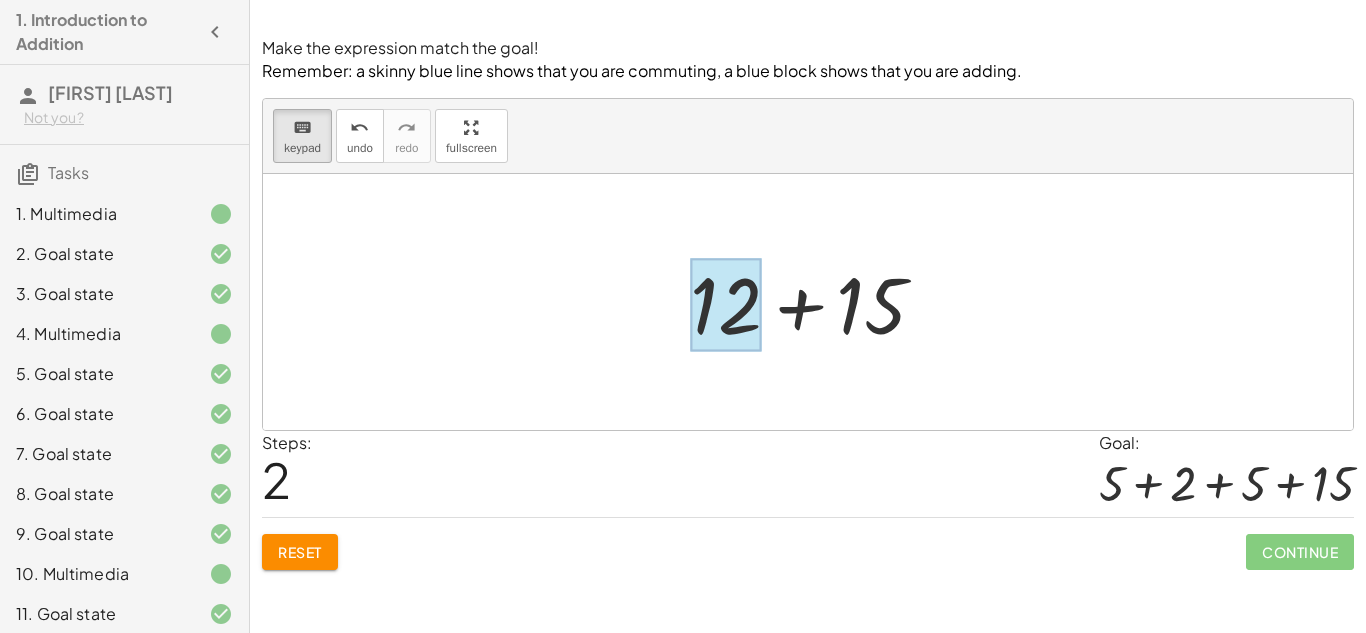 click at bounding box center (726, 304) 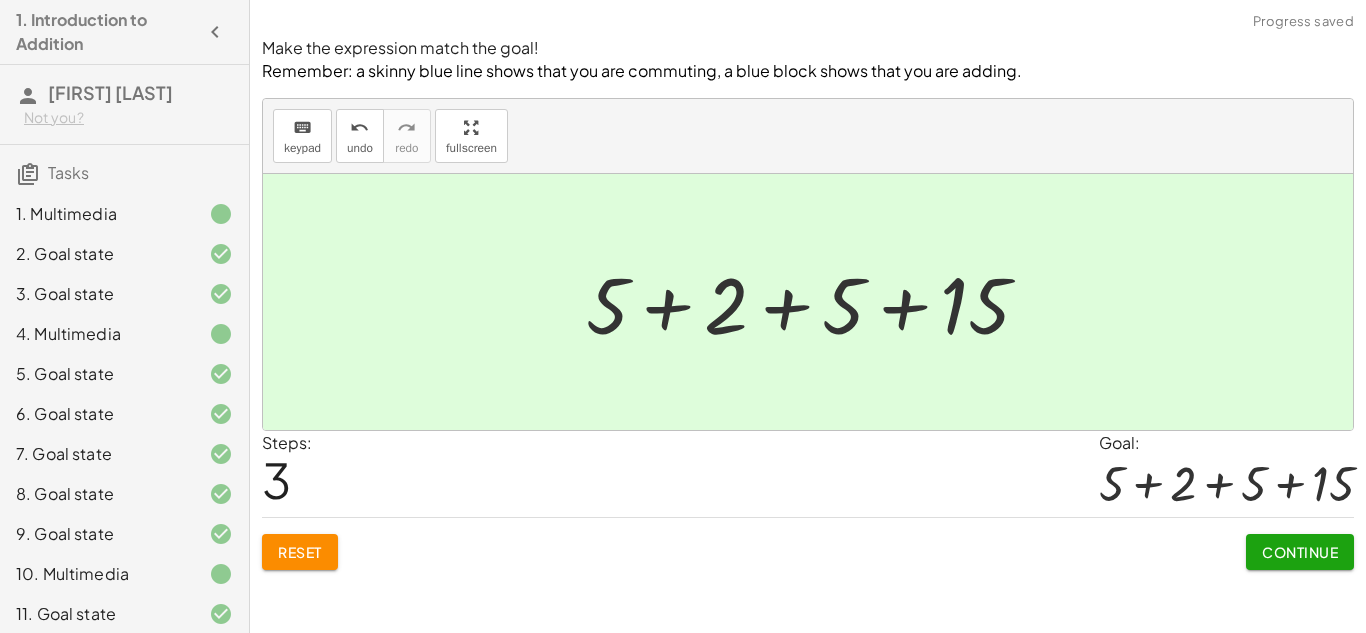 click on "Continue" 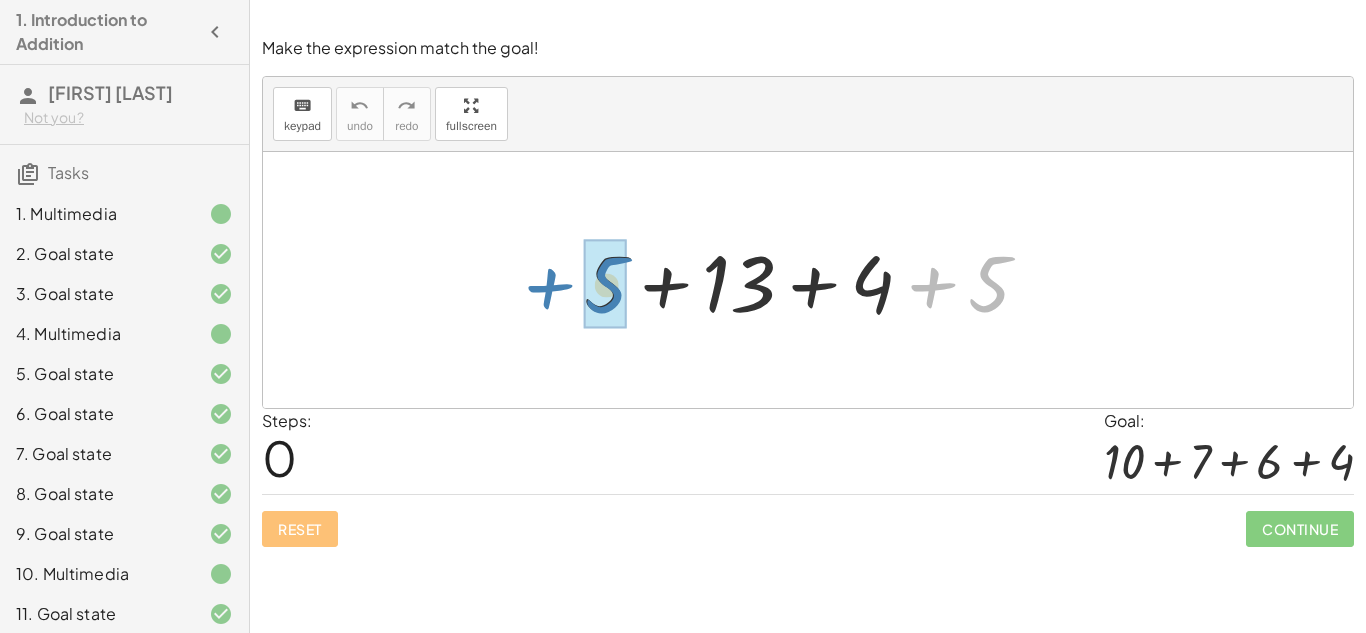 drag, startPoint x: 992, startPoint y: 295, endPoint x: 607, endPoint y: 297, distance: 385.0052 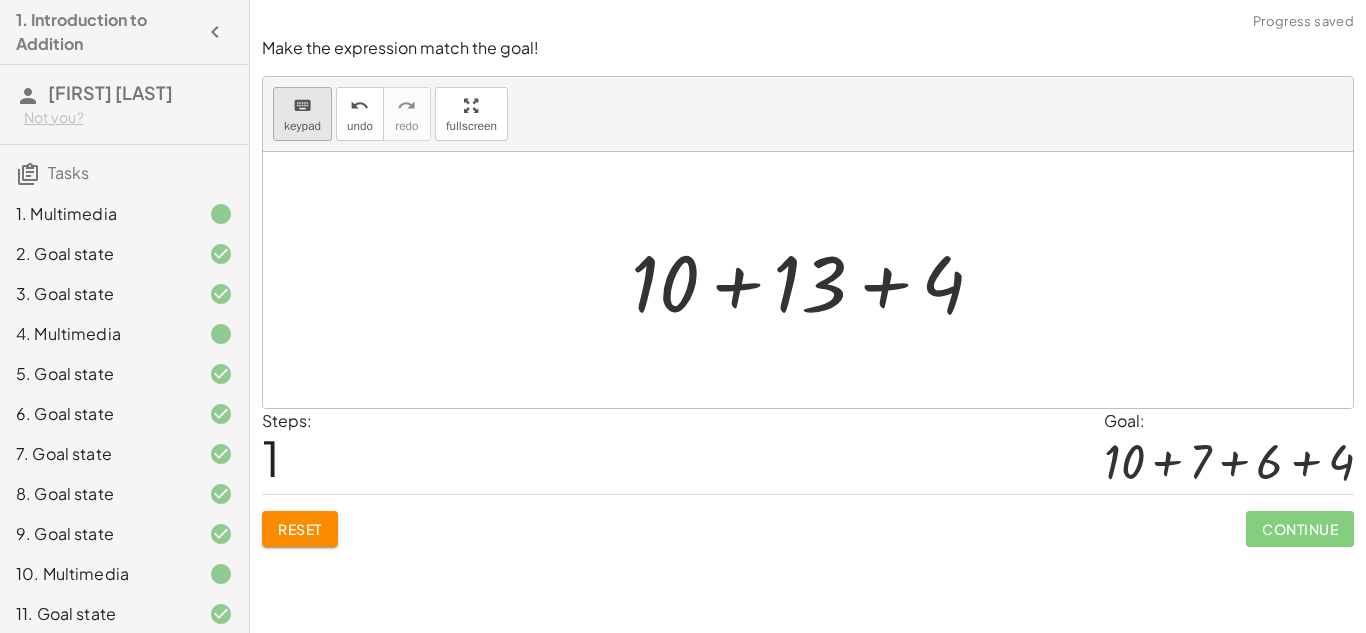 click on "keypad" at bounding box center (302, 126) 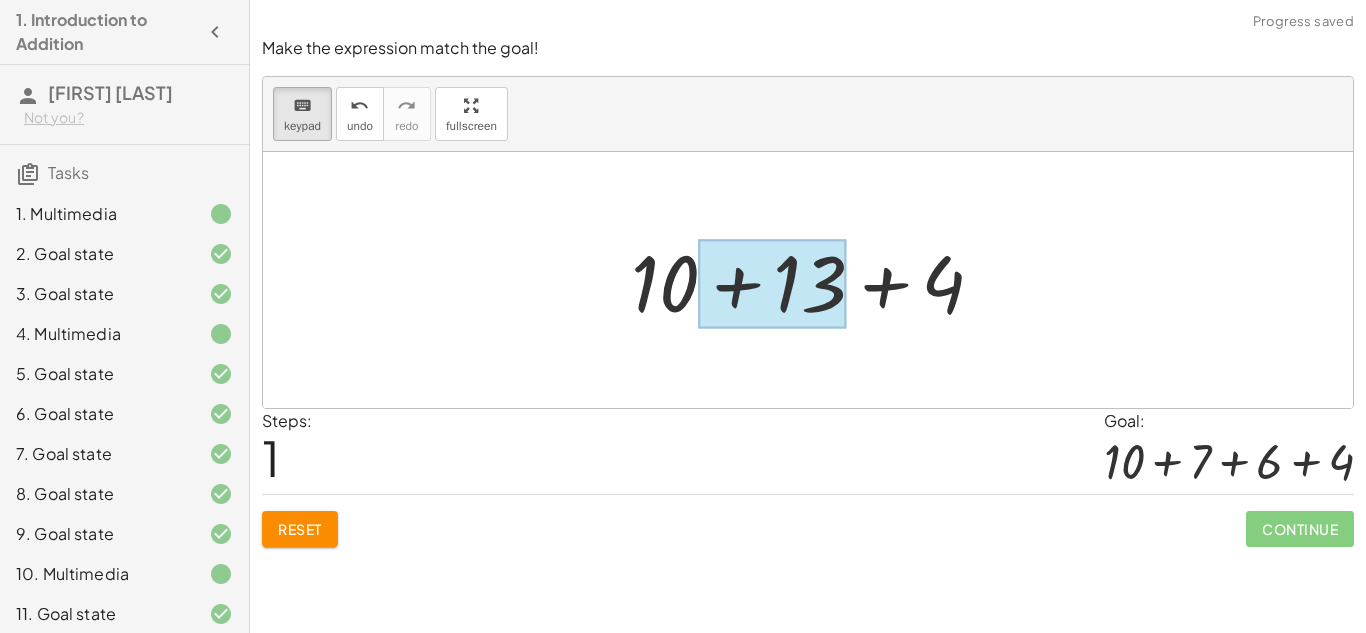 click at bounding box center (773, 284) 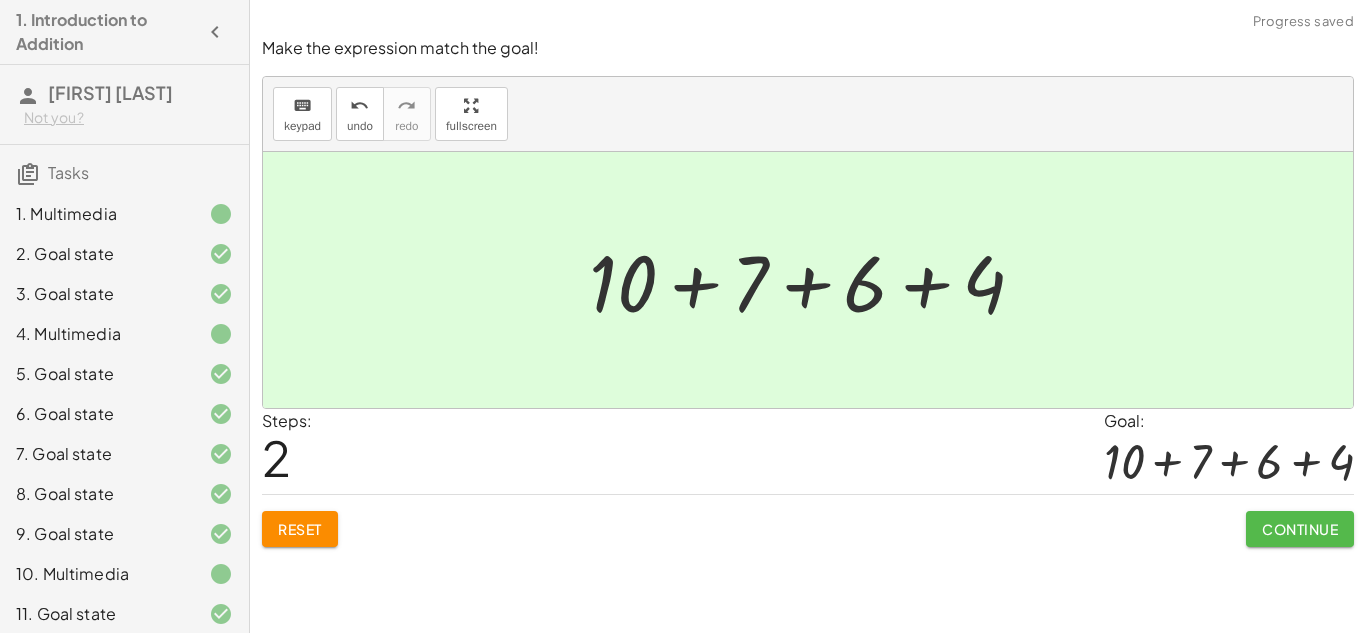 click on "Continue" 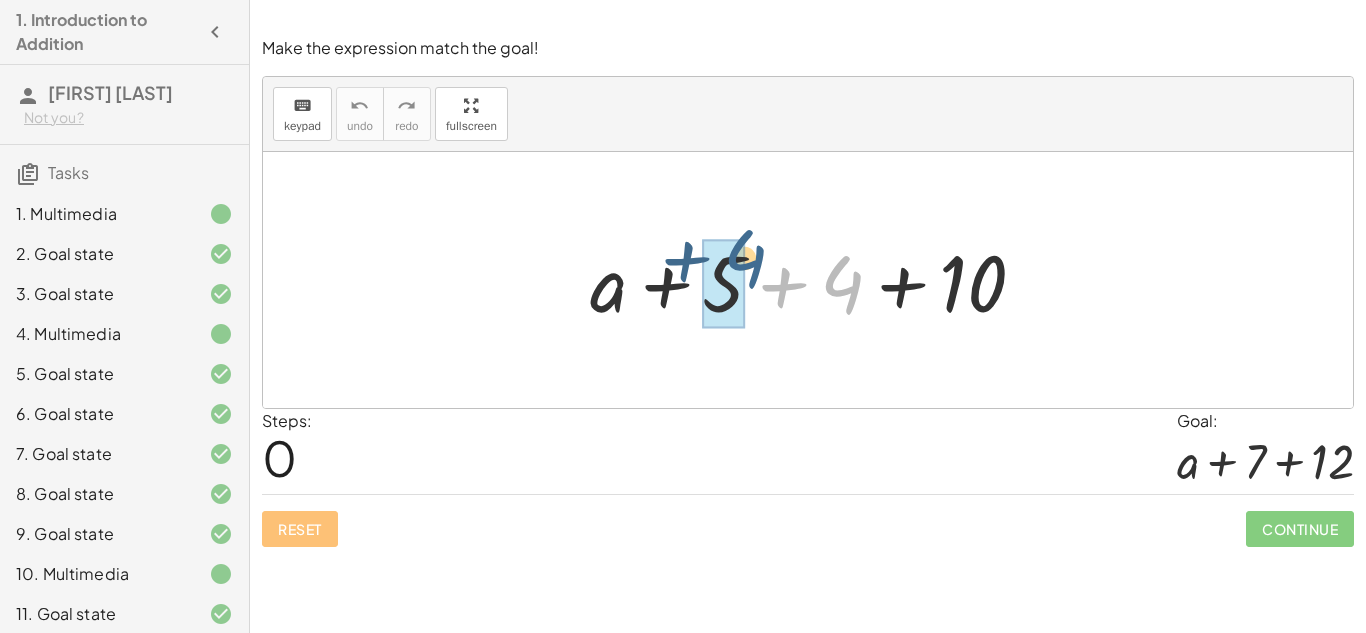 drag, startPoint x: 857, startPoint y: 292, endPoint x: 751, endPoint y: 272, distance: 107.87029 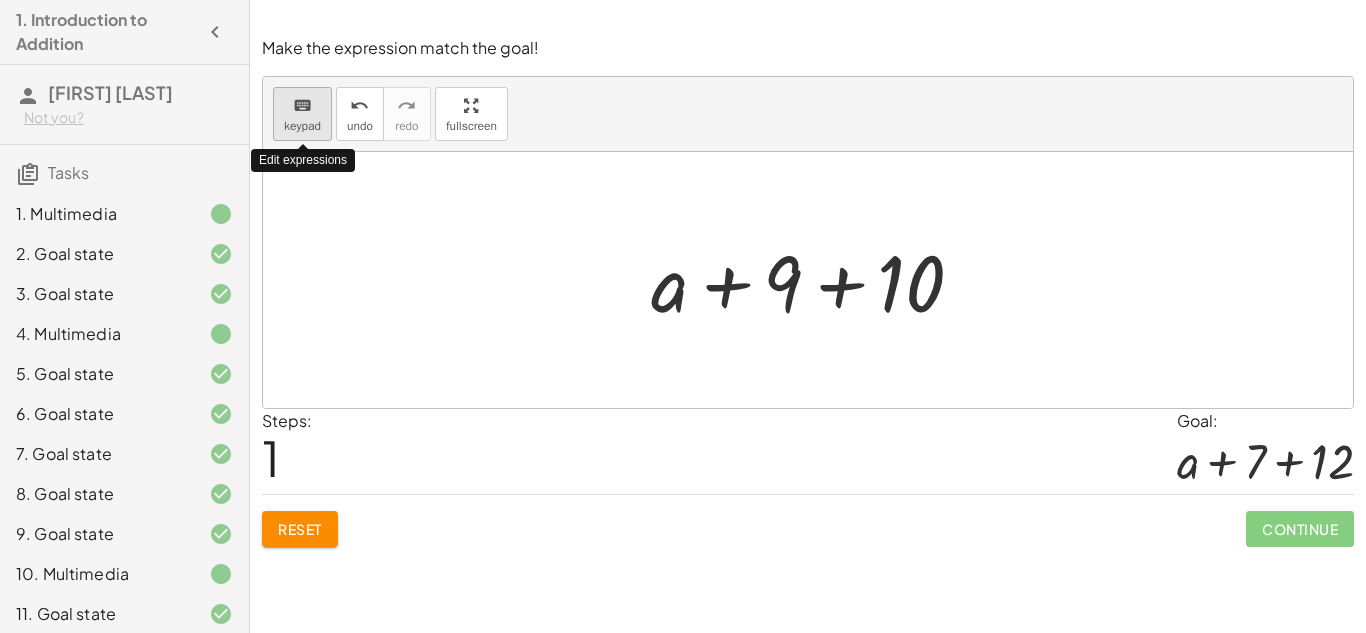 click on "keyboard" at bounding box center (302, 106) 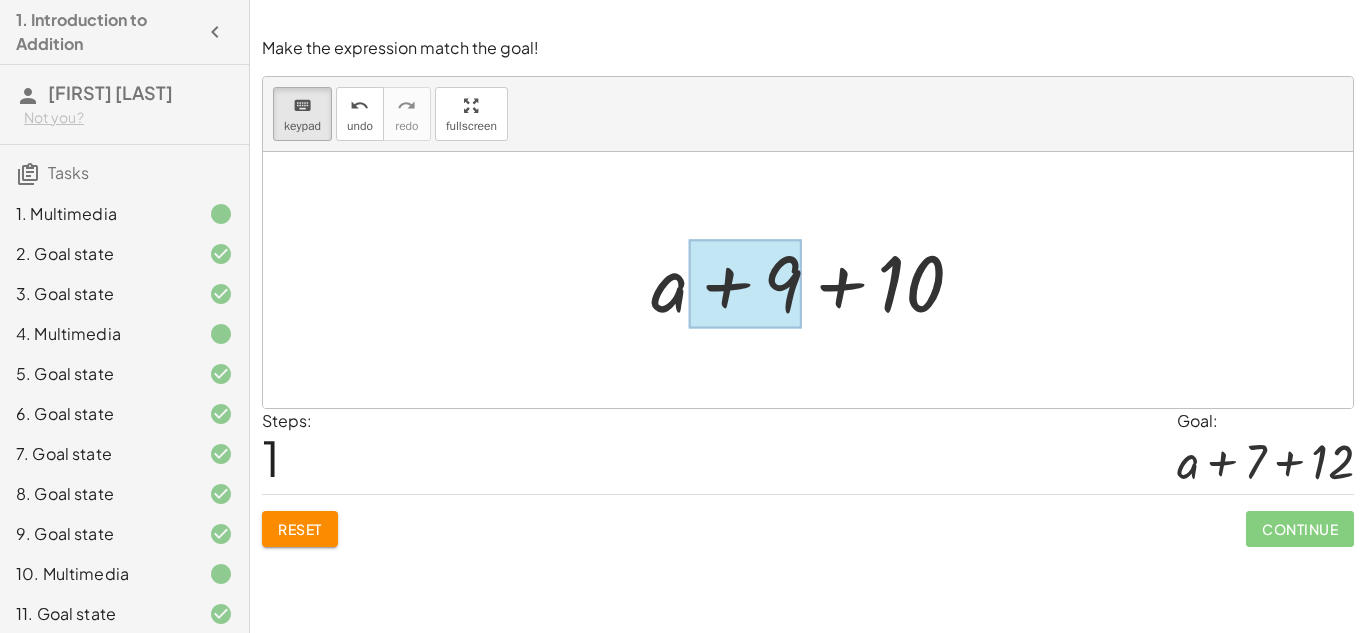 click at bounding box center (746, 284) 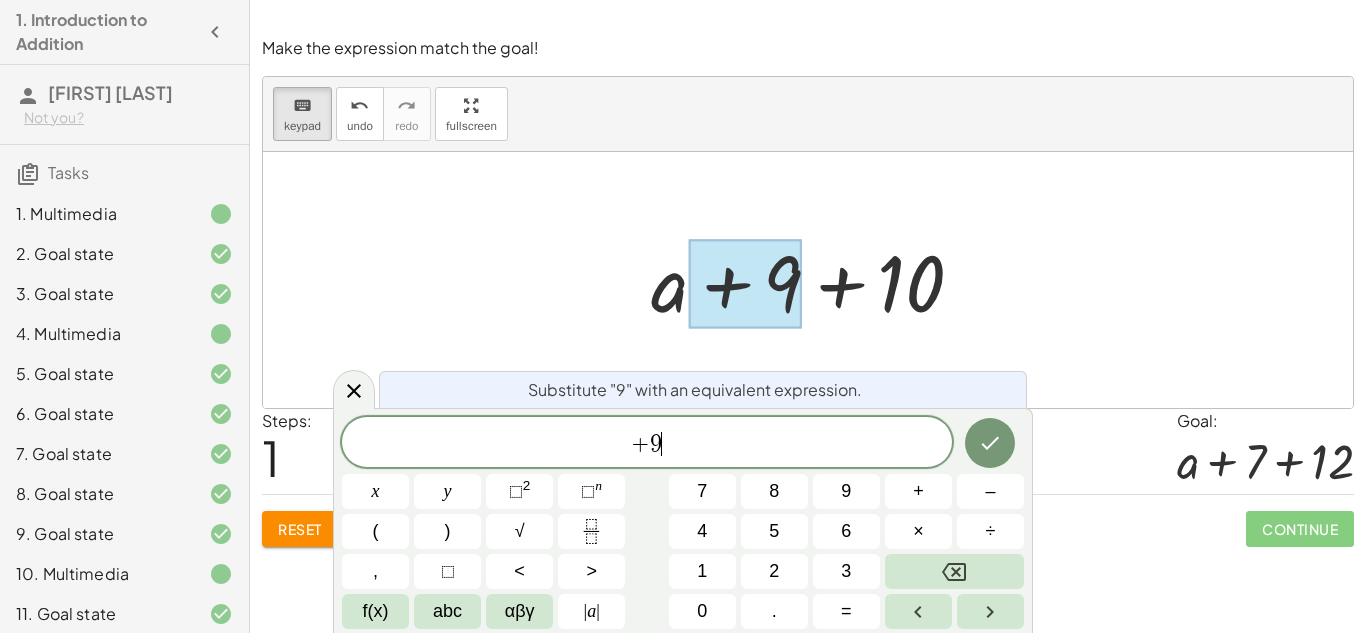 click on "+ 9 ​" at bounding box center (647, 444) 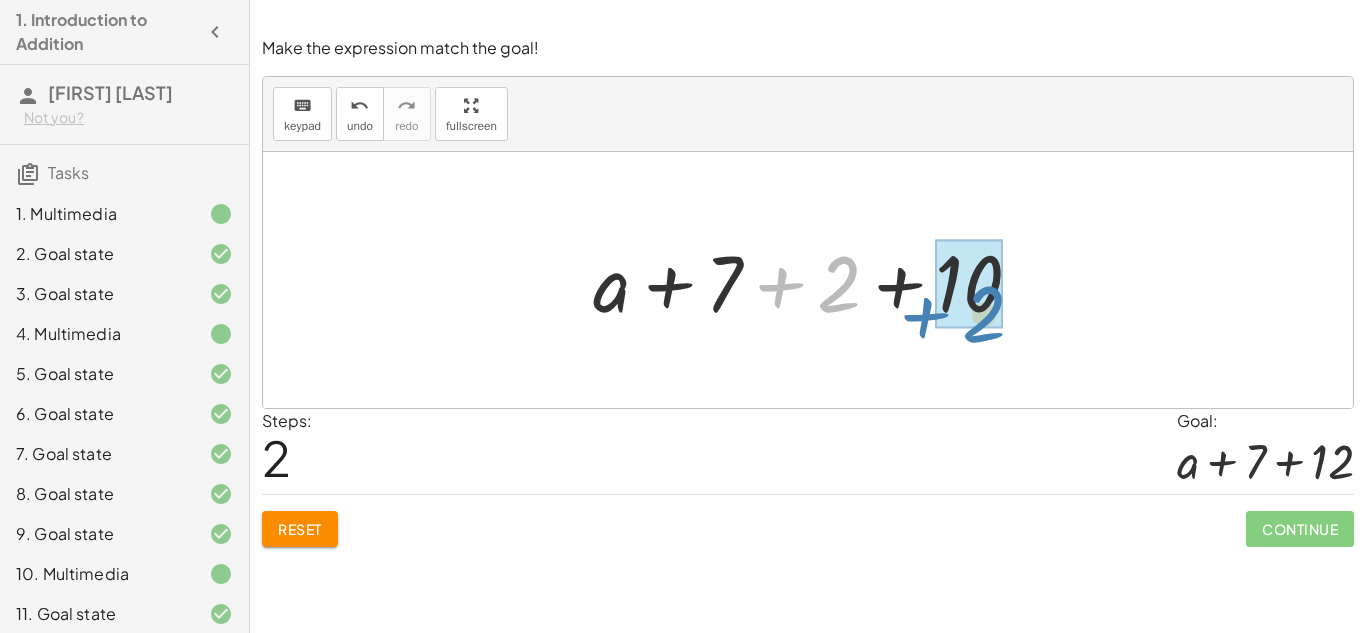 drag, startPoint x: 848, startPoint y: 262, endPoint x: 993, endPoint y: 292, distance: 148.07092 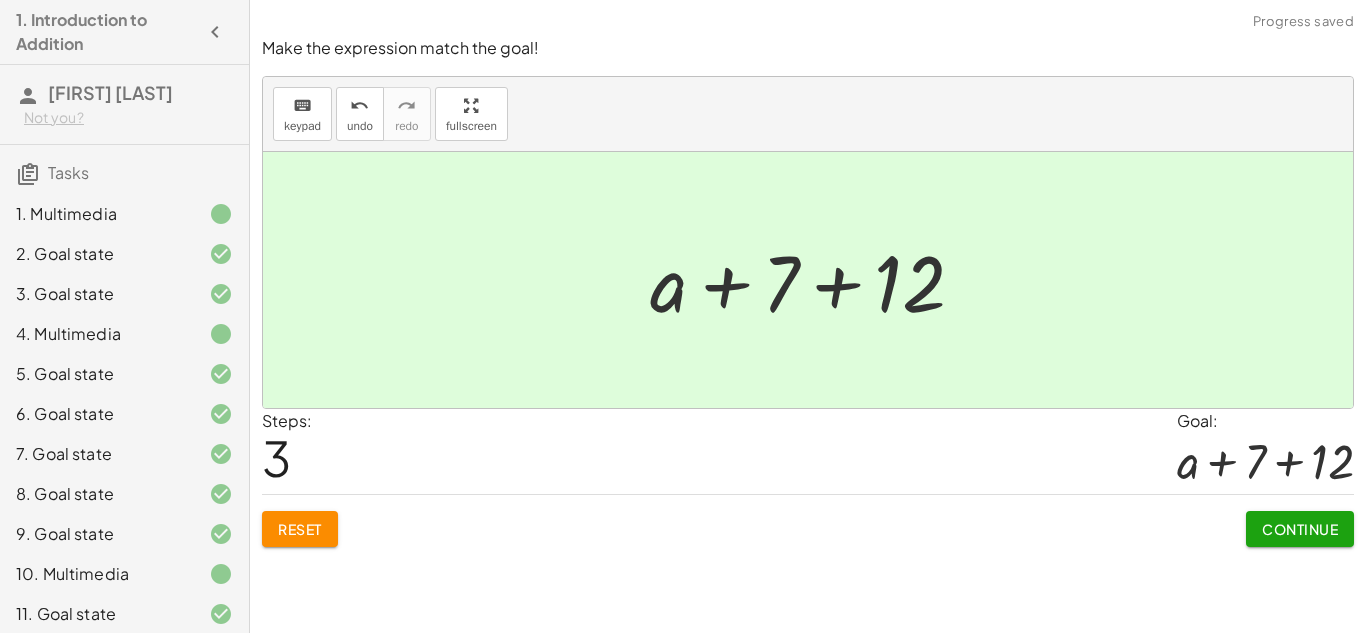 click on "Continue" at bounding box center [1300, 529] 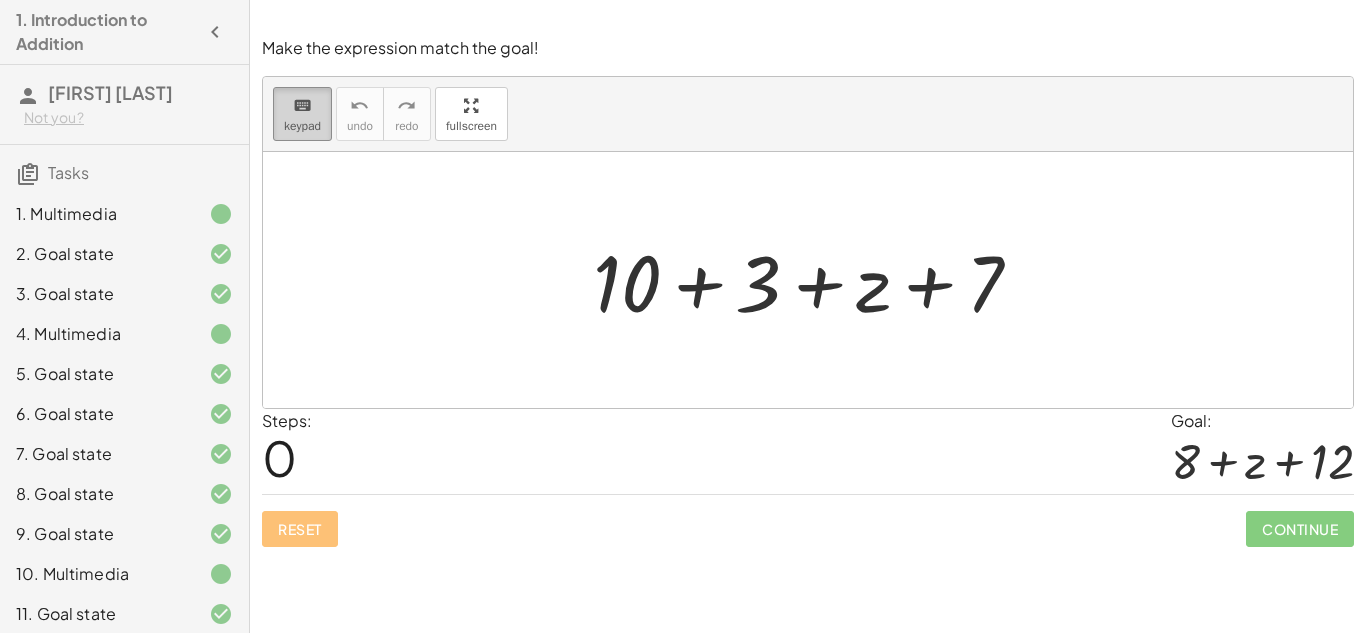 click on "keypad" at bounding box center [302, 126] 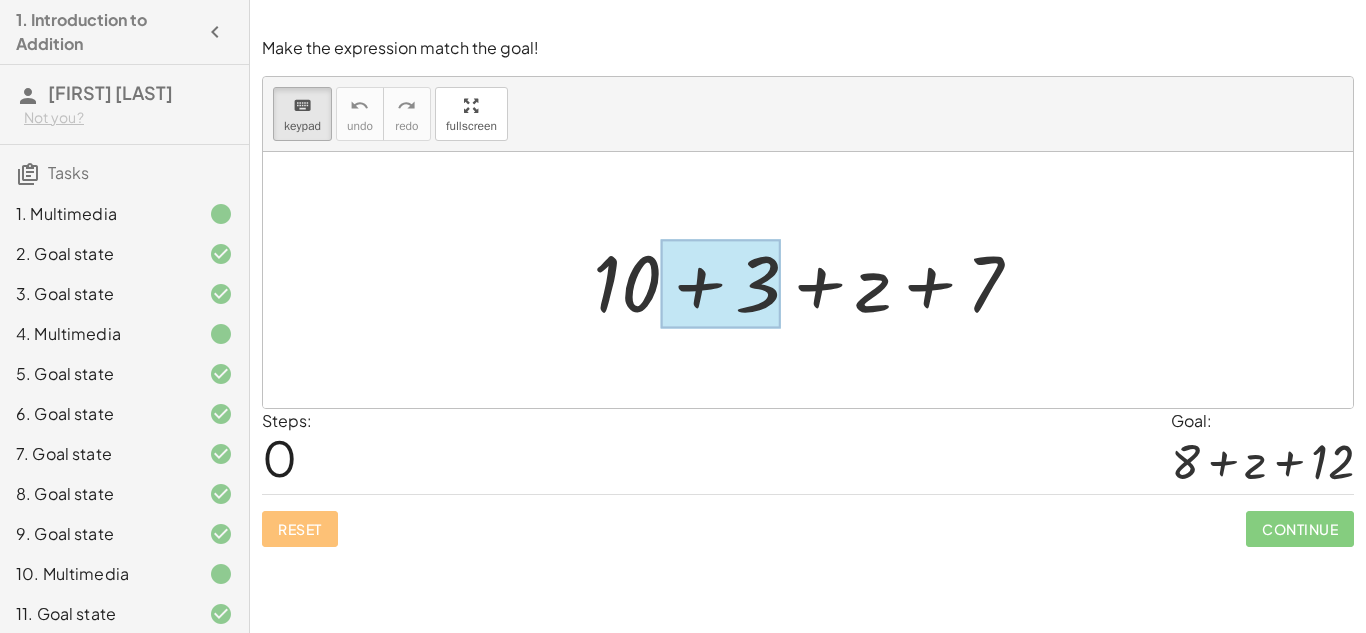 click at bounding box center (721, 284) 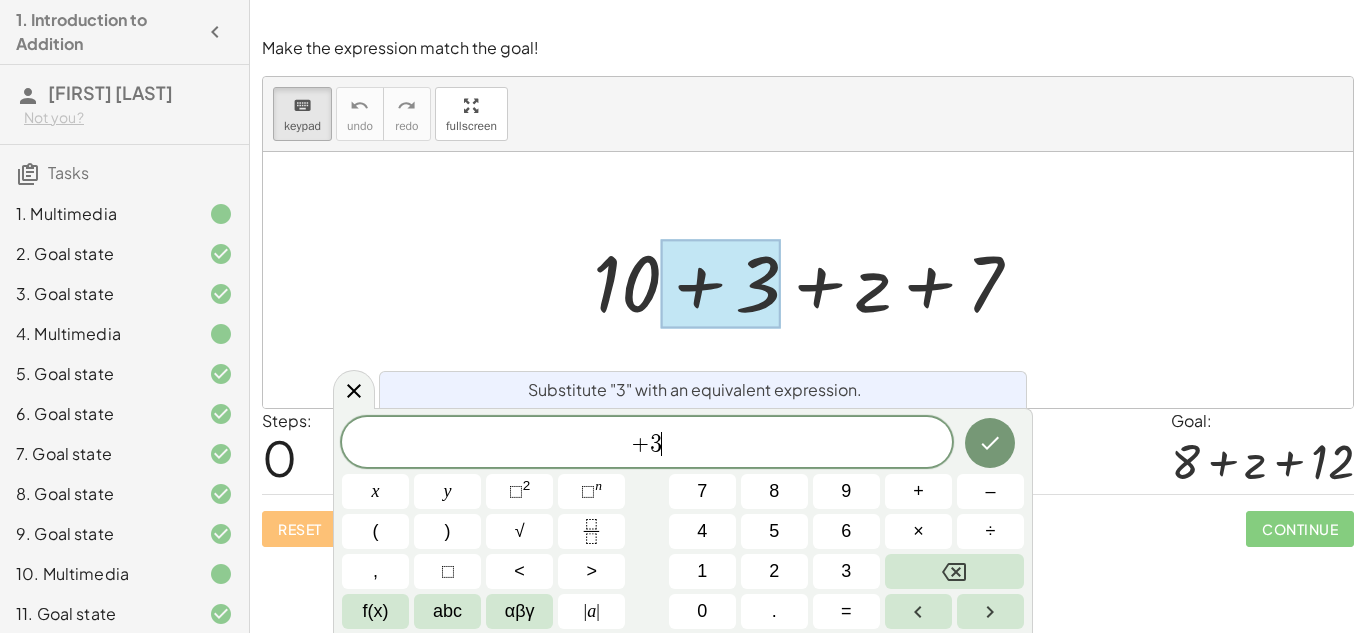click on "+ 3 ​" at bounding box center (647, 444) 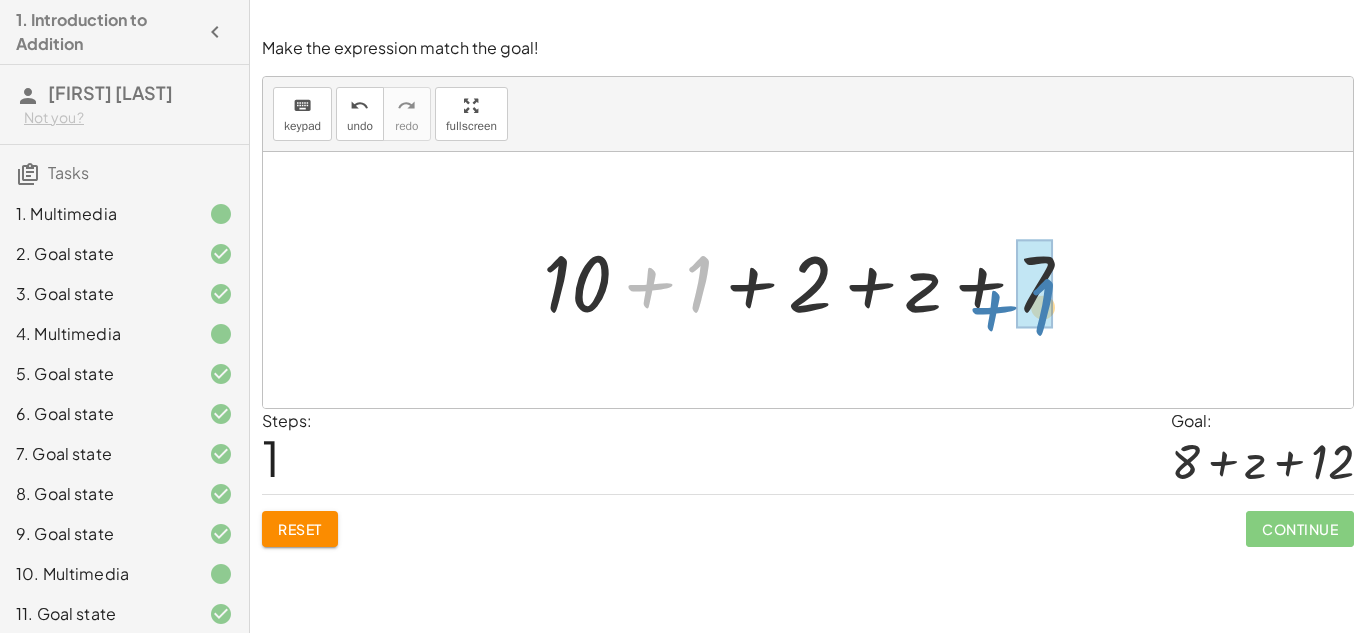 drag, startPoint x: 700, startPoint y: 283, endPoint x: 1043, endPoint y: 306, distance: 343.77026 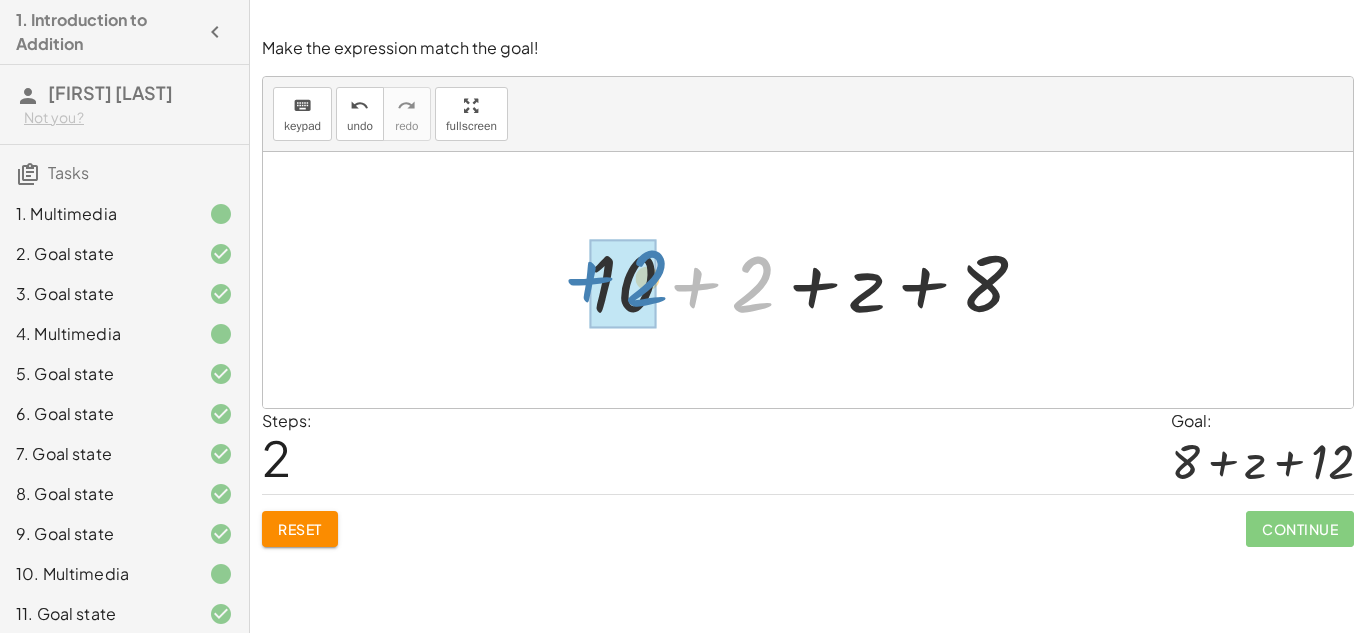 drag, startPoint x: 755, startPoint y: 283, endPoint x: 649, endPoint y: 277, distance: 106.16968 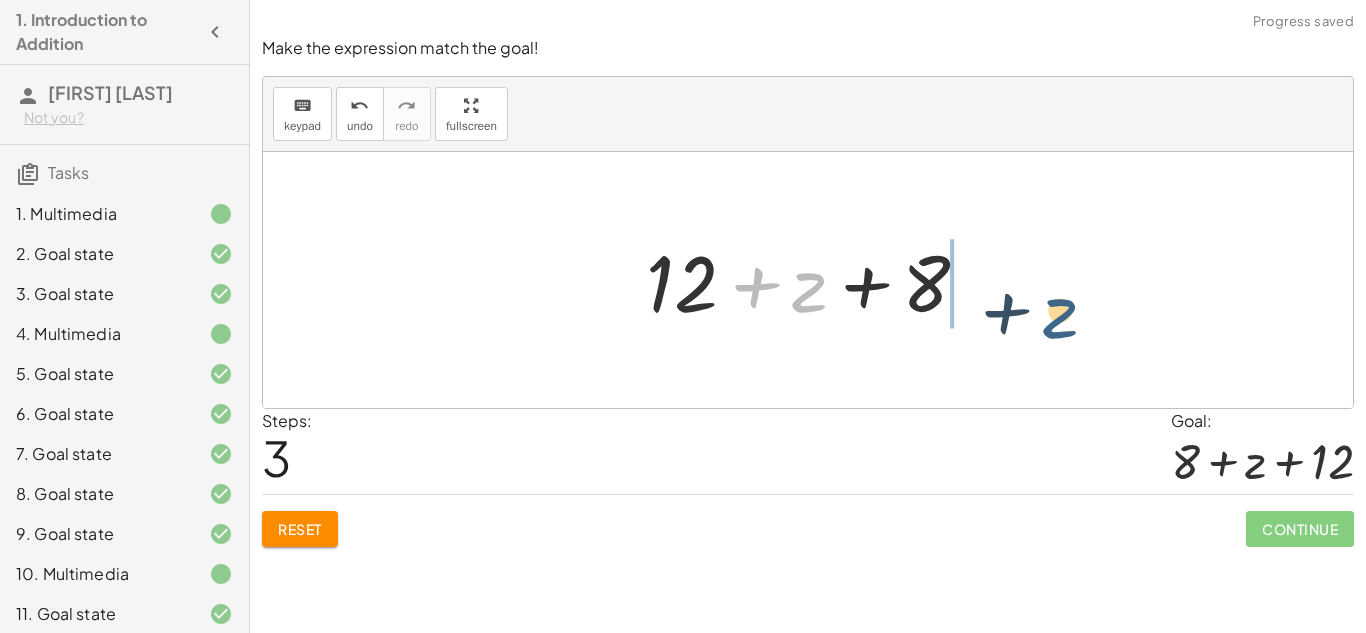 drag, startPoint x: 804, startPoint y: 296, endPoint x: 1038, endPoint y: 307, distance: 234.2584 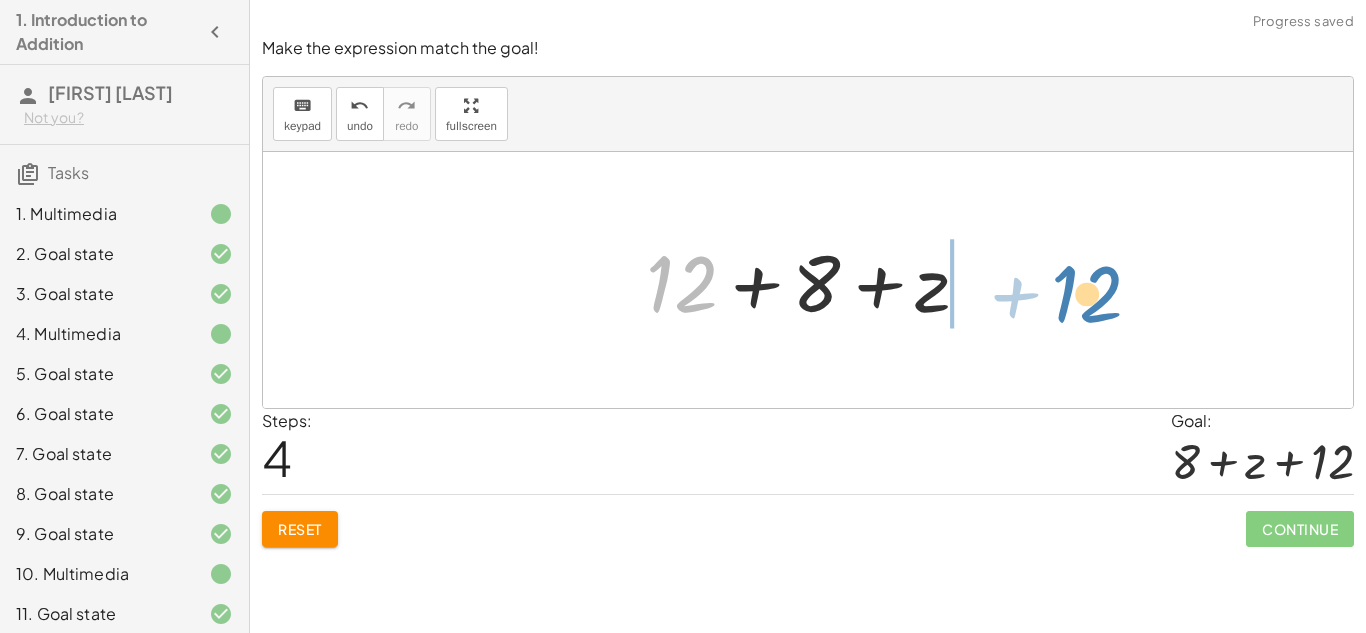 drag, startPoint x: 683, startPoint y: 272, endPoint x: 1054, endPoint y: 284, distance: 371.19403 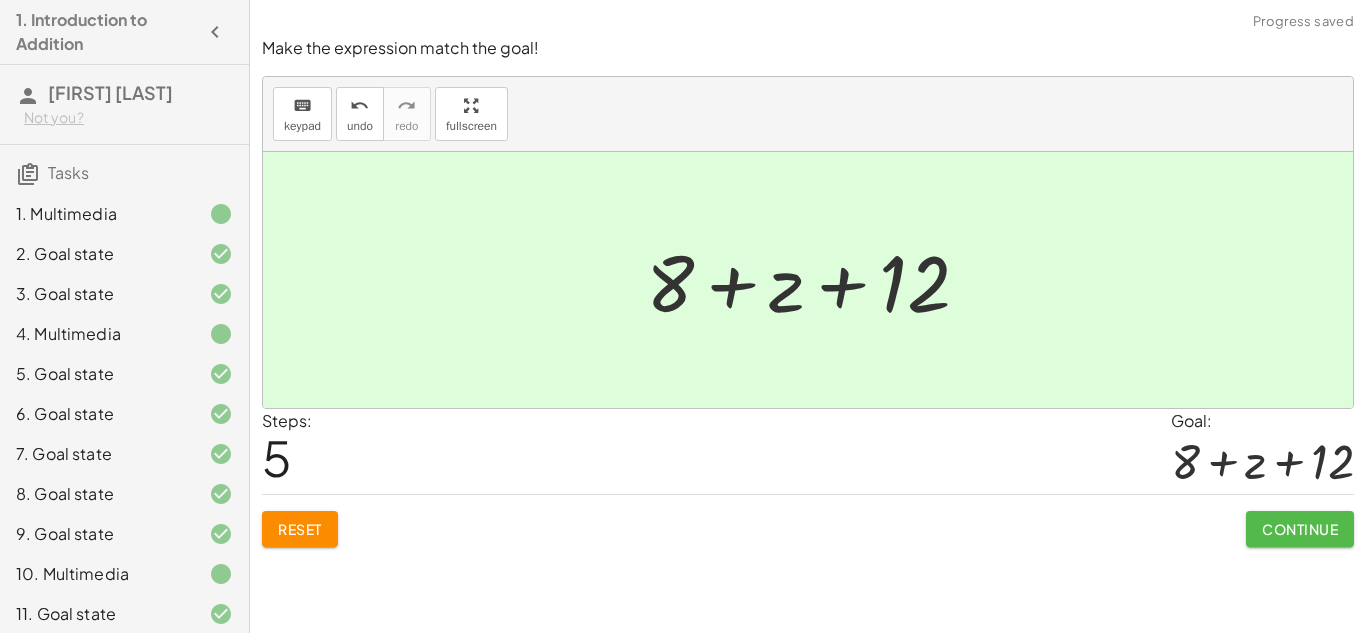 click on "Continue" 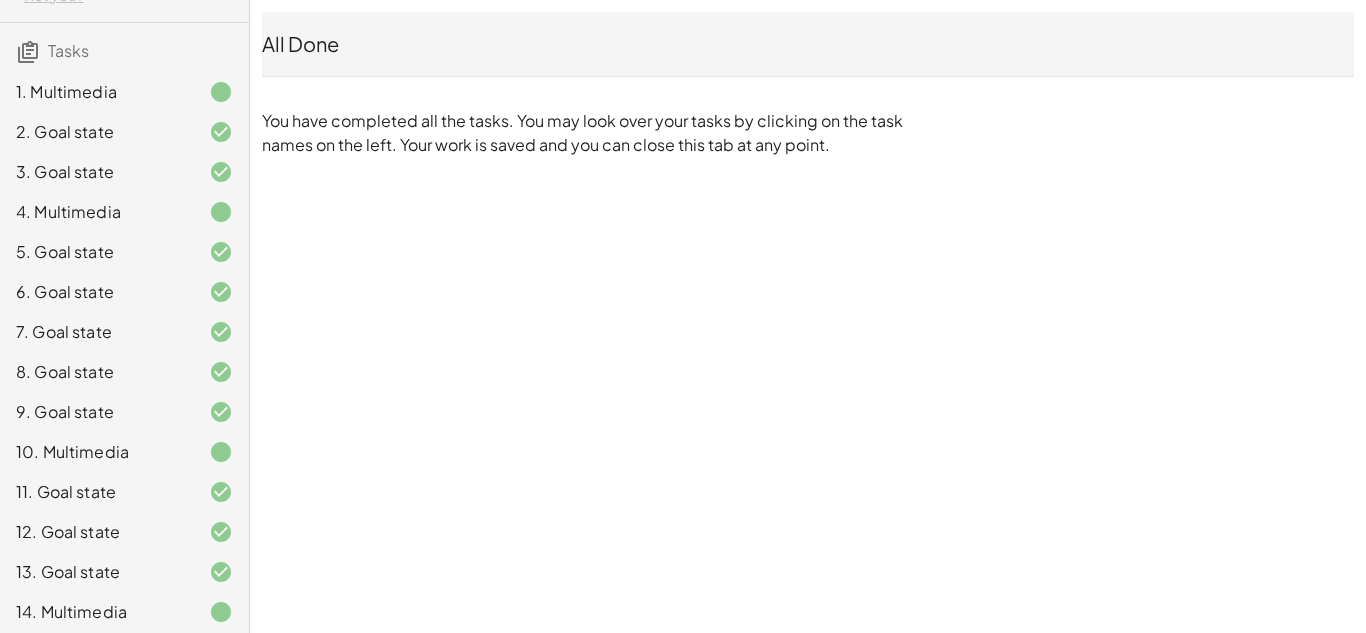 scroll, scrollTop: 449, scrollLeft: 0, axis: vertical 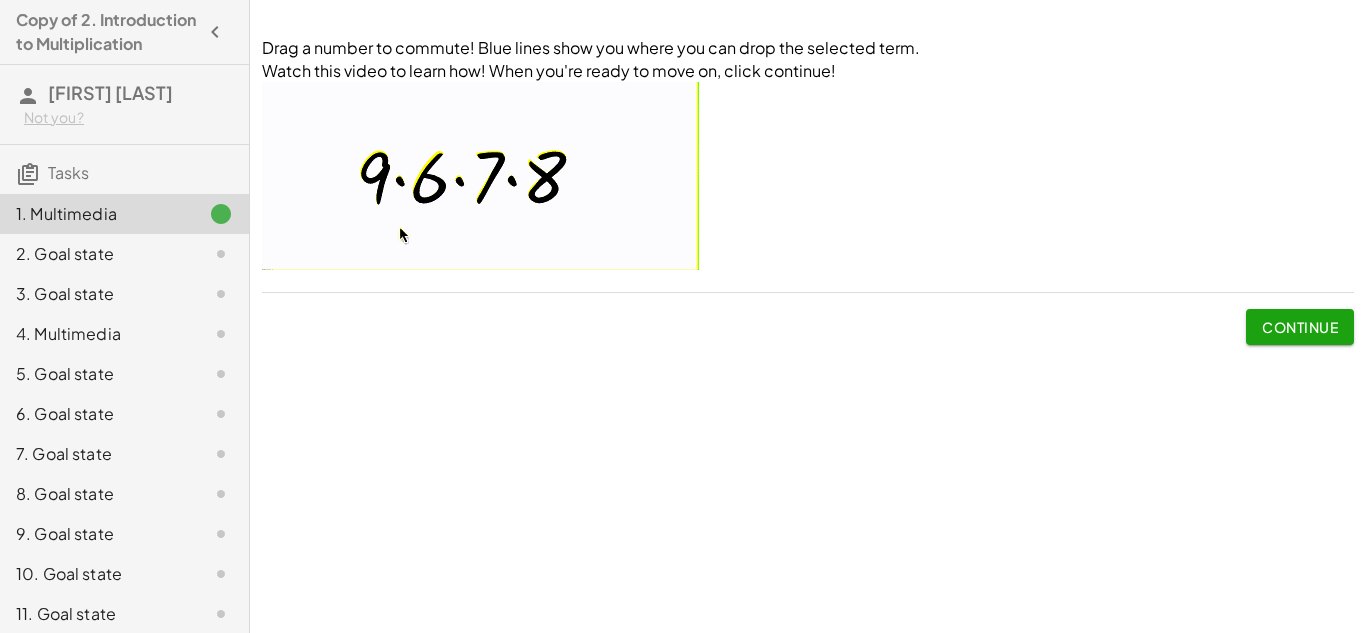 click on "Drag a number to commute! Blue lines show you where you can drop the selected term.  Watch this video to learn how! When you're ready to move on, click continue! Continue" 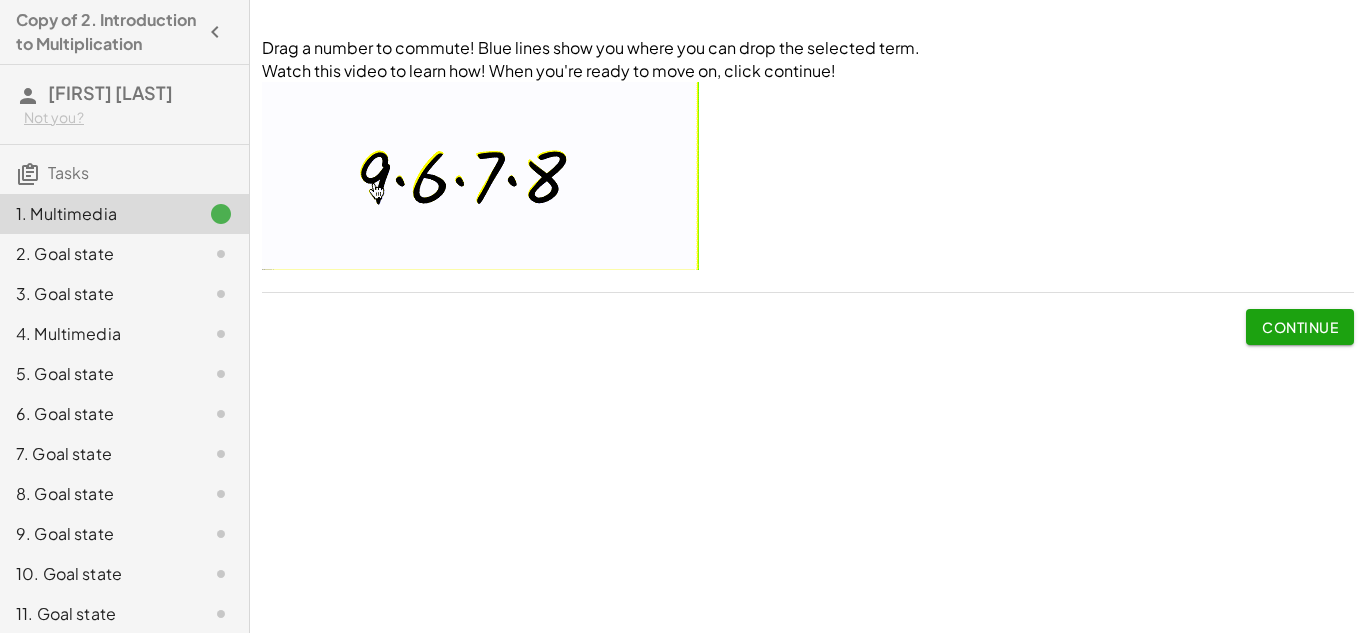 click on "Drag a number to commute! Blue lines show you where you can drop the selected term.  Watch this video to learn how! When you're ready to move on, click continue! Continue" 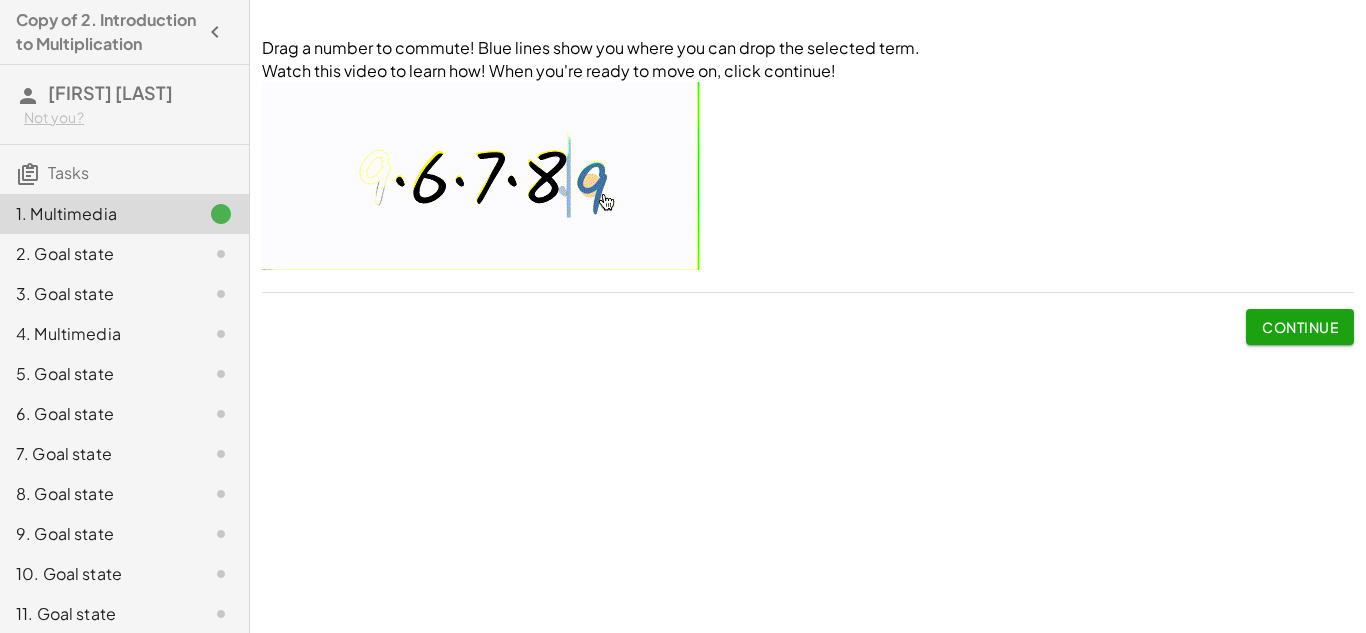 click on "Continue" 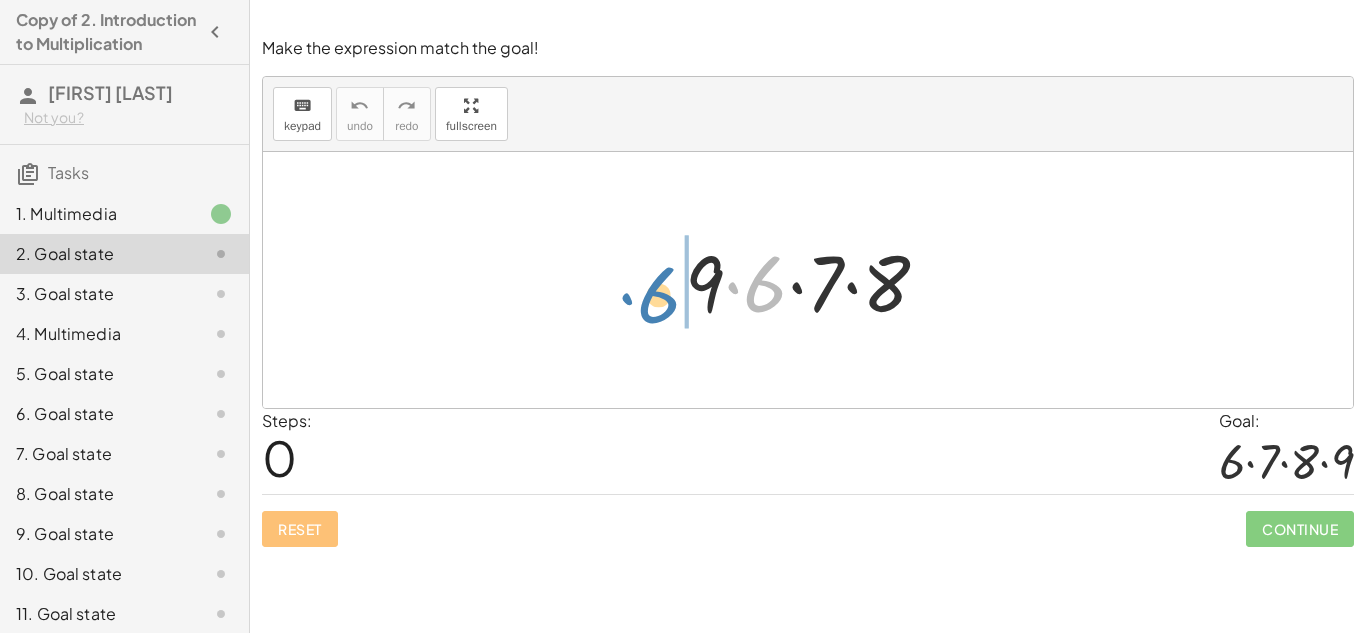 drag, startPoint x: 753, startPoint y: 292, endPoint x: 646, endPoint y: 303, distance: 107.563934 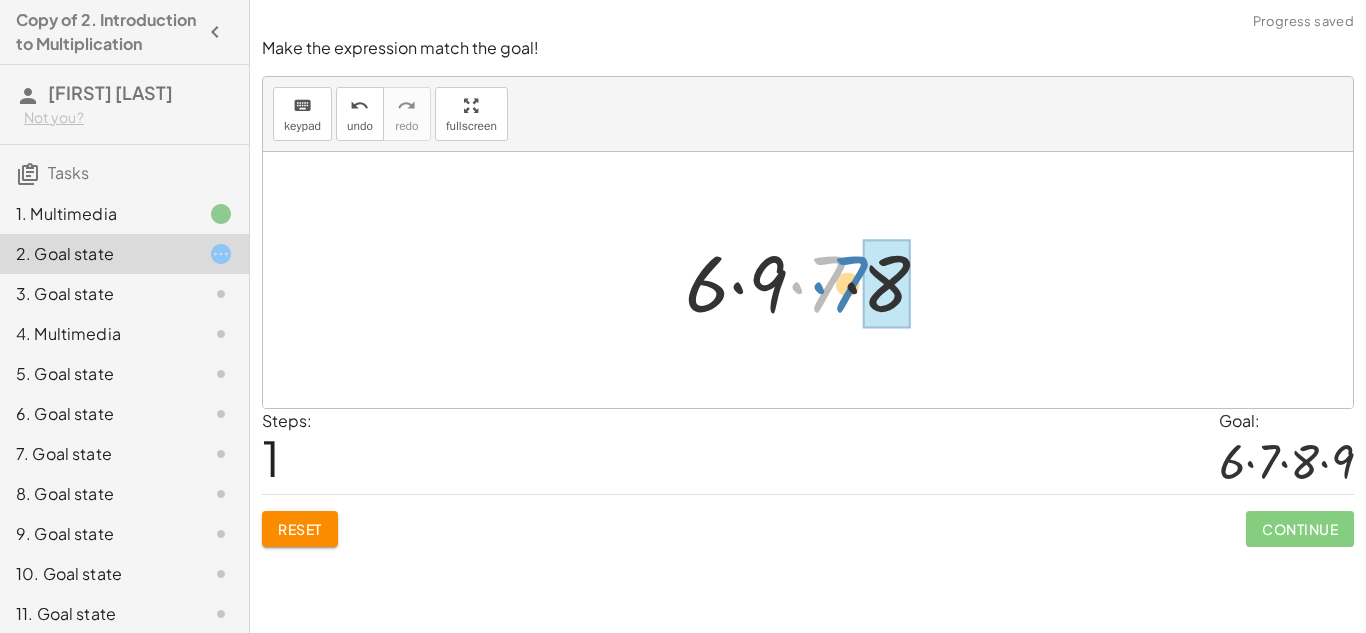 drag, startPoint x: 819, startPoint y: 288, endPoint x: 849, endPoint y: 287, distance: 30.016663 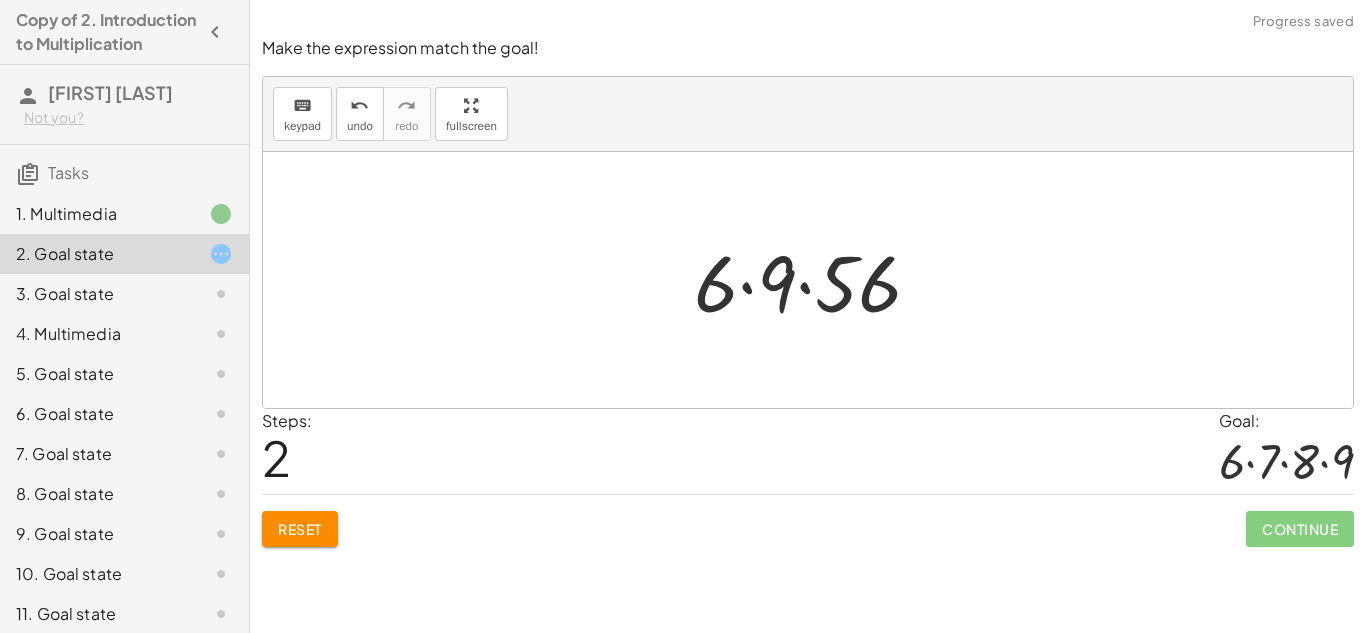 click on "Reset" at bounding box center (300, 529) 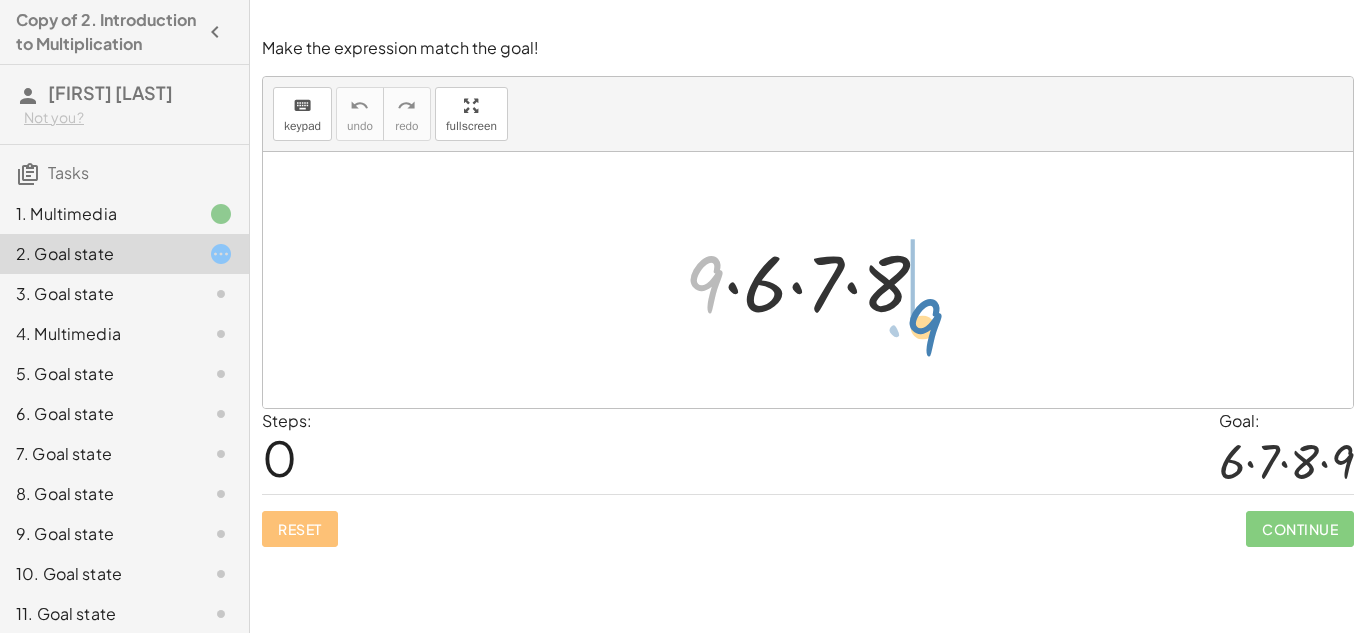 drag, startPoint x: 702, startPoint y: 266, endPoint x: 921, endPoint y: 309, distance: 223.18153 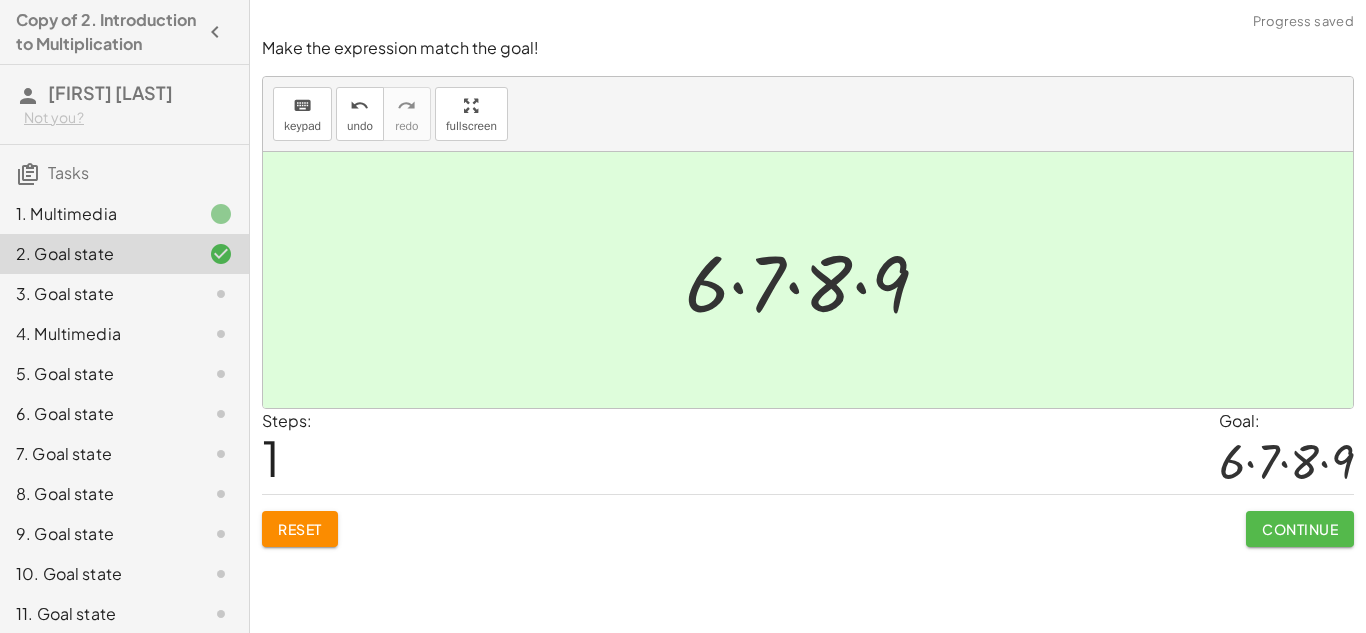 click on "Continue" 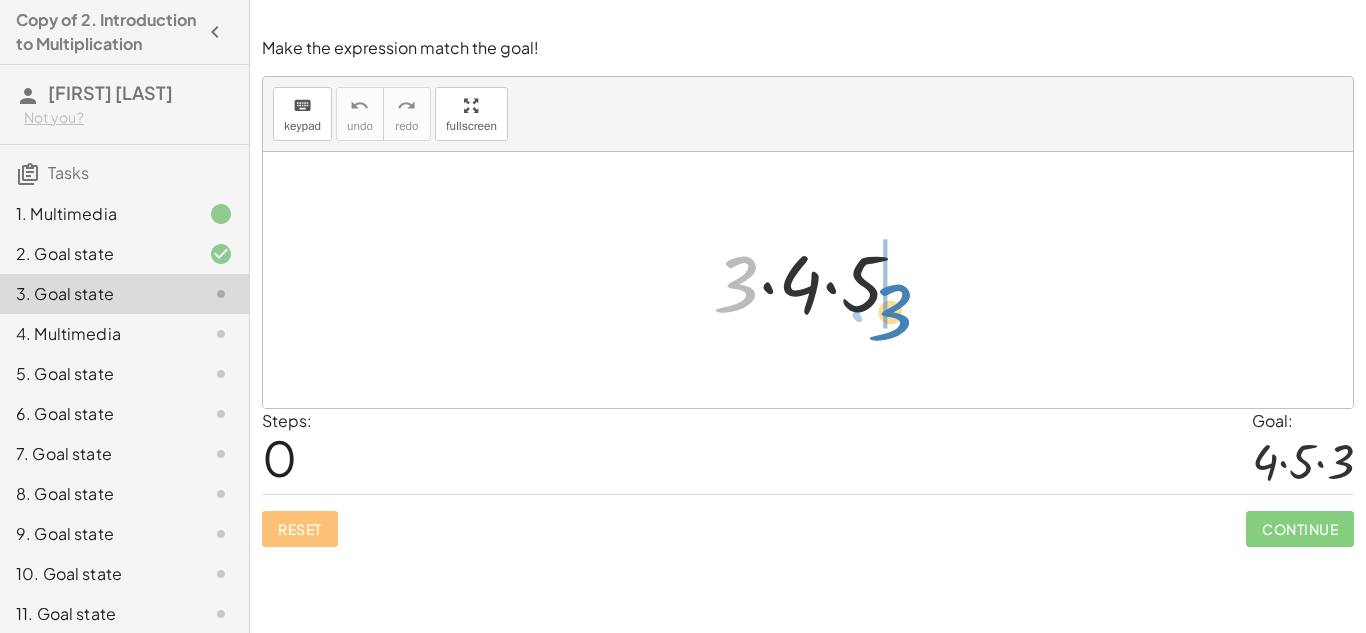 drag, startPoint x: 754, startPoint y: 267, endPoint x: 921, endPoint y: 283, distance: 167.76471 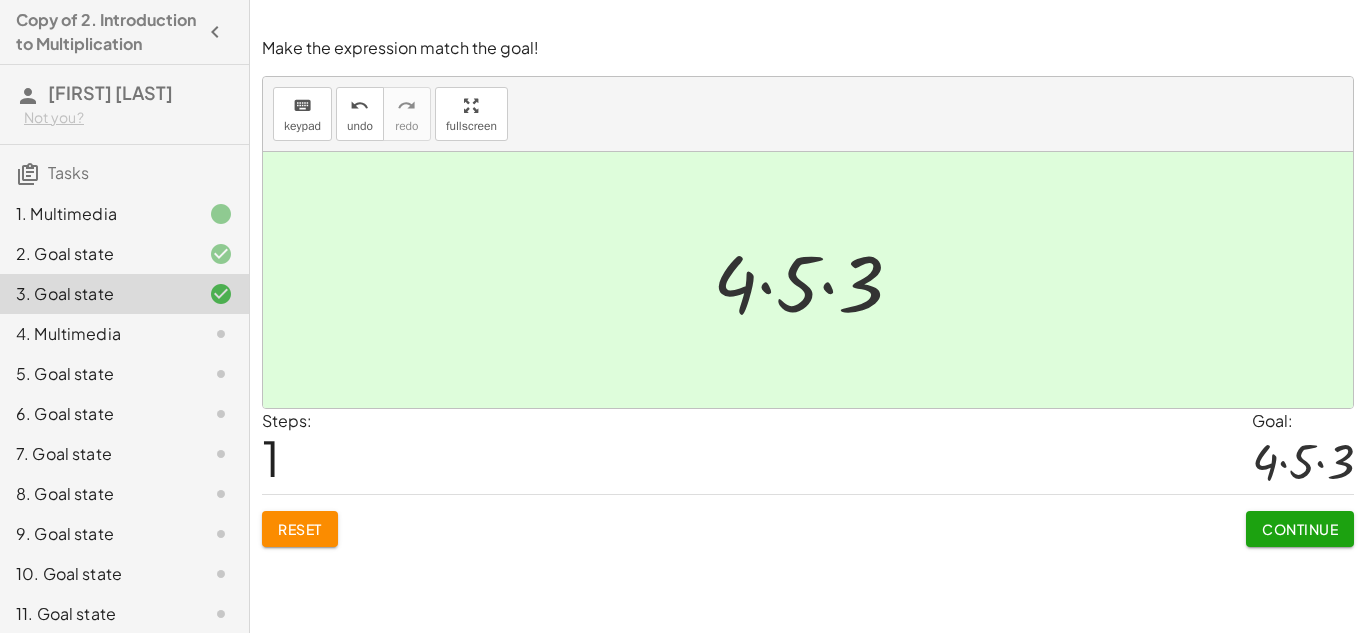 click on "Continue" 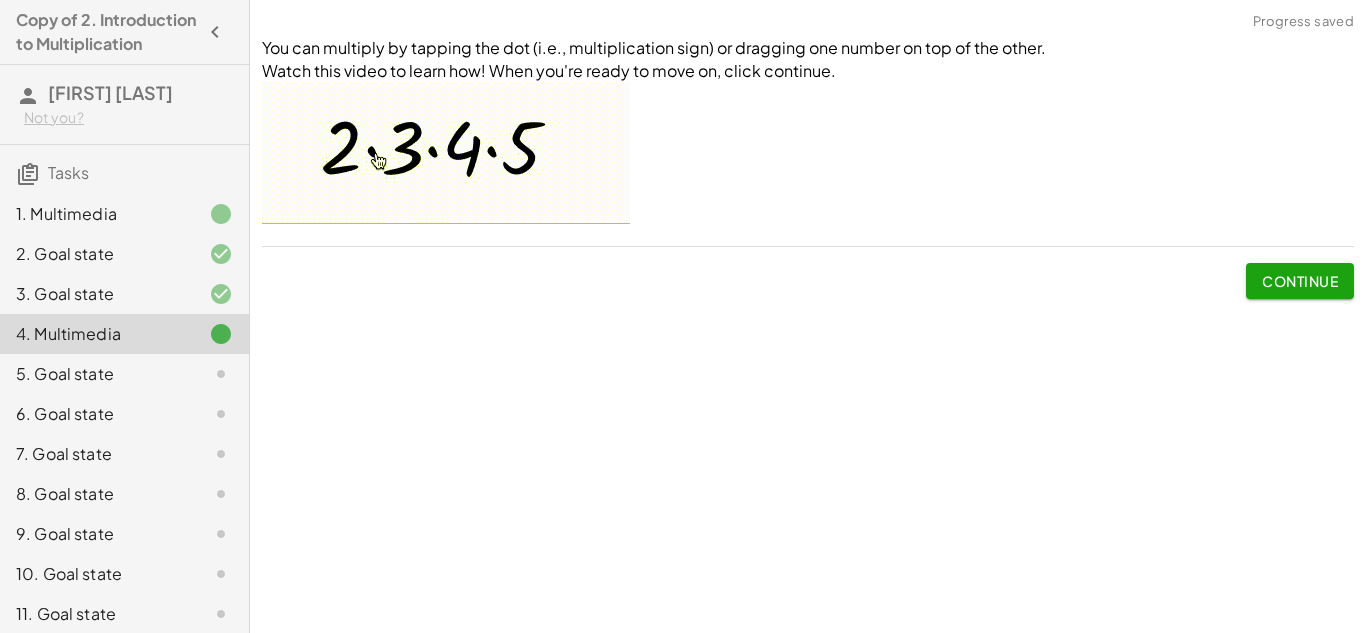 click on "Continue" 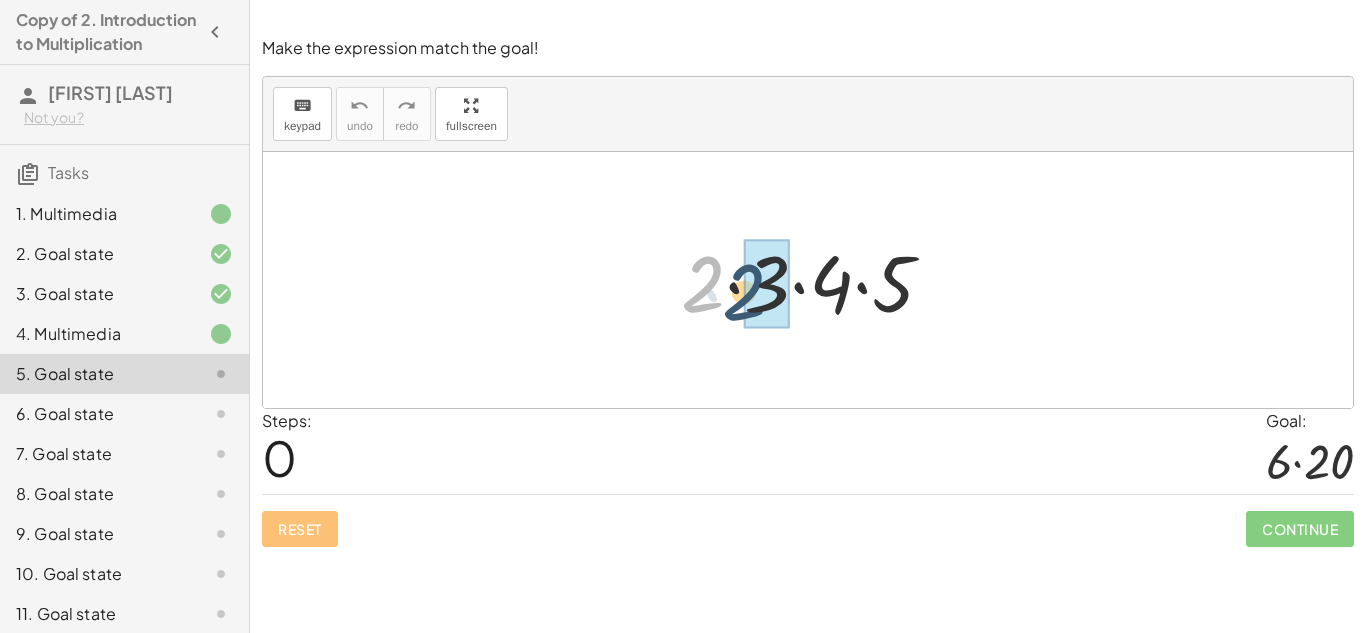 drag, startPoint x: 699, startPoint y: 259, endPoint x: 742, endPoint y: 268, distance: 43.931767 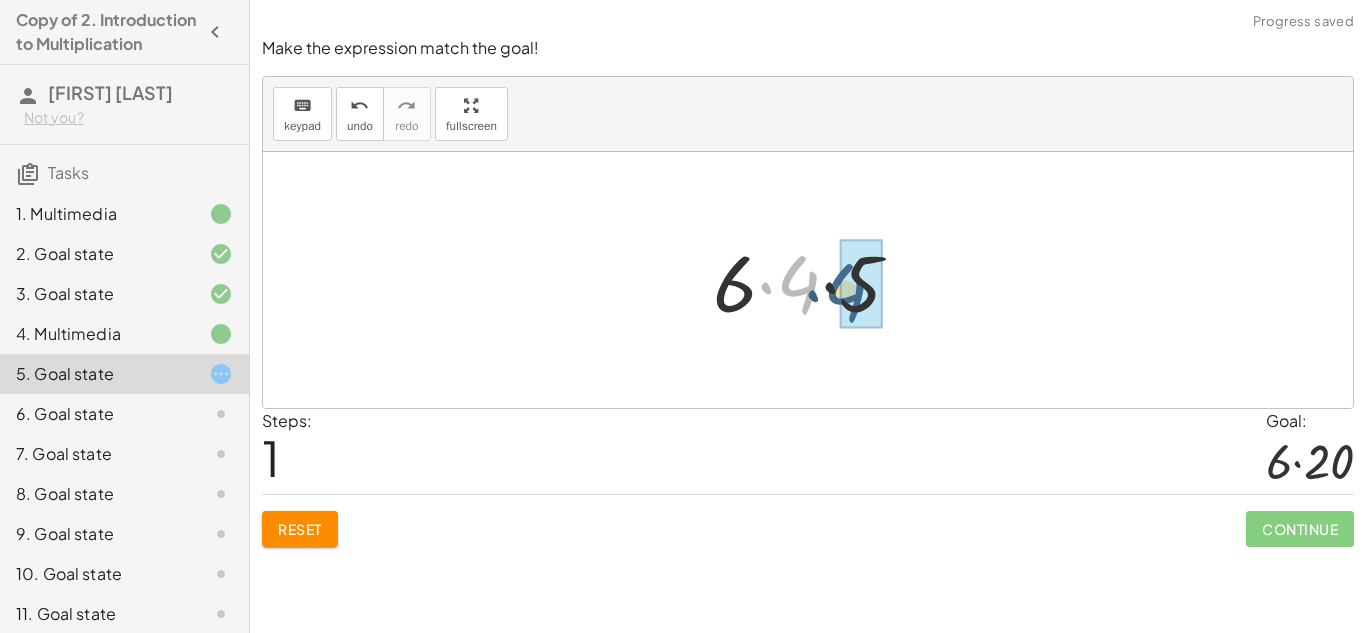 drag, startPoint x: 800, startPoint y: 282, endPoint x: 849, endPoint y: 289, distance: 49.497475 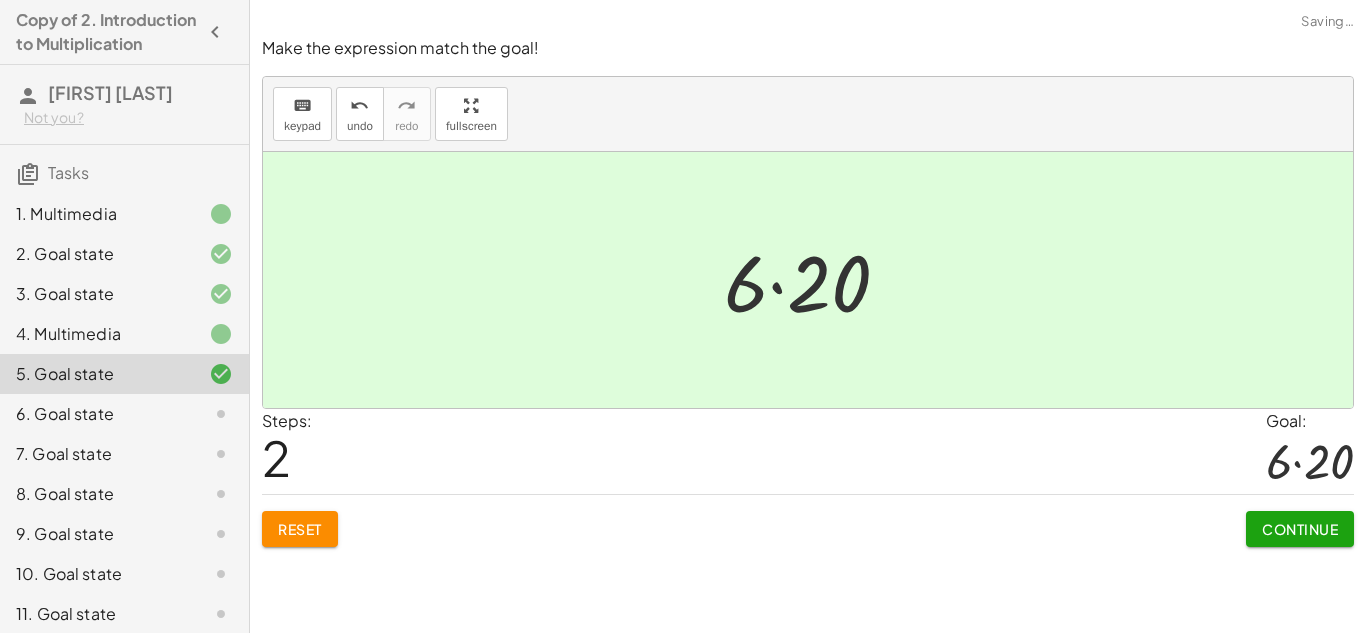 click on "Continue" 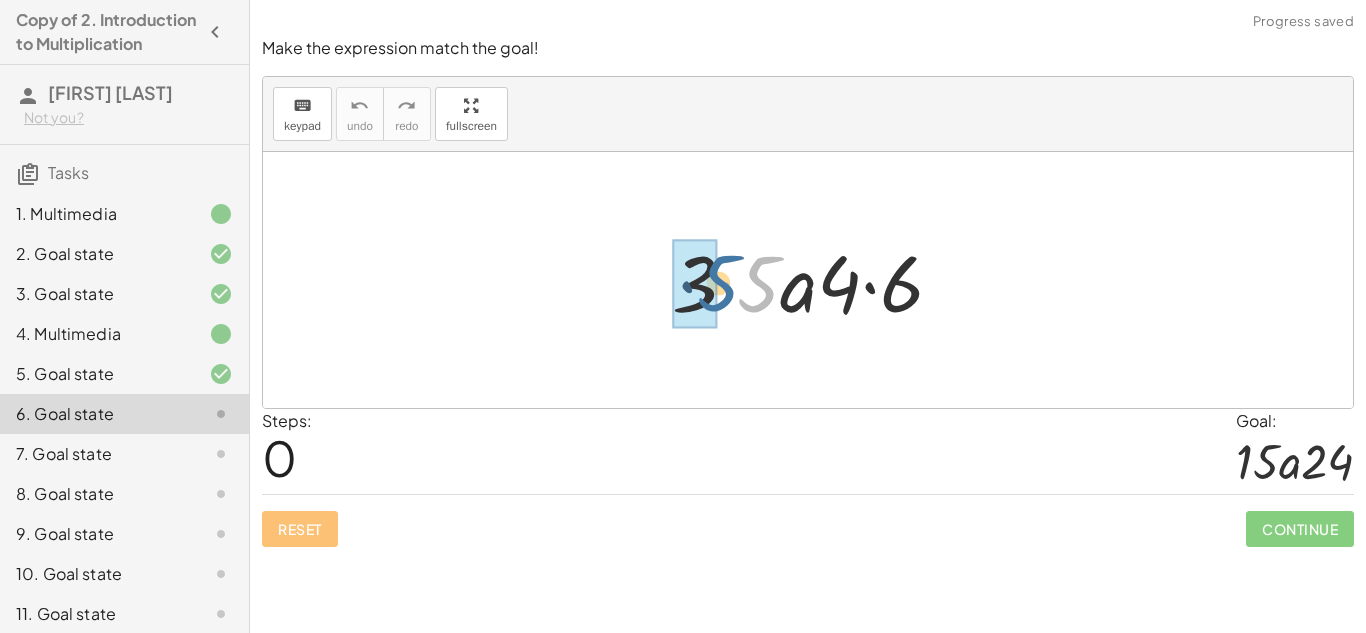 drag, startPoint x: 750, startPoint y: 293, endPoint x: 706, endPoint y: 292, distance: 44.011364 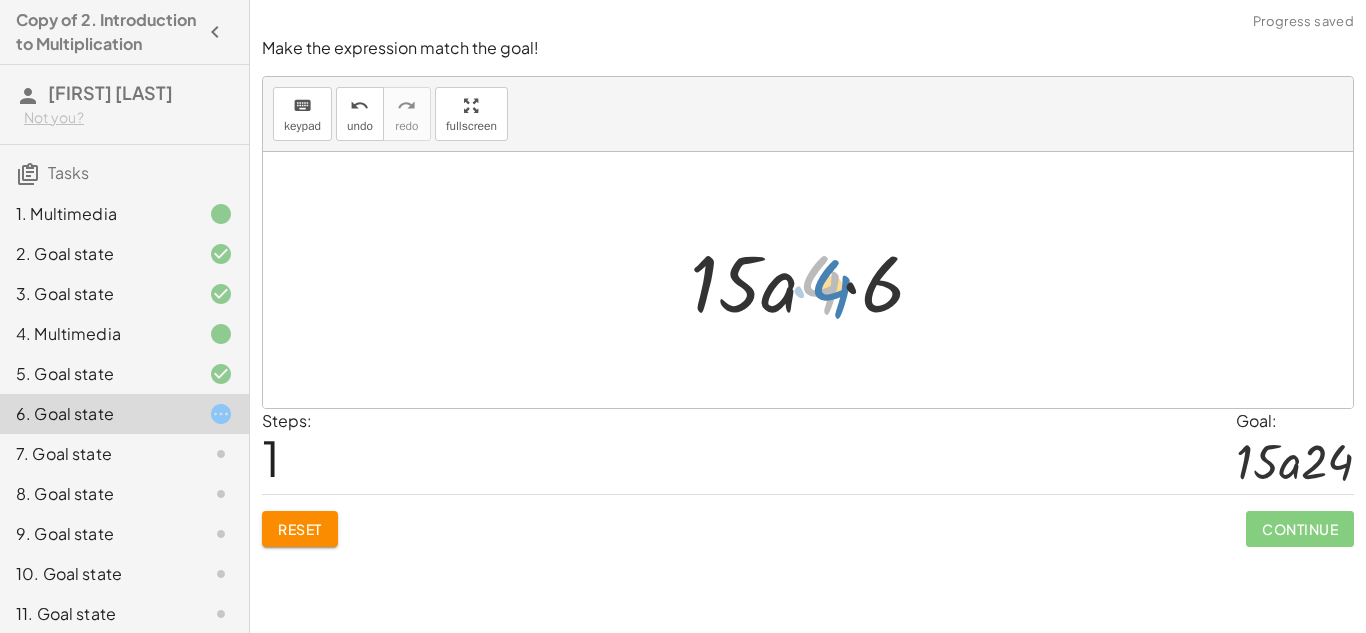 click at bounding box center [815, 280] 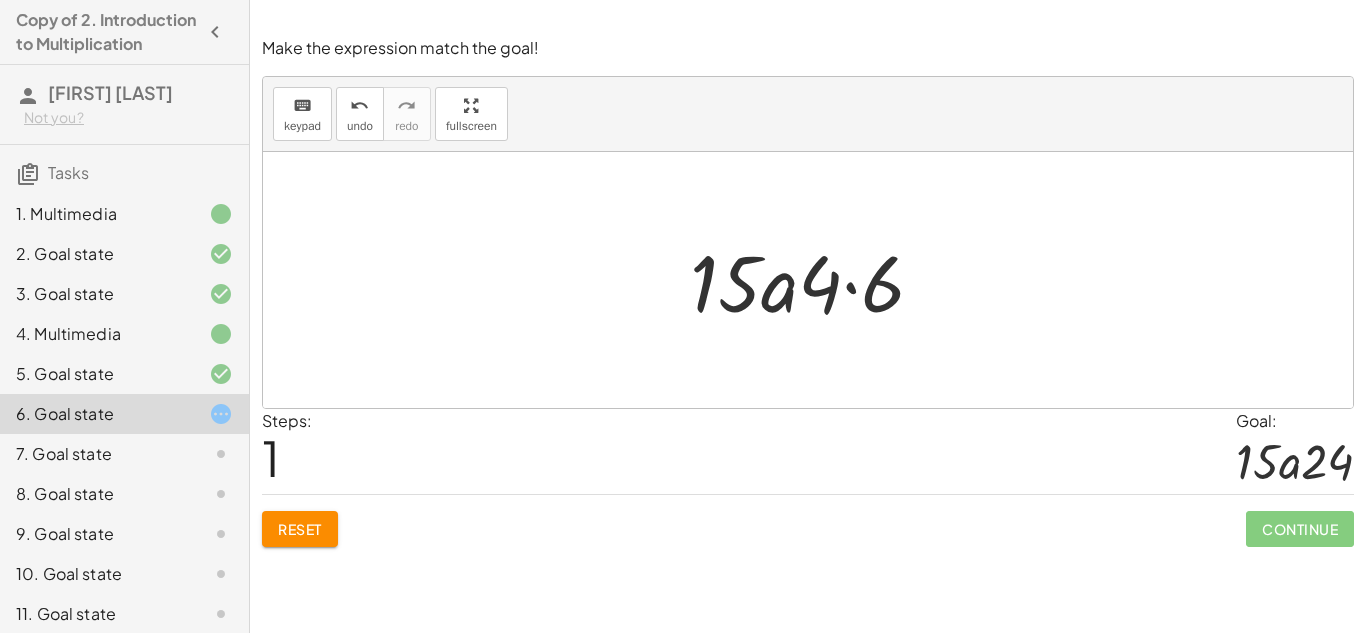 click on "Reset" 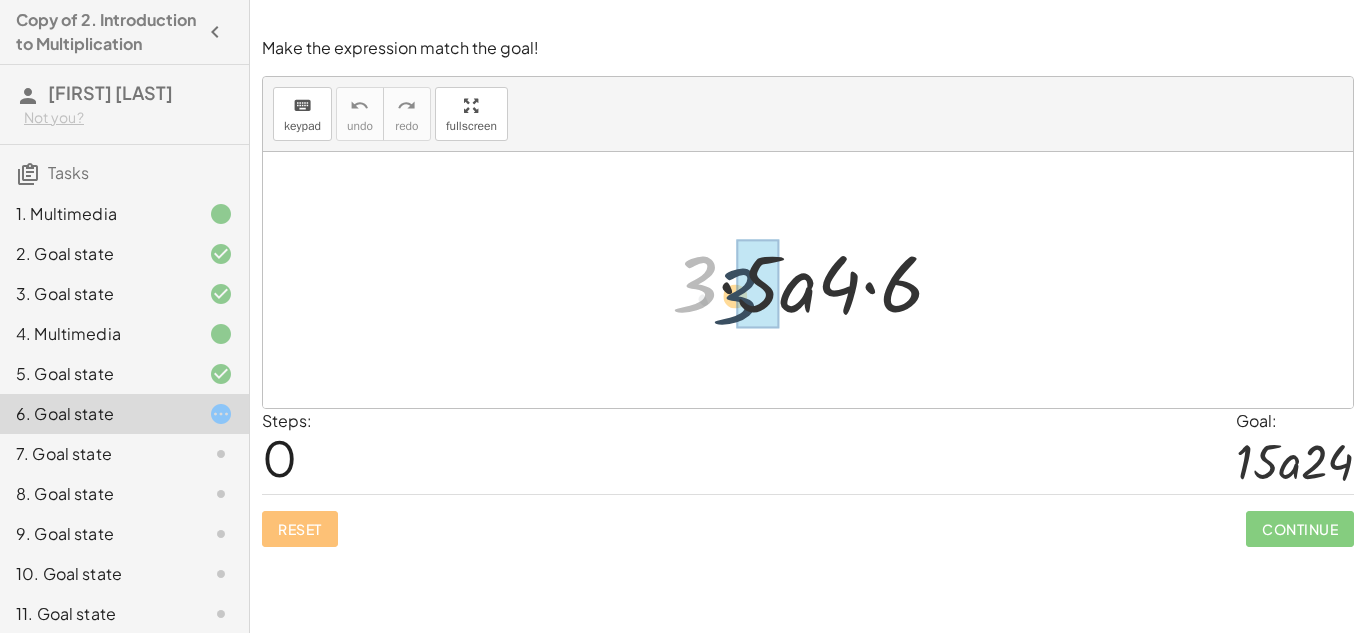 drag, startPoint x: 695, startPoint y: 273, endPoint x: 749, endPoint y: 289, distance: 56.32051 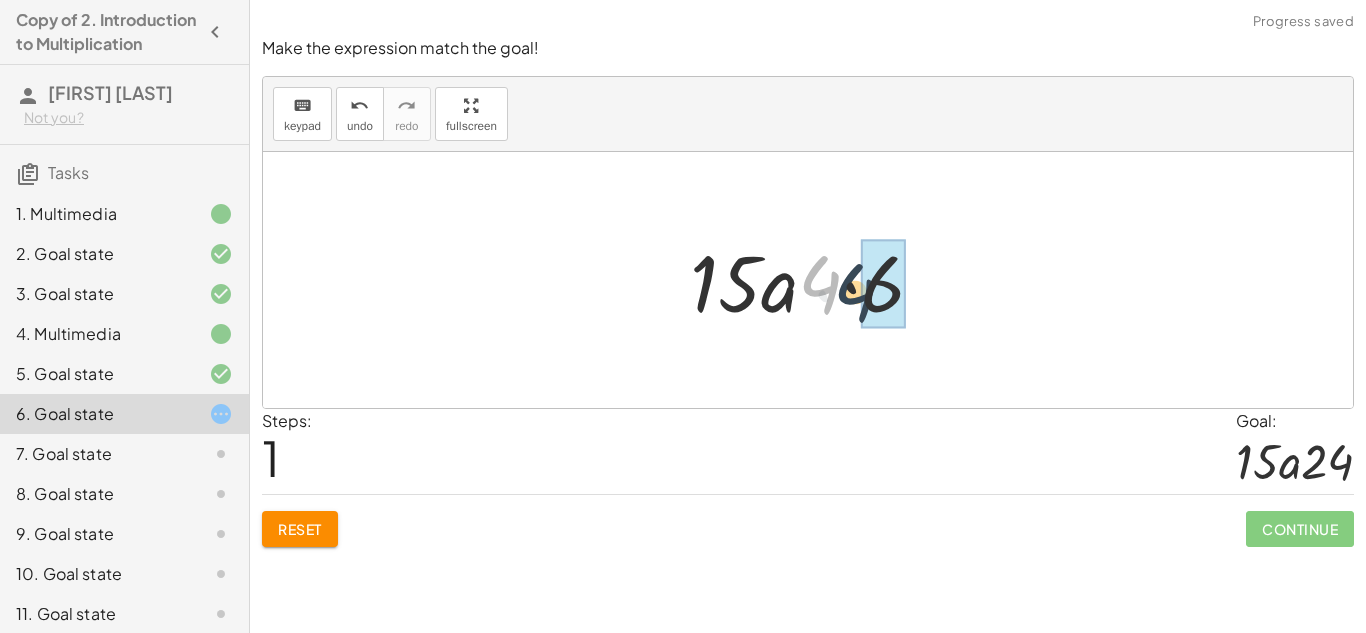 drag, startPoint x: 827, startPoint y: 294, endPoint x: 866, endPoint y: 301, distance: 39.623226 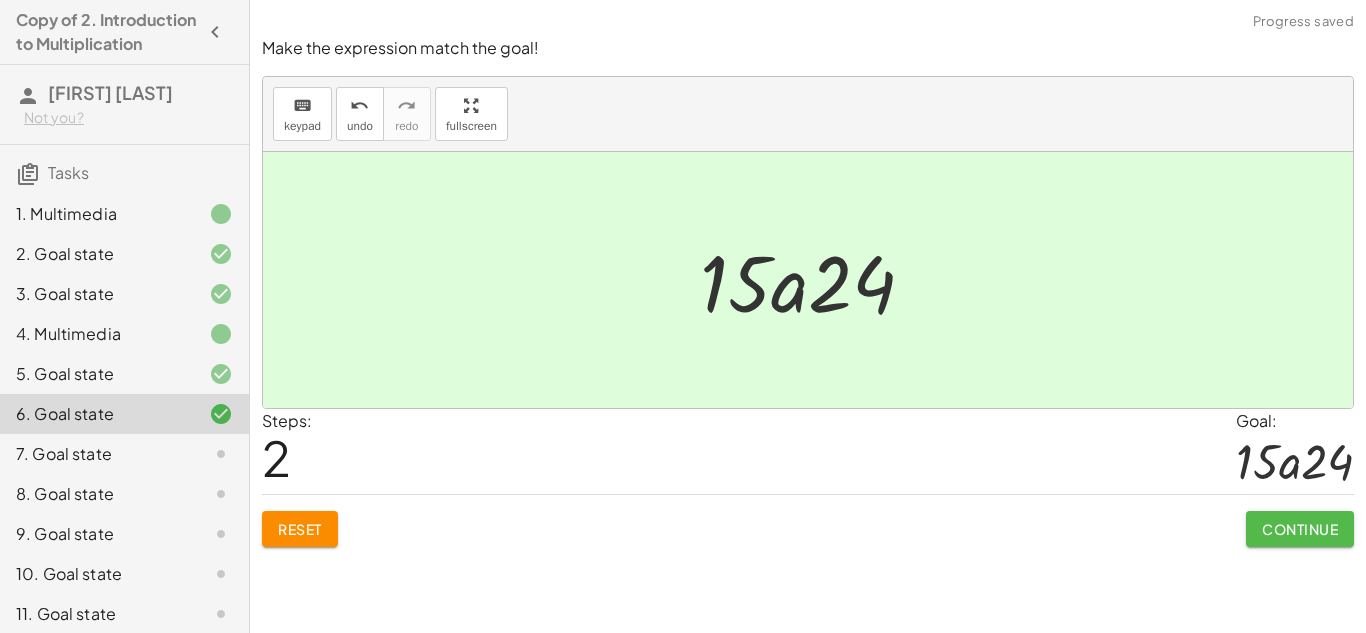 click on "Continue" 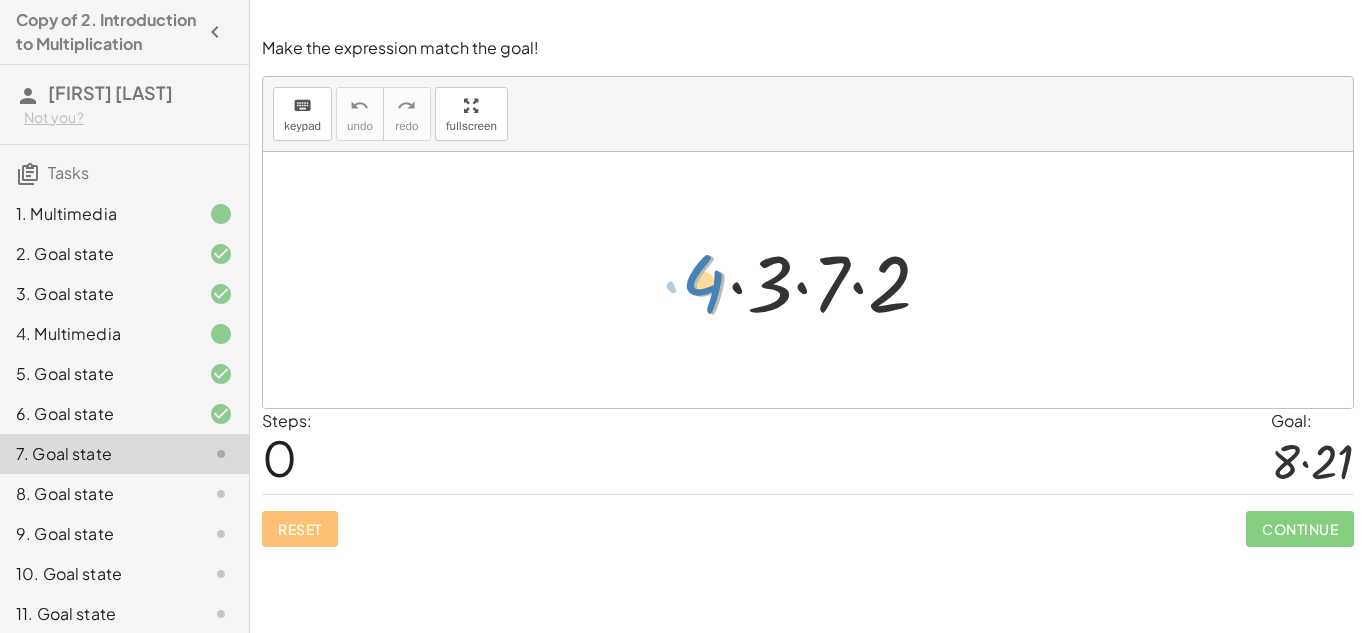 click at bounding box center [815, 280] 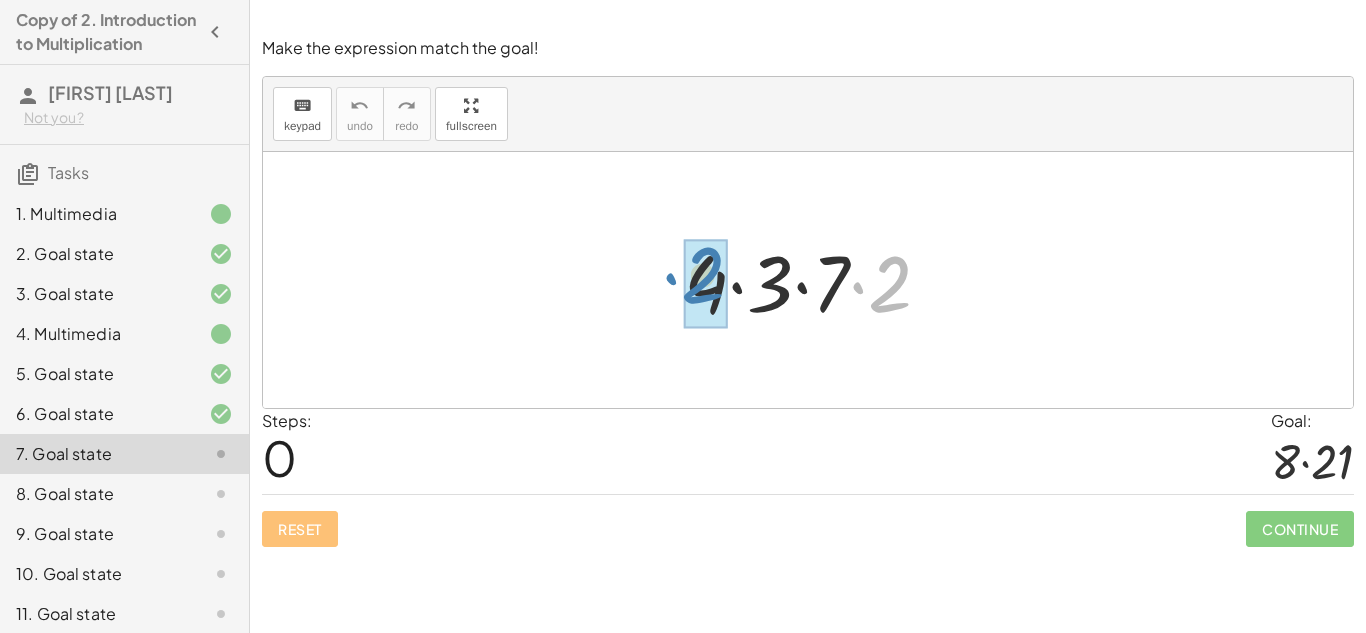 drag, startPoint x: 884, startPoint y: 291, endPoint x: 699, endPoint y: 284, distance: 185.13239 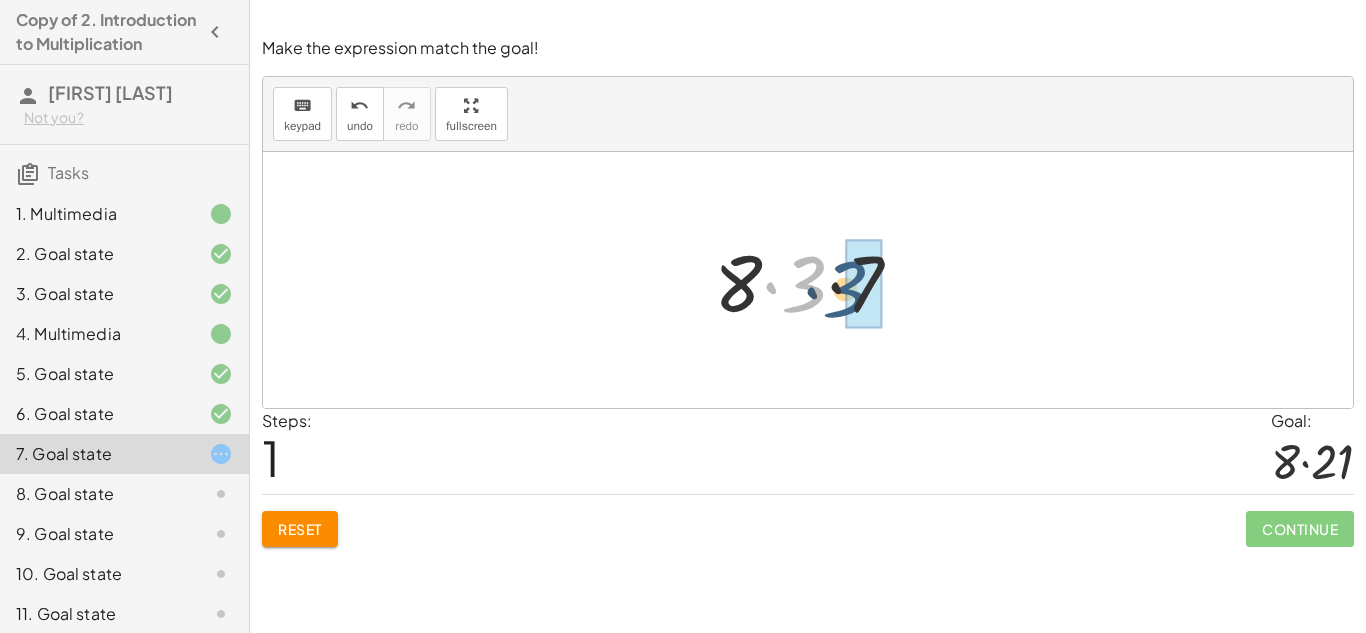 drag, startPoint x: 796, startPoint y: 287, endPoint x: 839, endPoint y: 294, distance: 43.56604 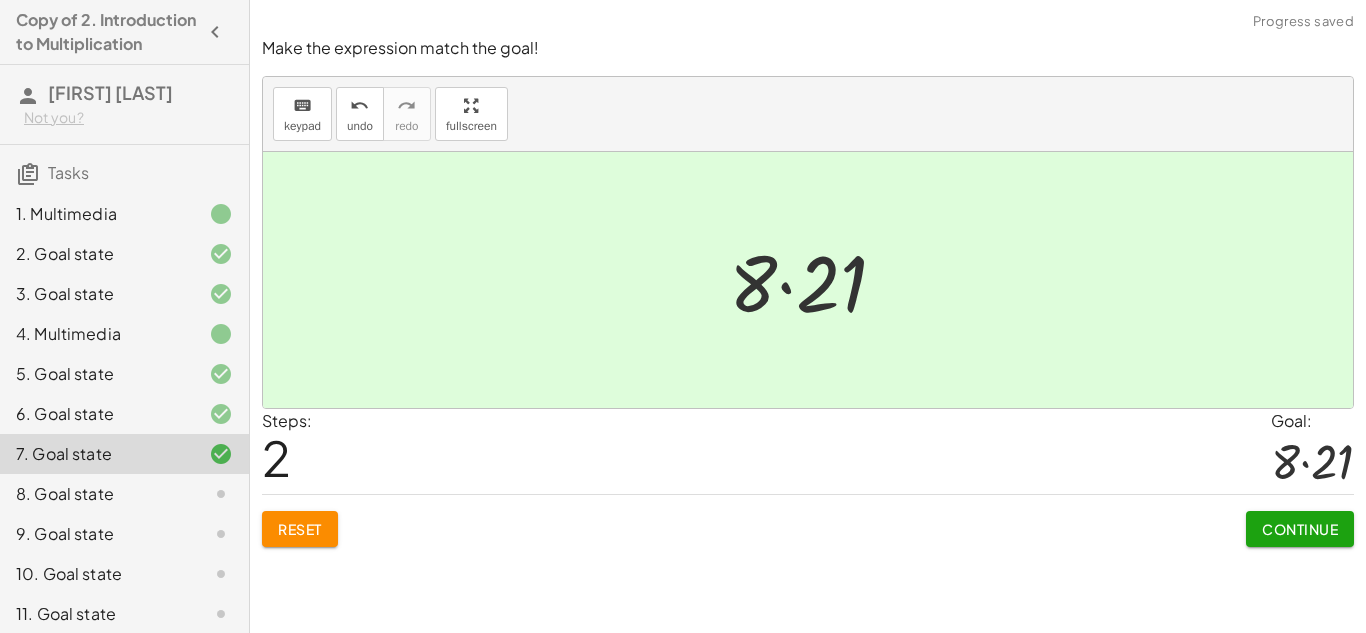 click on "Continue" 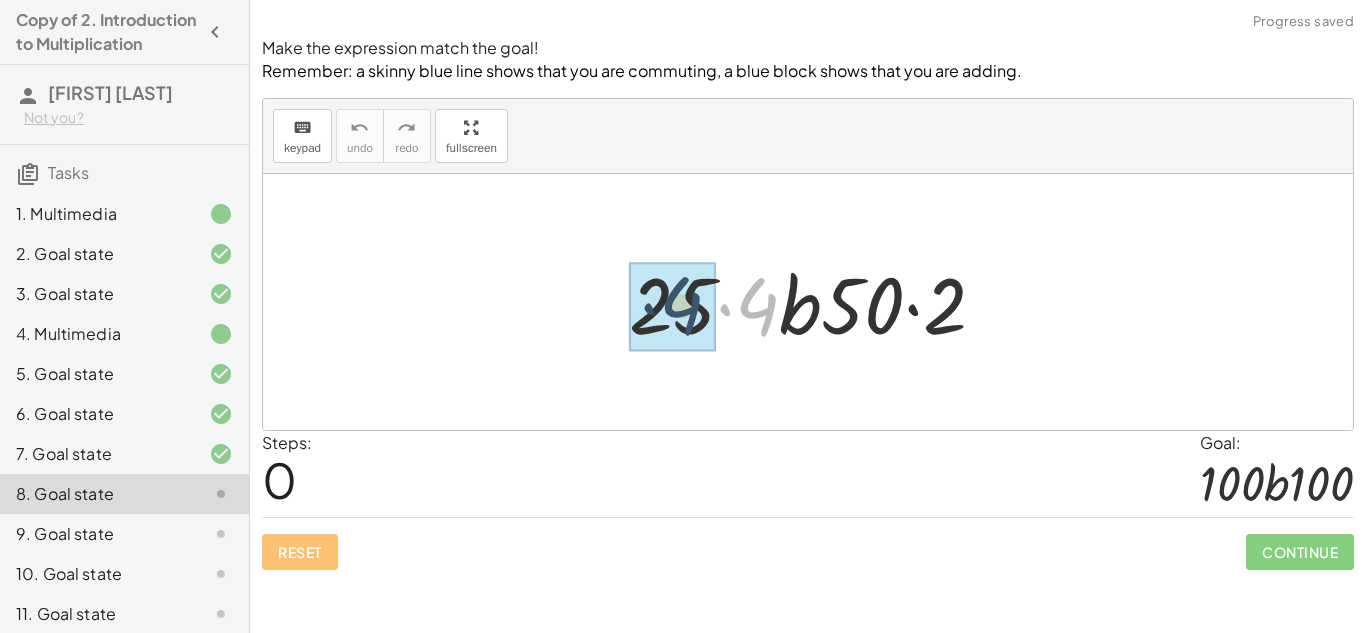 drag, startPoint x: 770, startPoint y: 315, endPoint x: 684, endPoint y: 319, distance: 86.09297 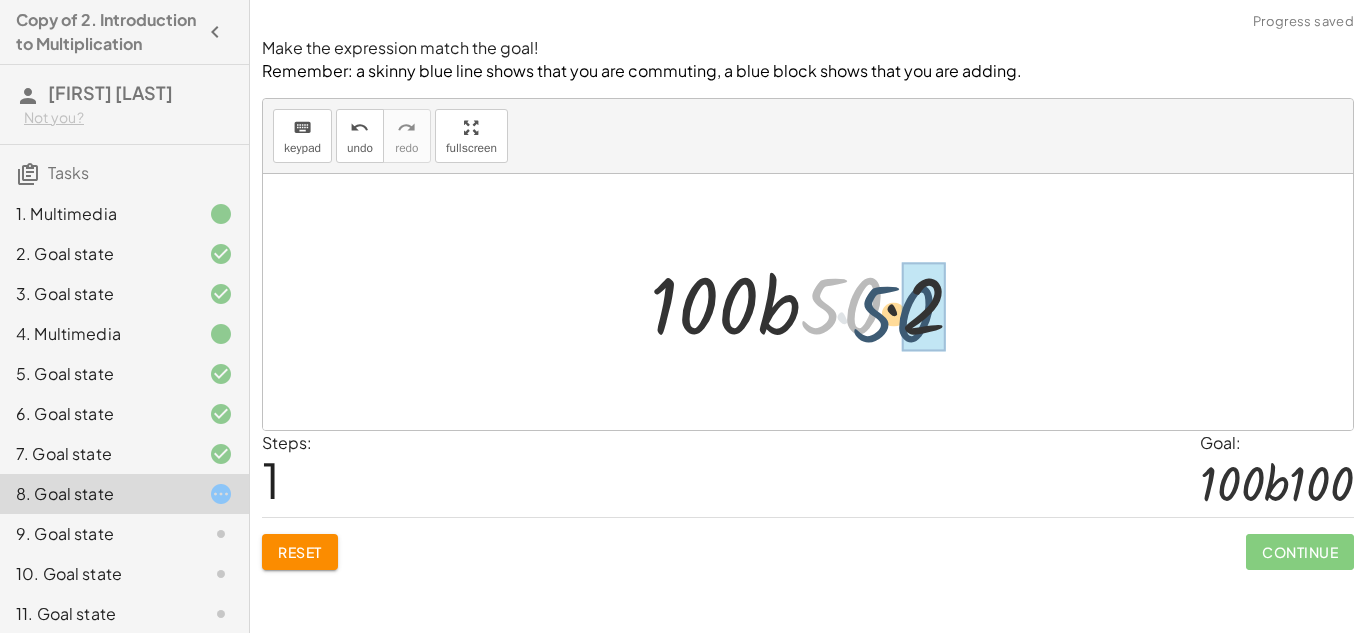 drag, startPoint x: 859, startPoint y: 300, endPoint x: 916, endPoint y: 308, distance: 57.558666 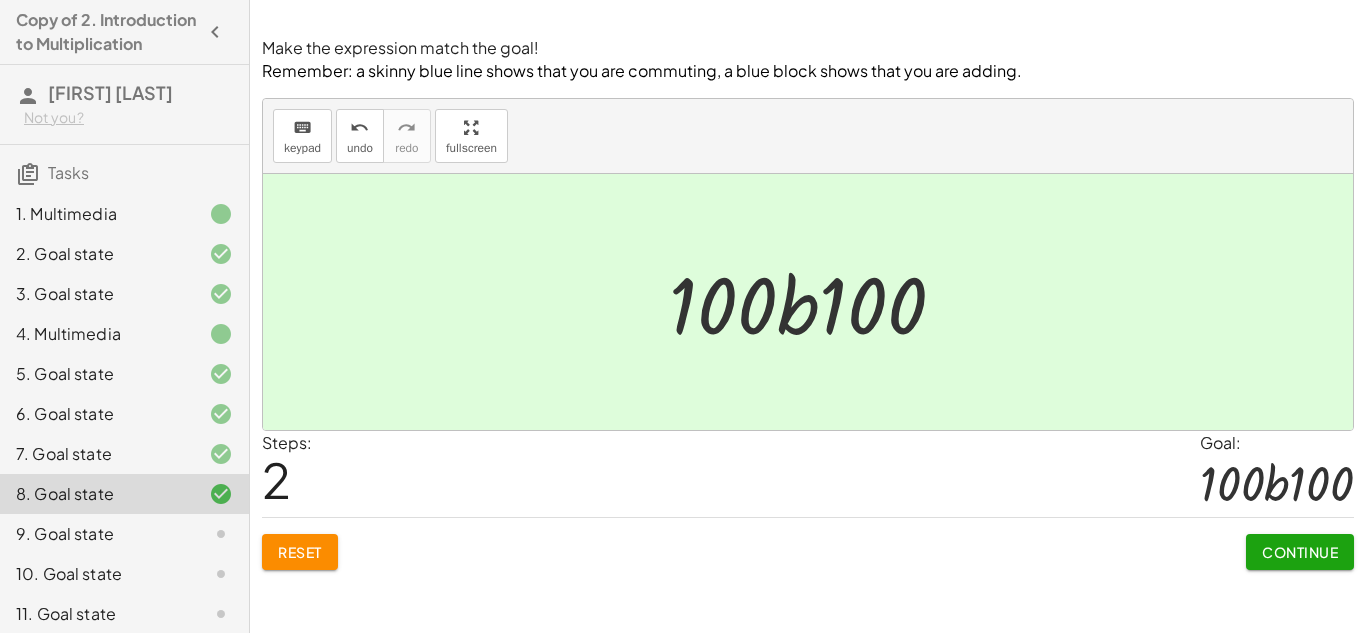 click on "Continue" 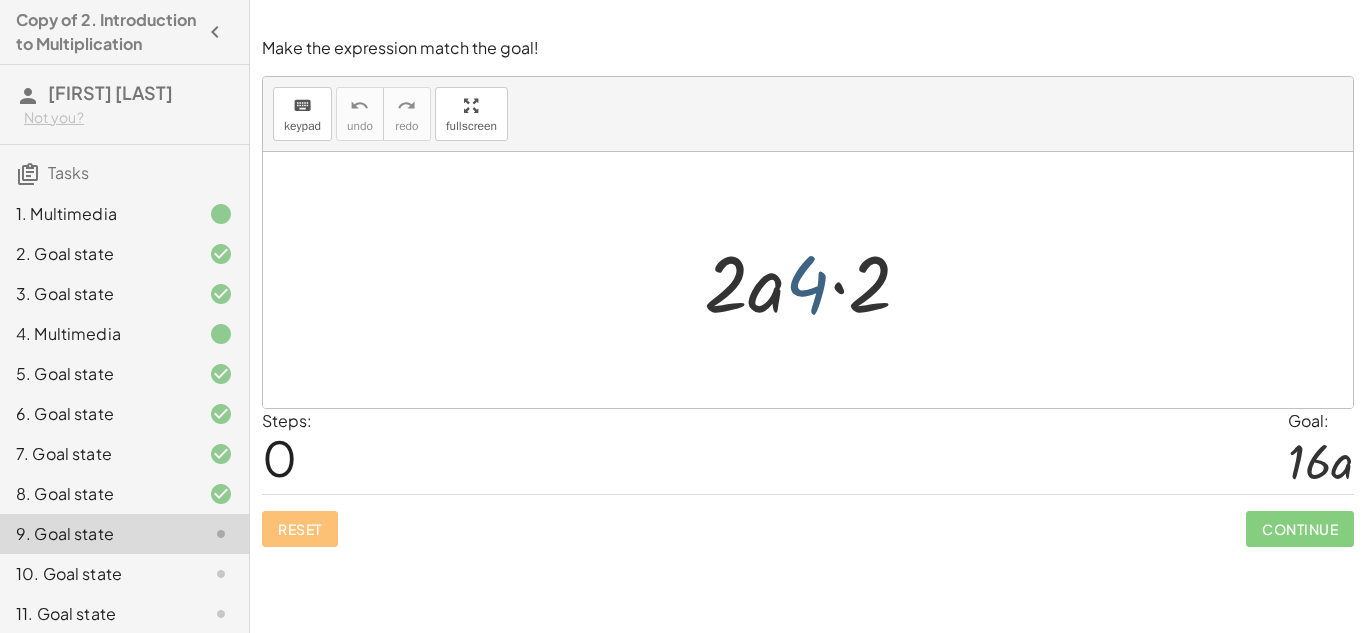 click at bounding box center (815, 280) 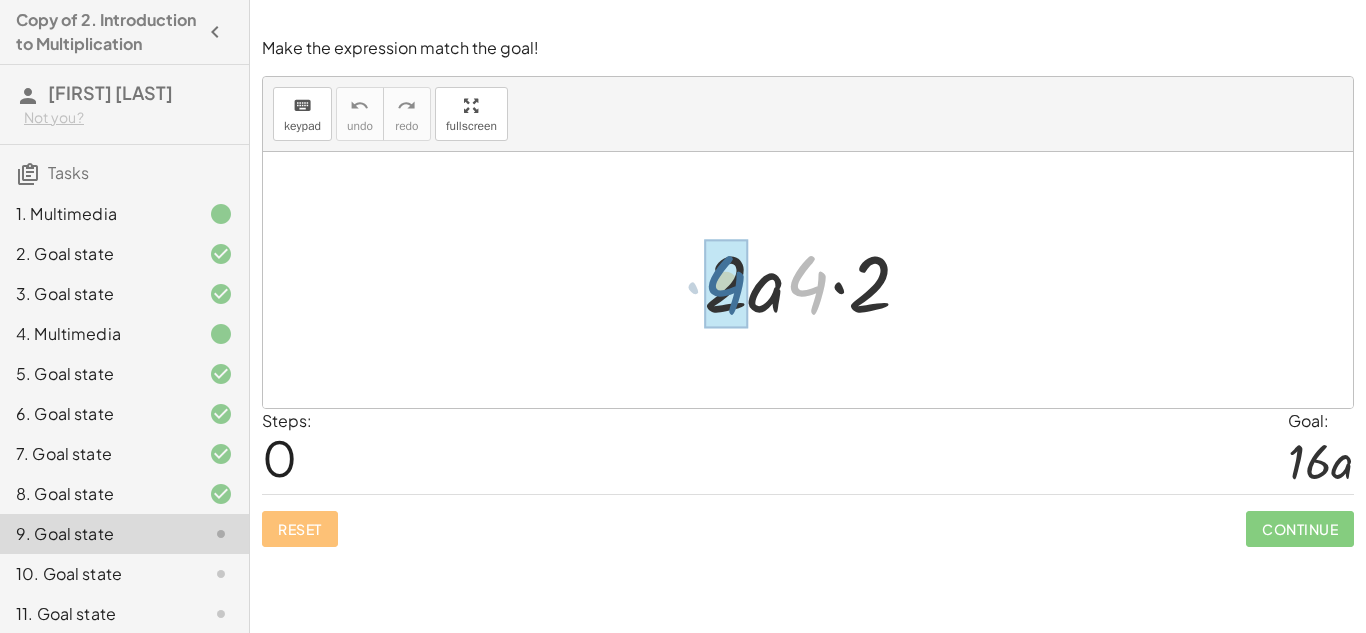 drag, startPoint x: 814, startPoint y: 298, endPoint x: 728, endPoint y: 300, distance: 86.023254 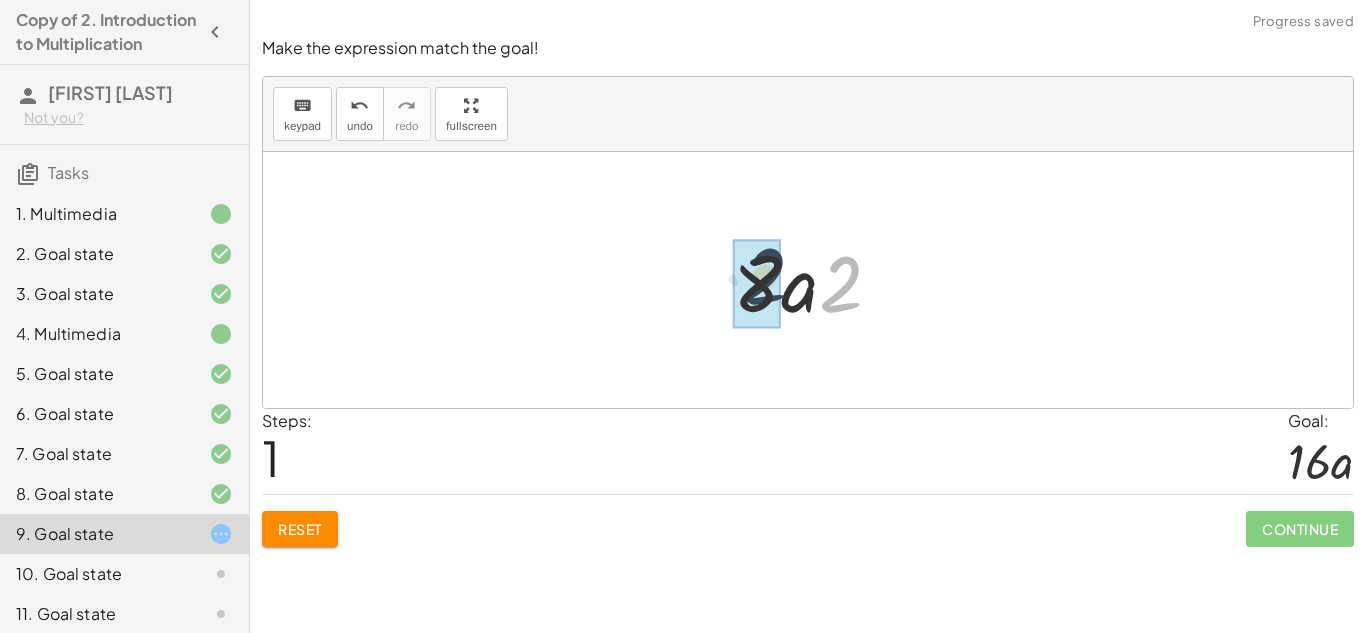 drag, startPoint x: 831, startPoint y: 294, endPoint x: 749, endPoint y: 287, distance: 82.29824 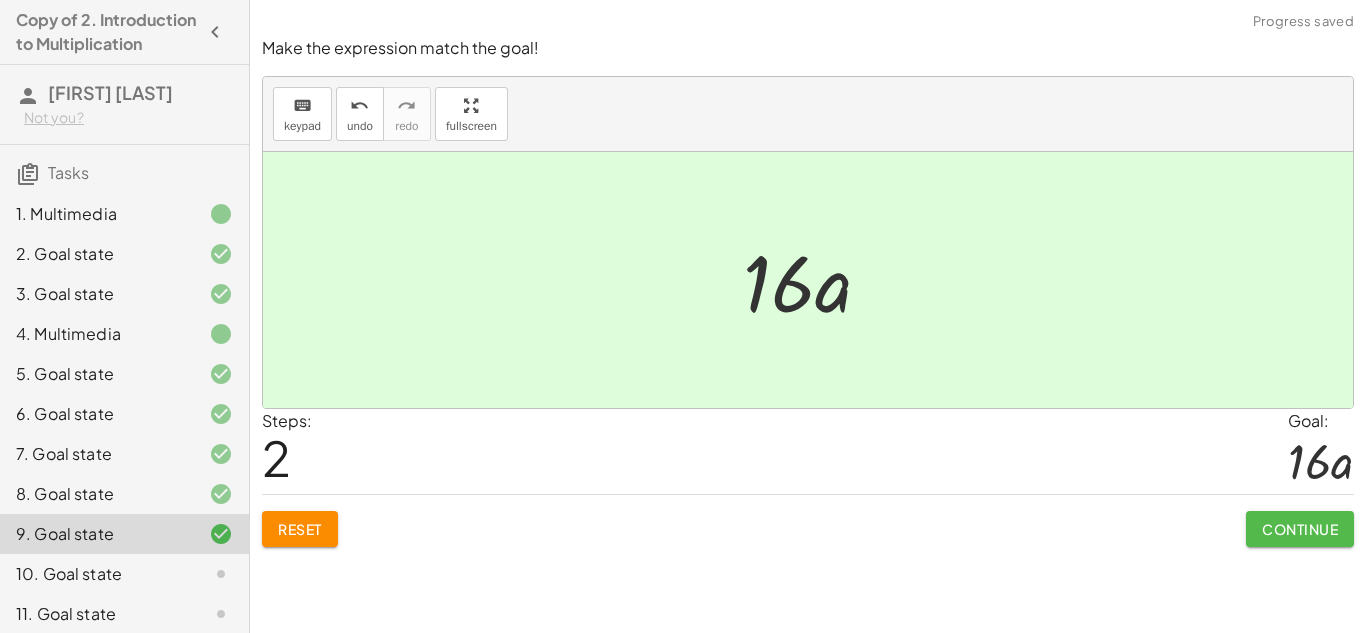 click on "Continue" at bounding box center (1300, 529) 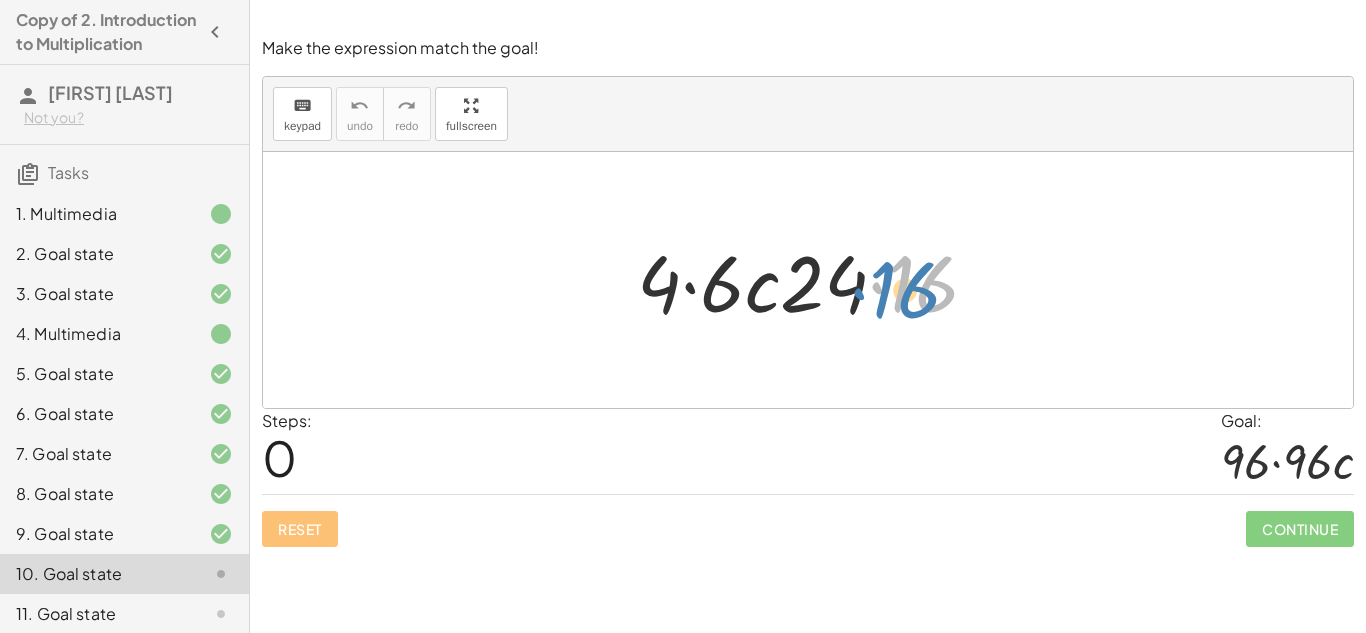 drag, startPoint x: 900, startPoint y: 300, endPoint x: 886, endPoint y: 304, distance: 14.56022 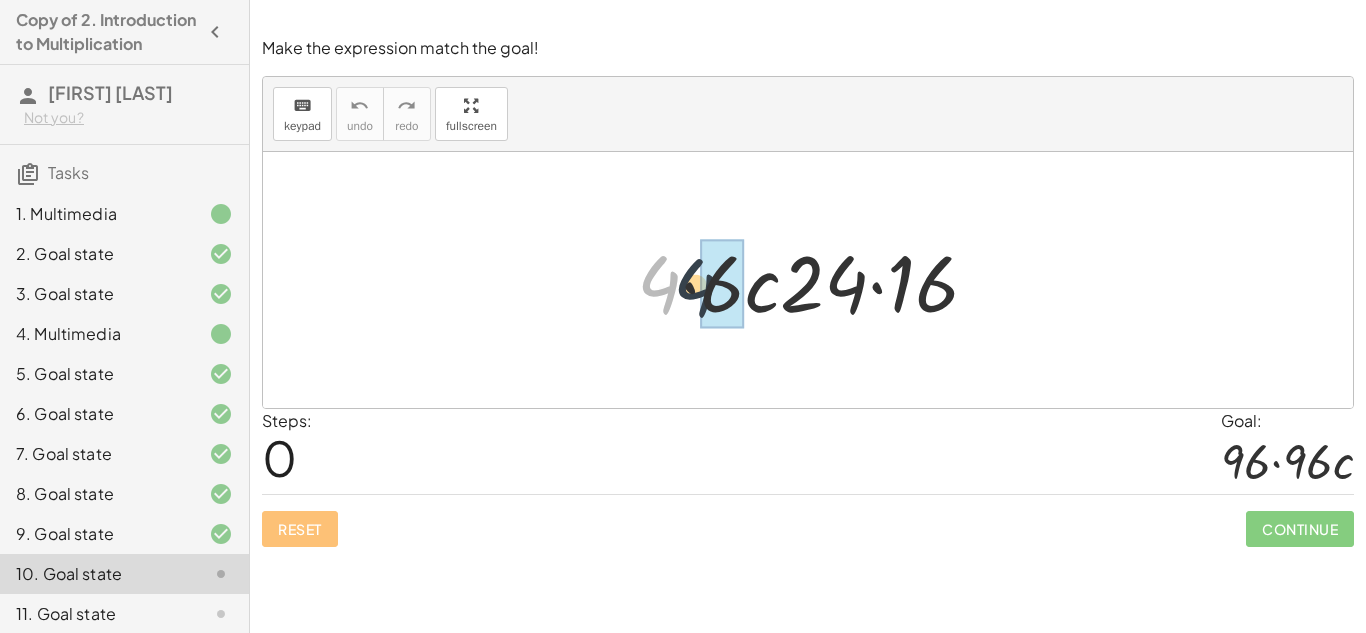 drag, startPoint x: 665, startPoint y: 291, endPoint x: 708, endPoint y: 293, distance: 43.046486 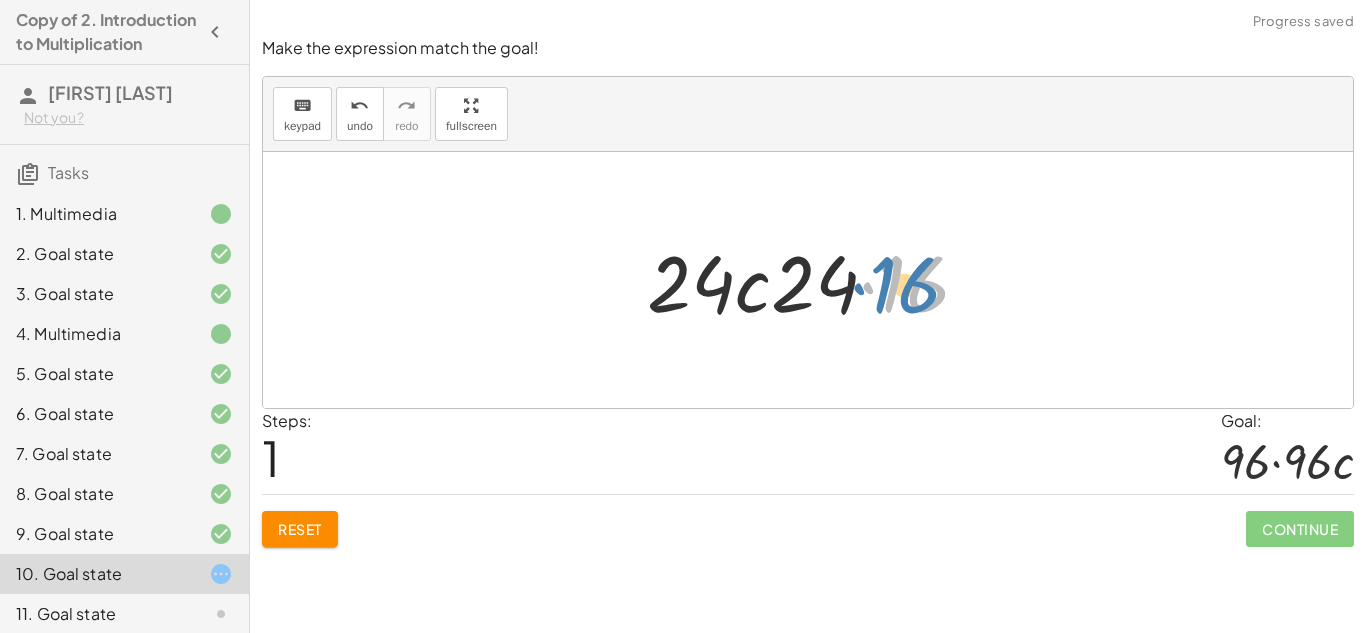 click at bounding box center (816, 280) 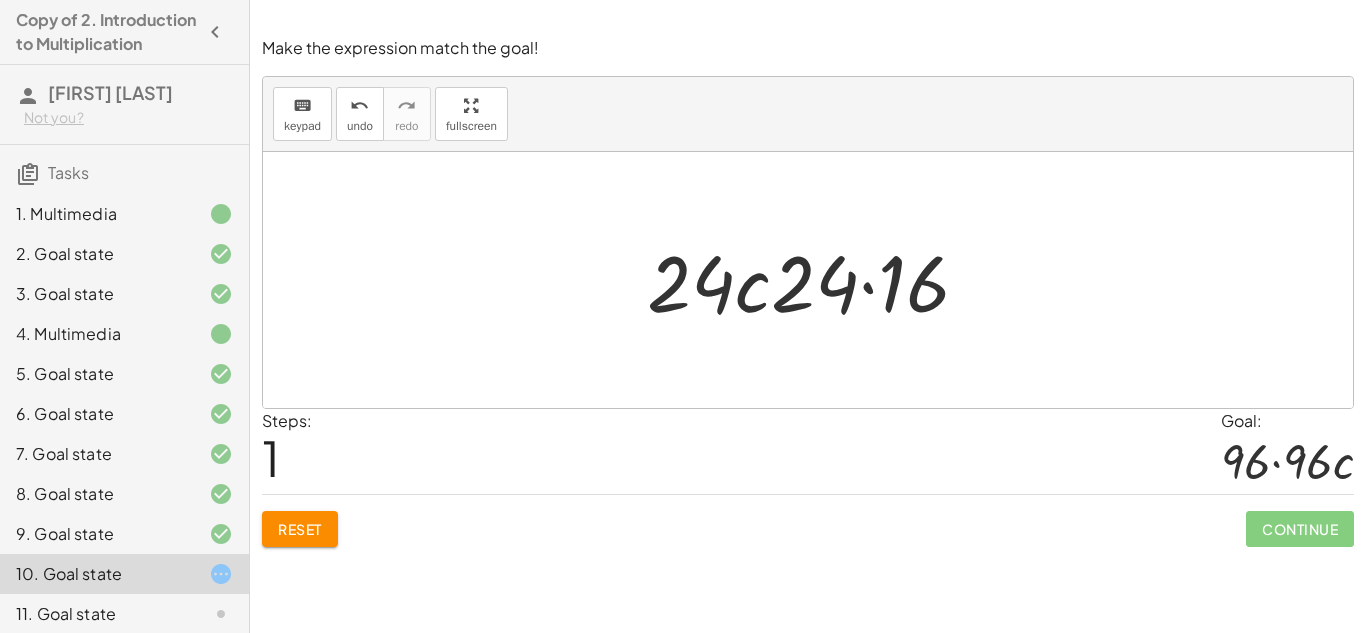 click at bounding box center [816, 280] 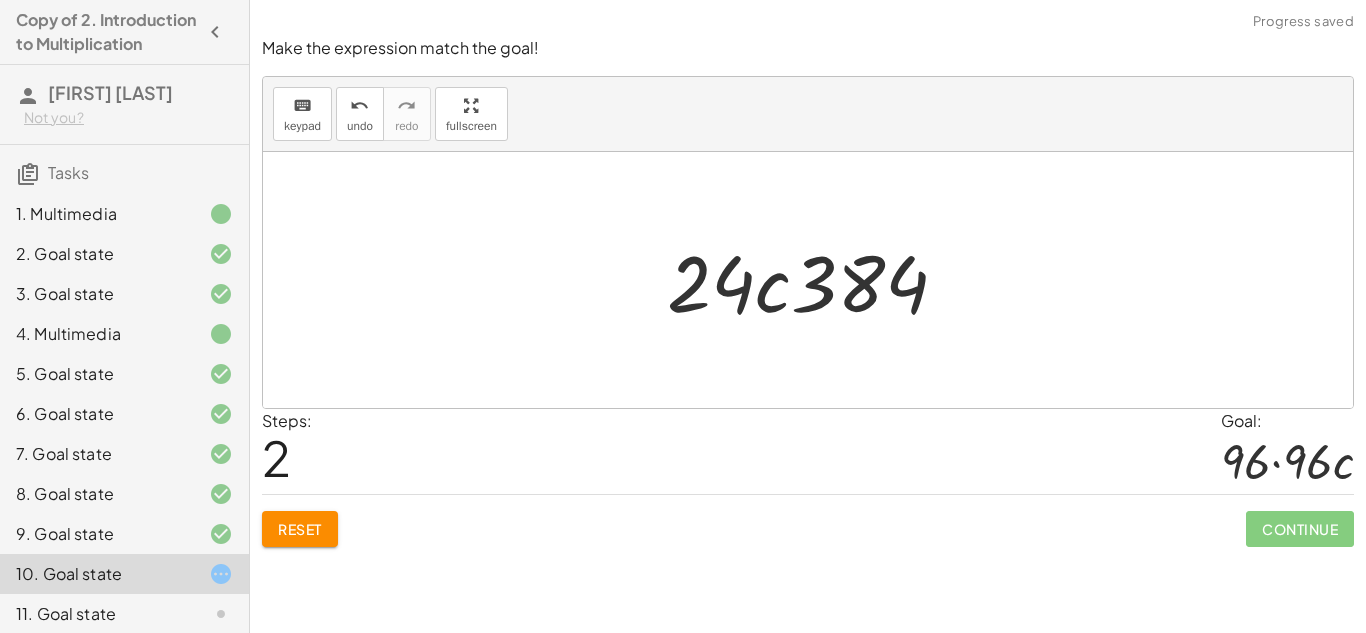 click on "Reset" 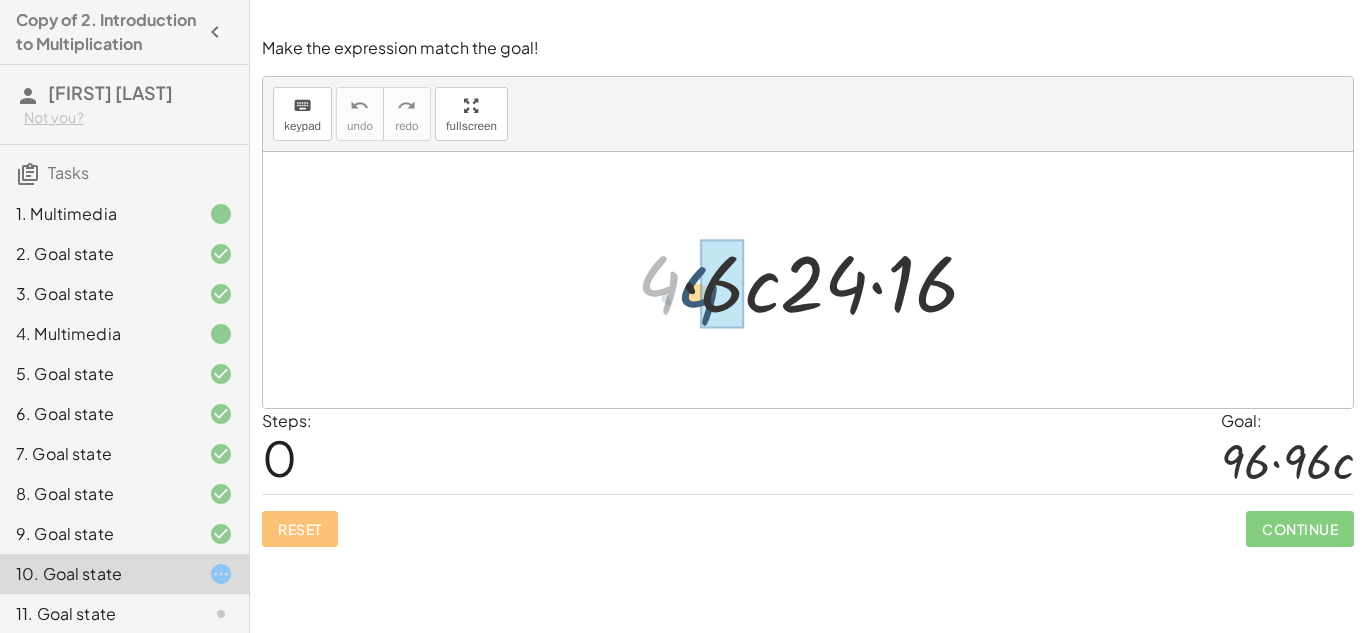 drag, startPoint x: 654, startPoint y: 286, endPoint x: 702, endPoint y: 298, distance: 49.47727 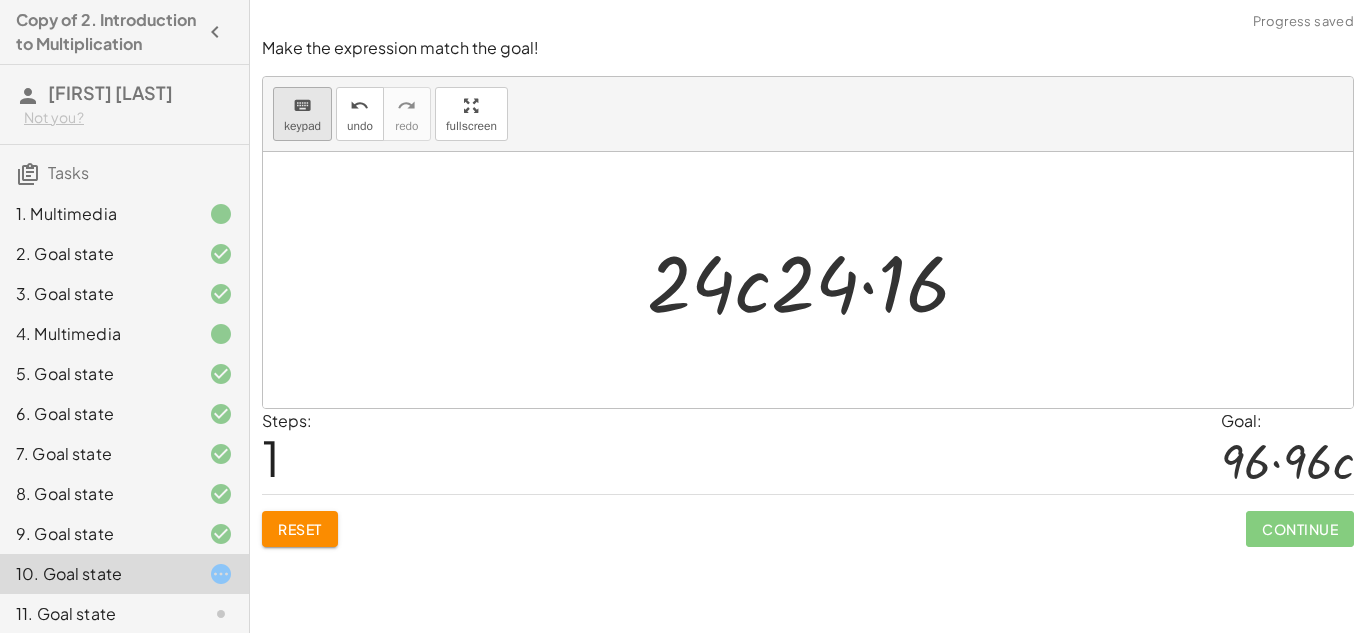 click on "keypad" at bounding box center (302, 126) 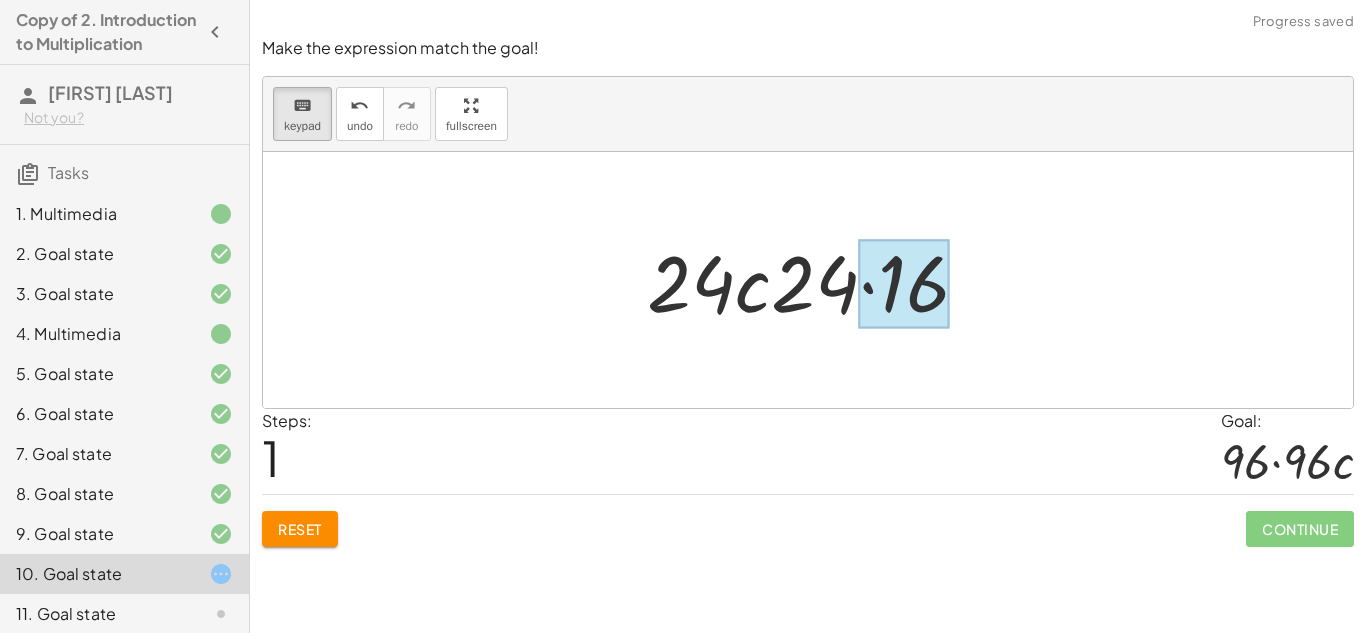 click at bounding box center [904, 284] 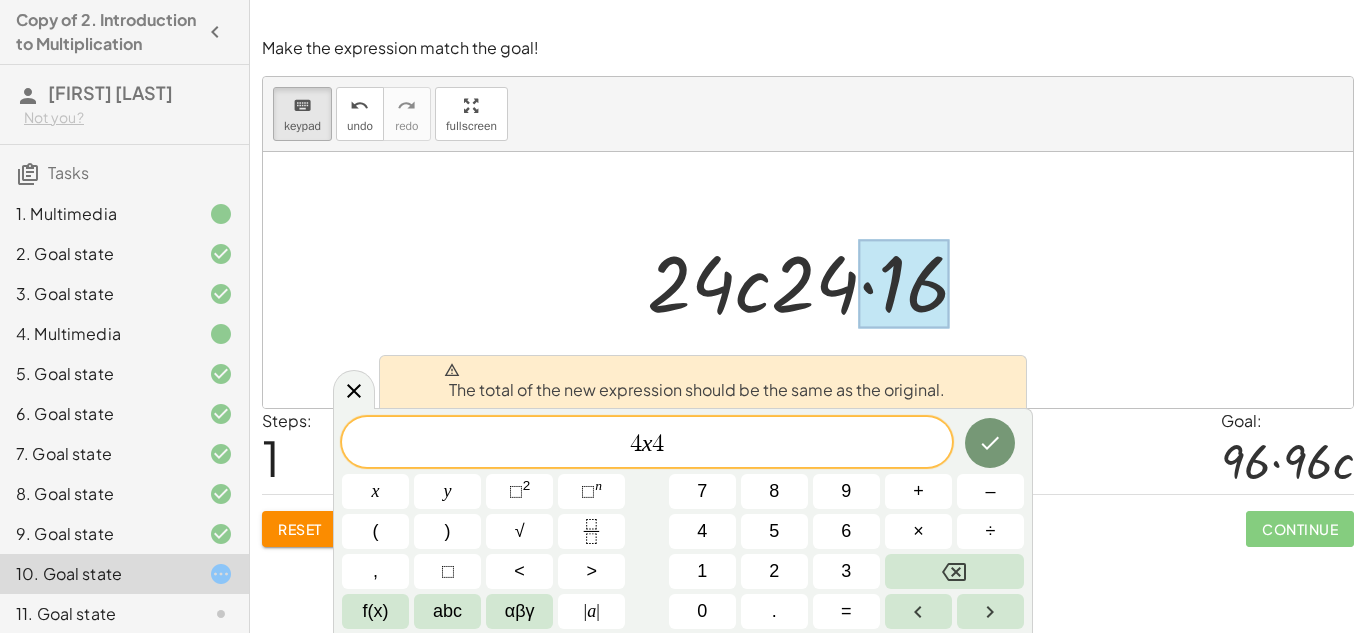 scroll, scrollTop: 5, scrollLeft: 0, axis: vertical 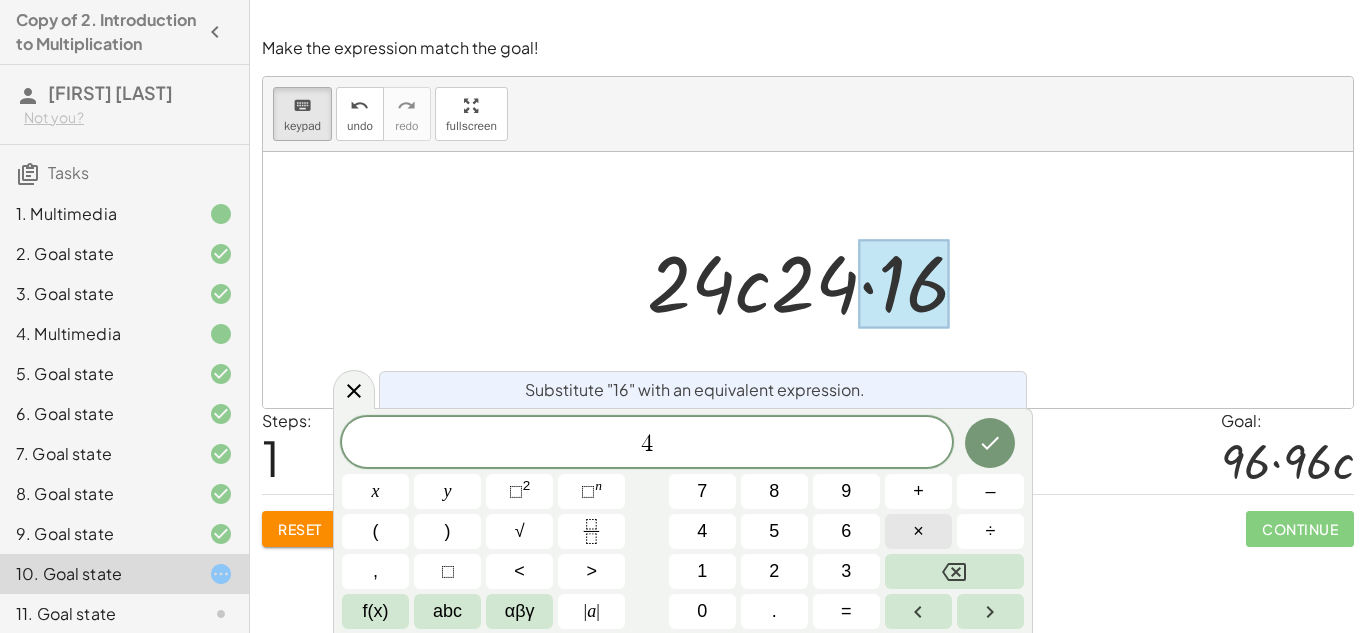 click on "×" at bounding box center [918, 531] 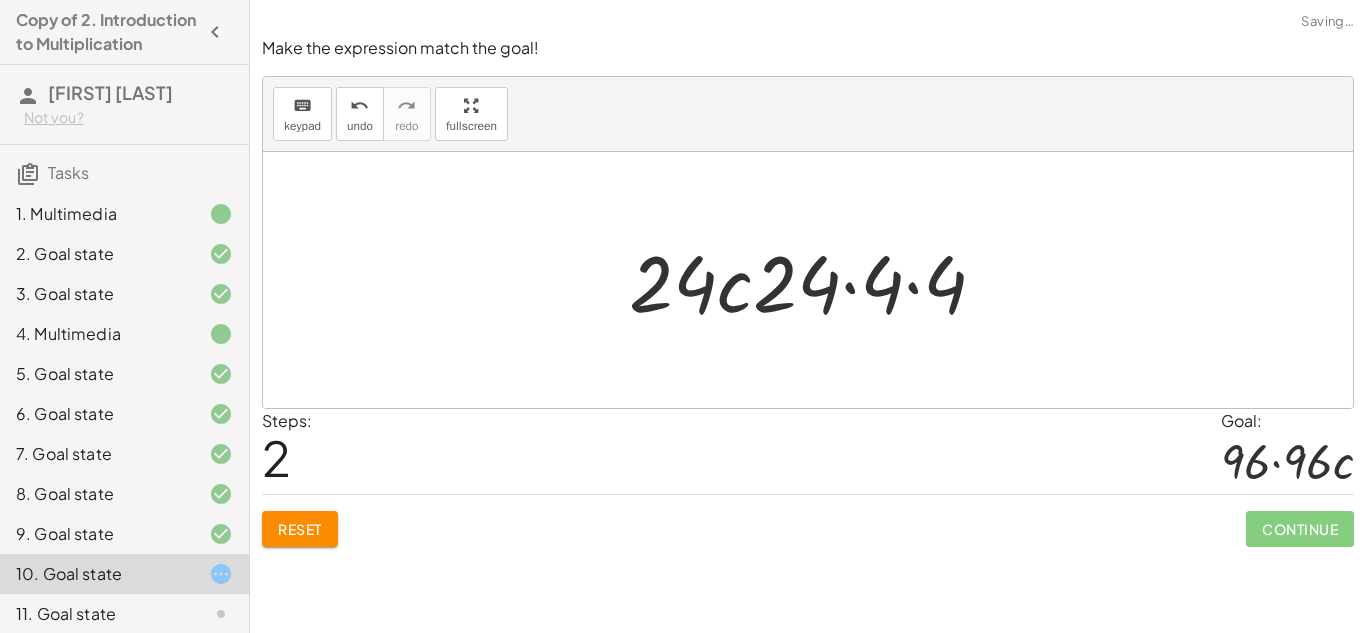 scroll, scrollTop: 0, scrollLeft: 0, axis: both 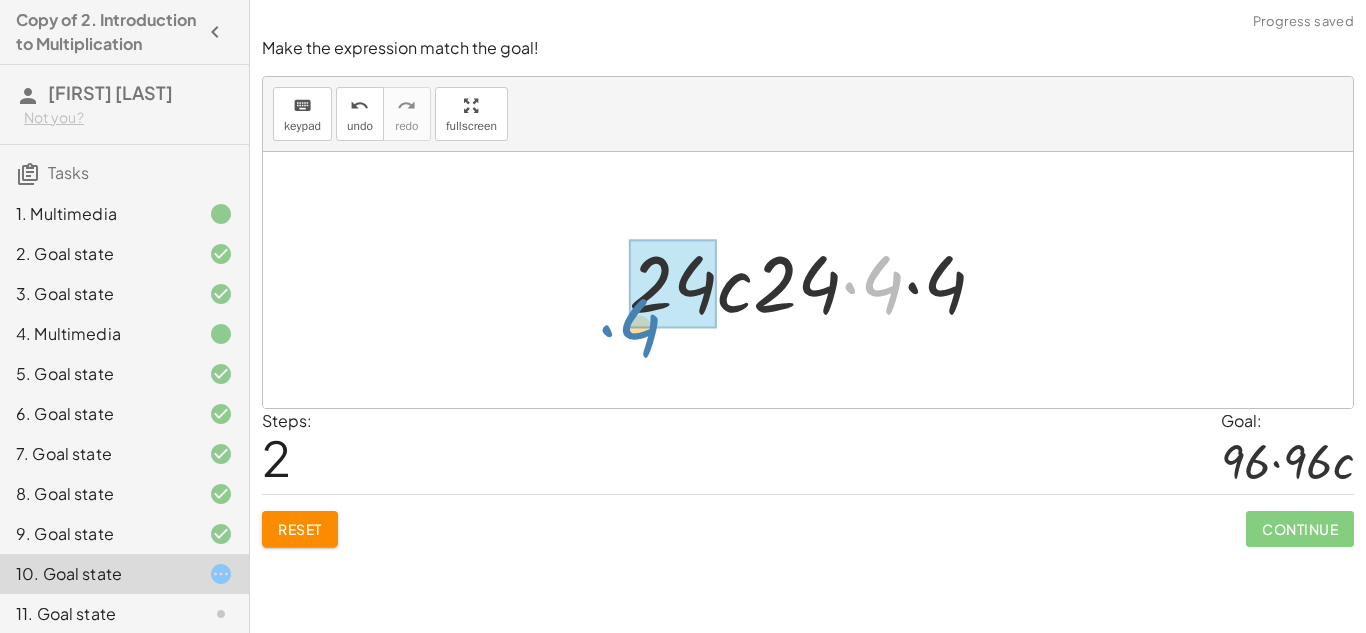 drag, startPoint x: 893, startPoint y: 279, endPoint x: 659, endPoint y: 319, distance: 237.39418 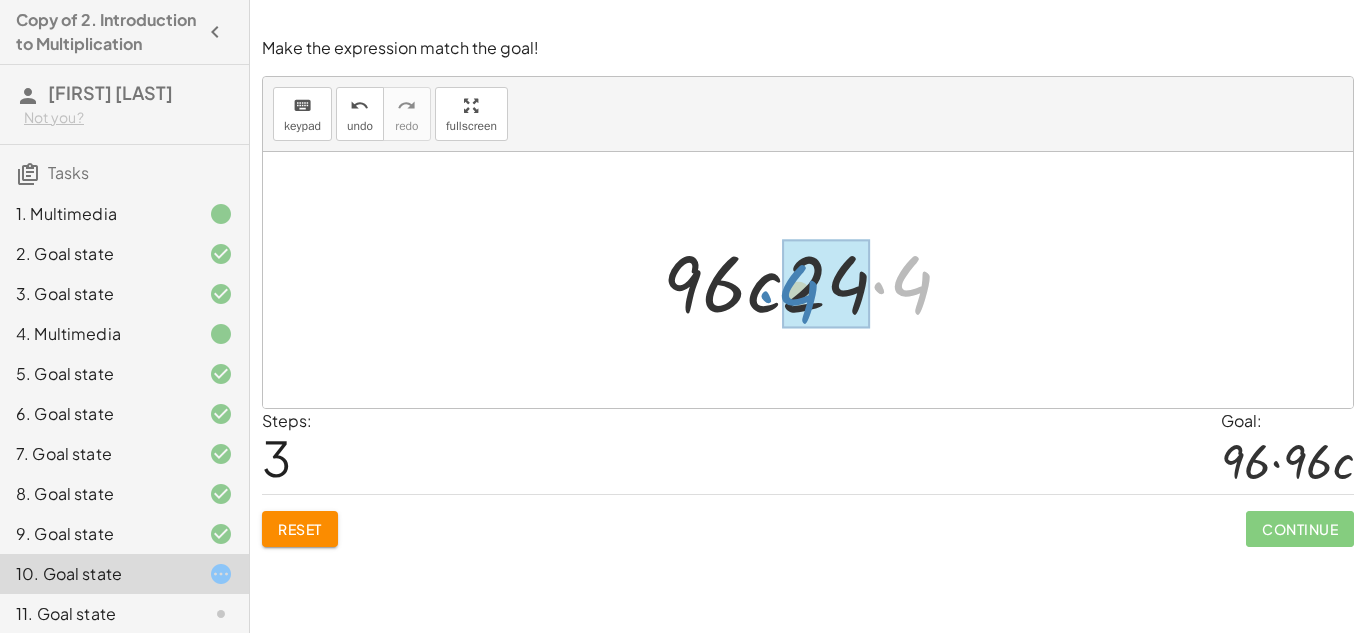 drag, startPoint x: 908, startPoint y: 281, endPoint x: 771, endPoint y: 288, distance: 137.17871 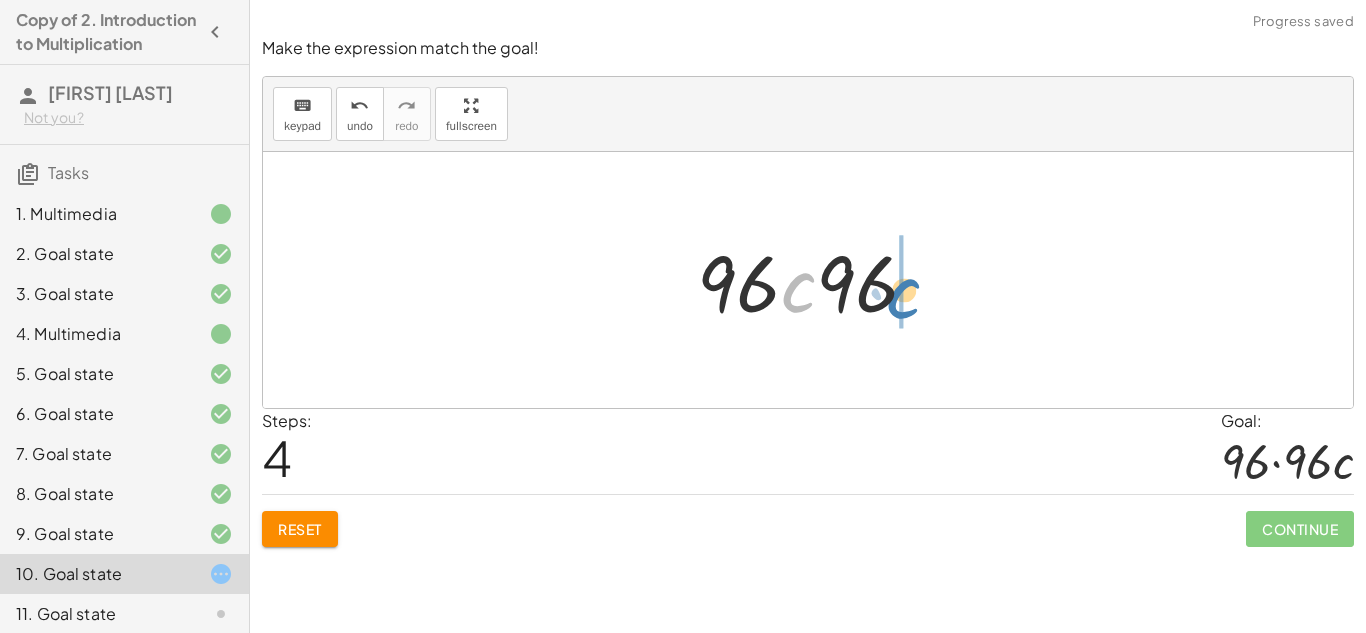 drag, startPoint x: 799, startPoint y: 285, endPoint x: 905, endPoint y: 291, distance: 106.16968 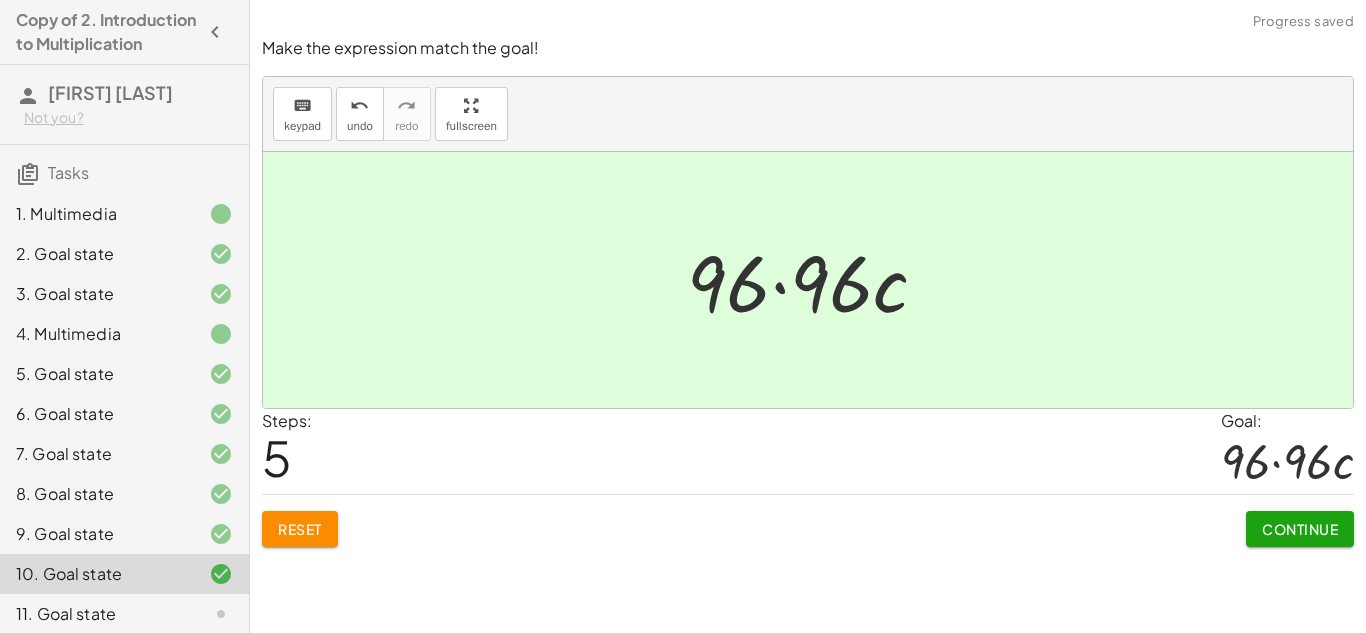 click on "Continue" at bounding box center [1300, 529] 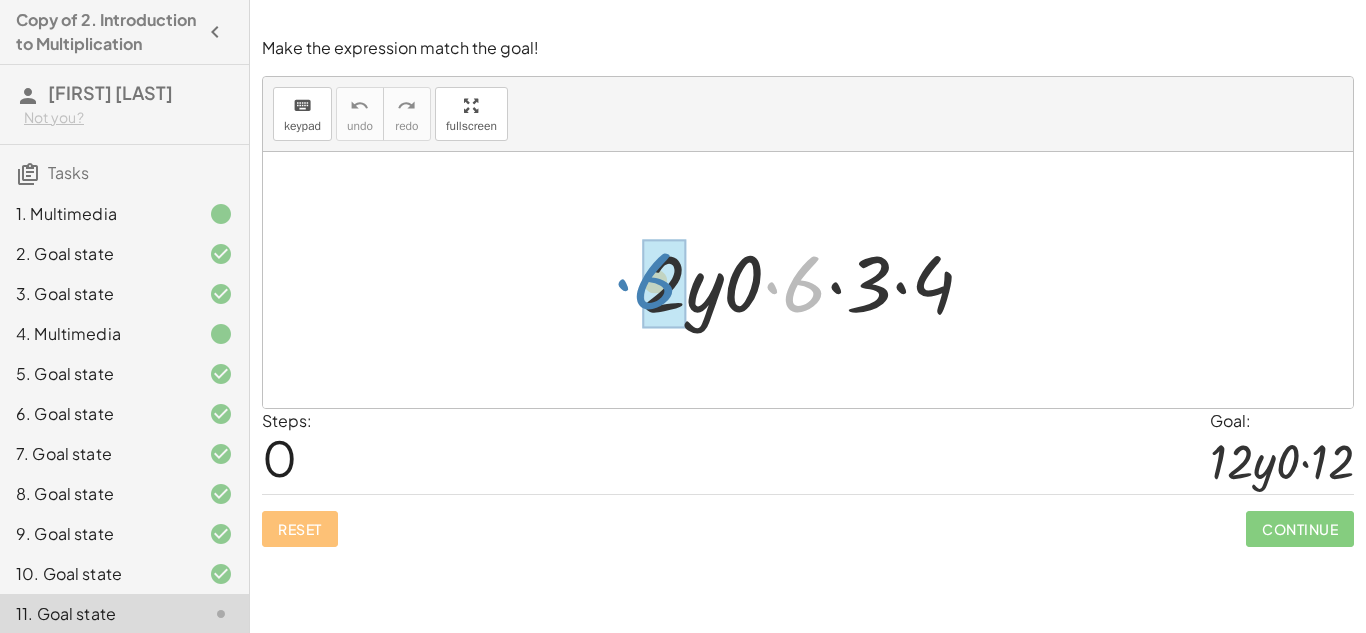 drag, startPoint x: 806, startPoint y: 297, endPoint x: 657, endPoint y: 294, distance: 149.0302 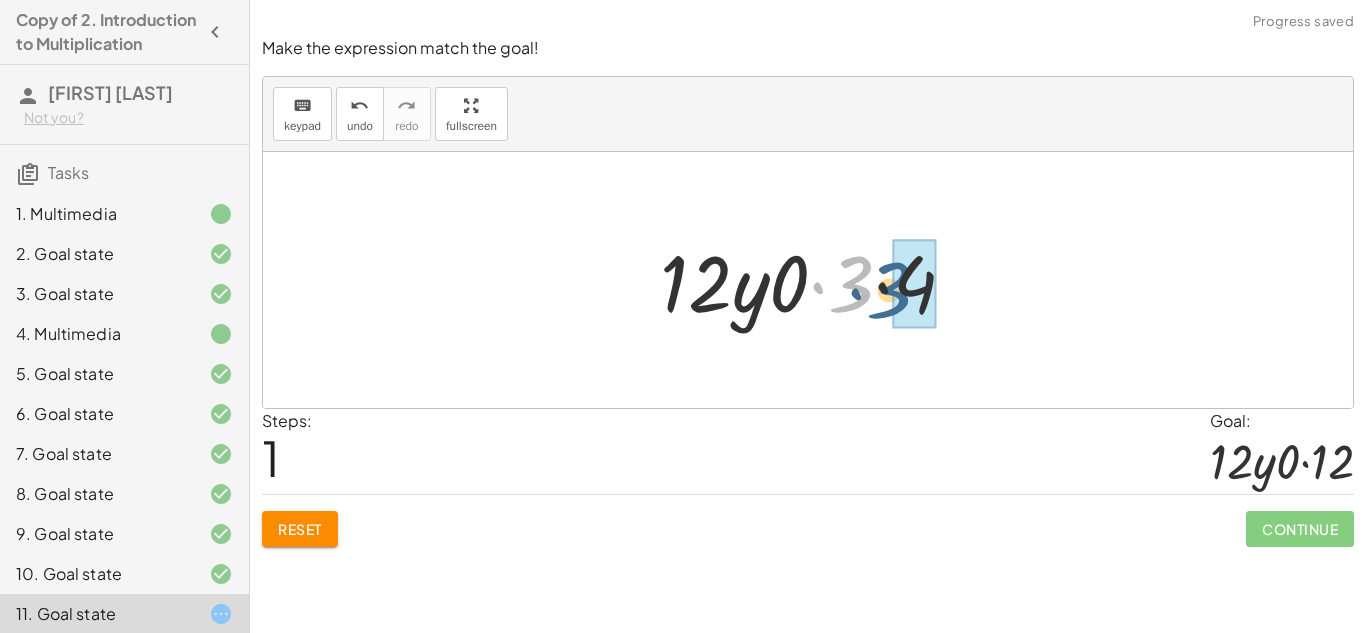 drag, startPoint x: 855, startPoint y: 286, endPoint x: 904, endPoint y: 292, distance: 49.365982 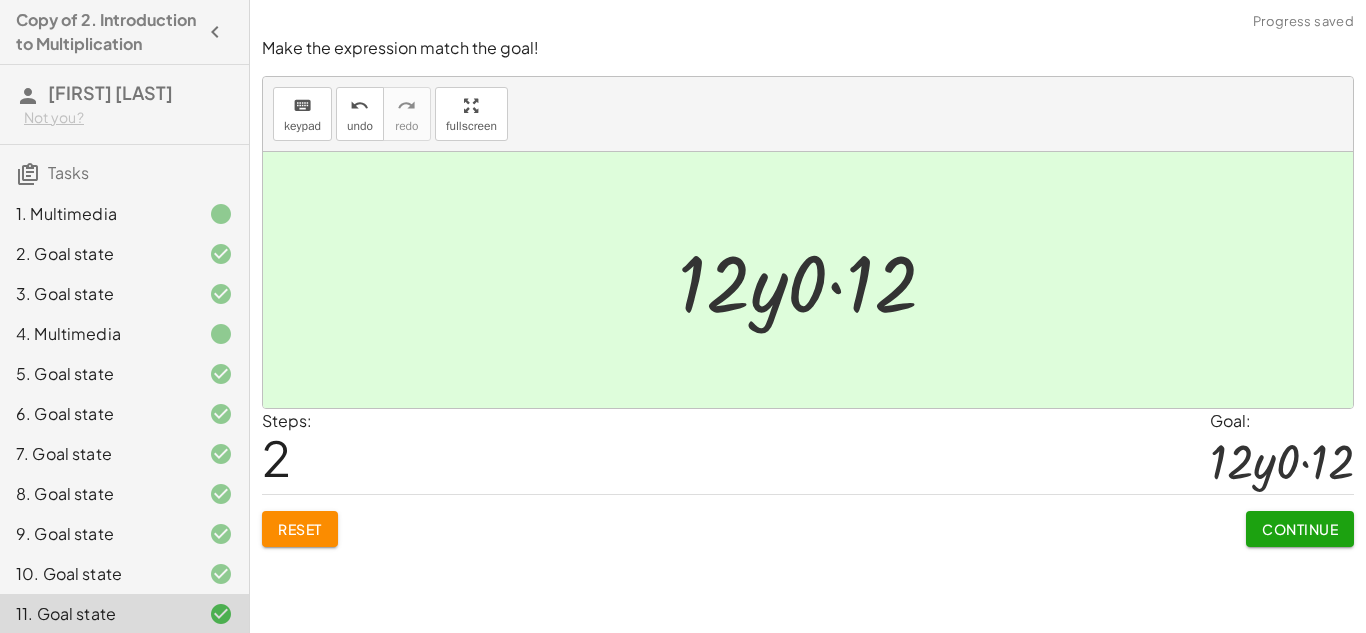 click on "Continue" 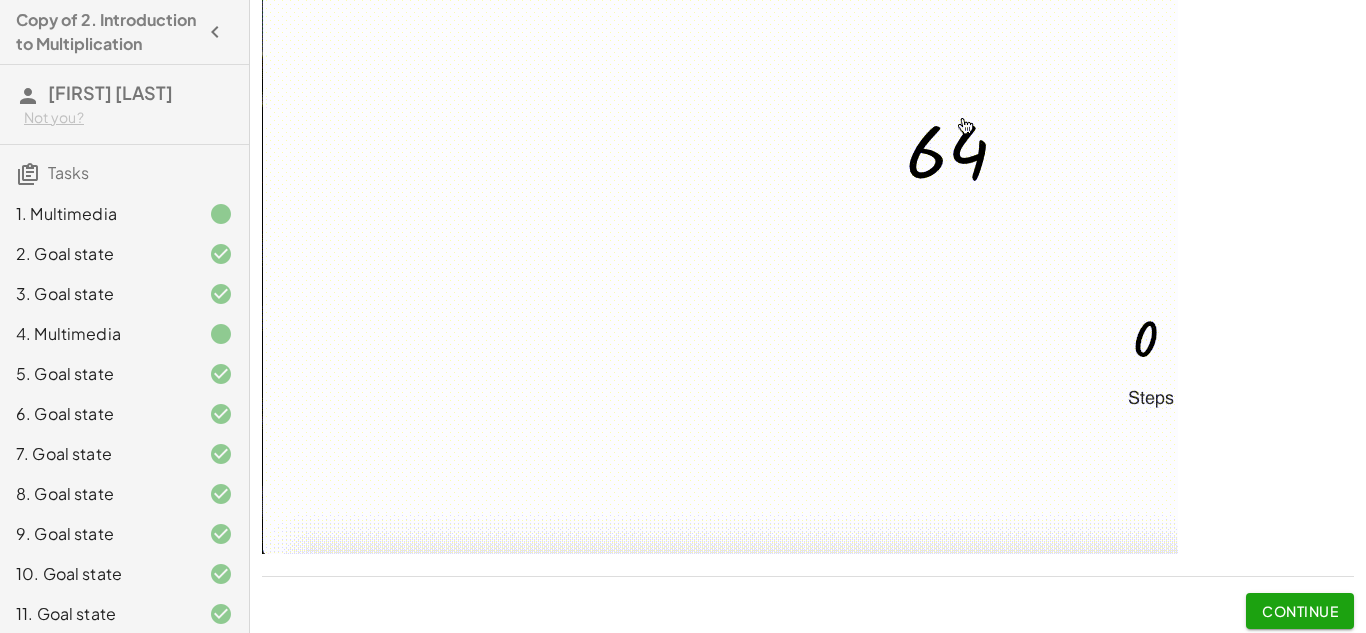 scroll, scrollTop: 207, scrollLeft: 0, axis: vertical 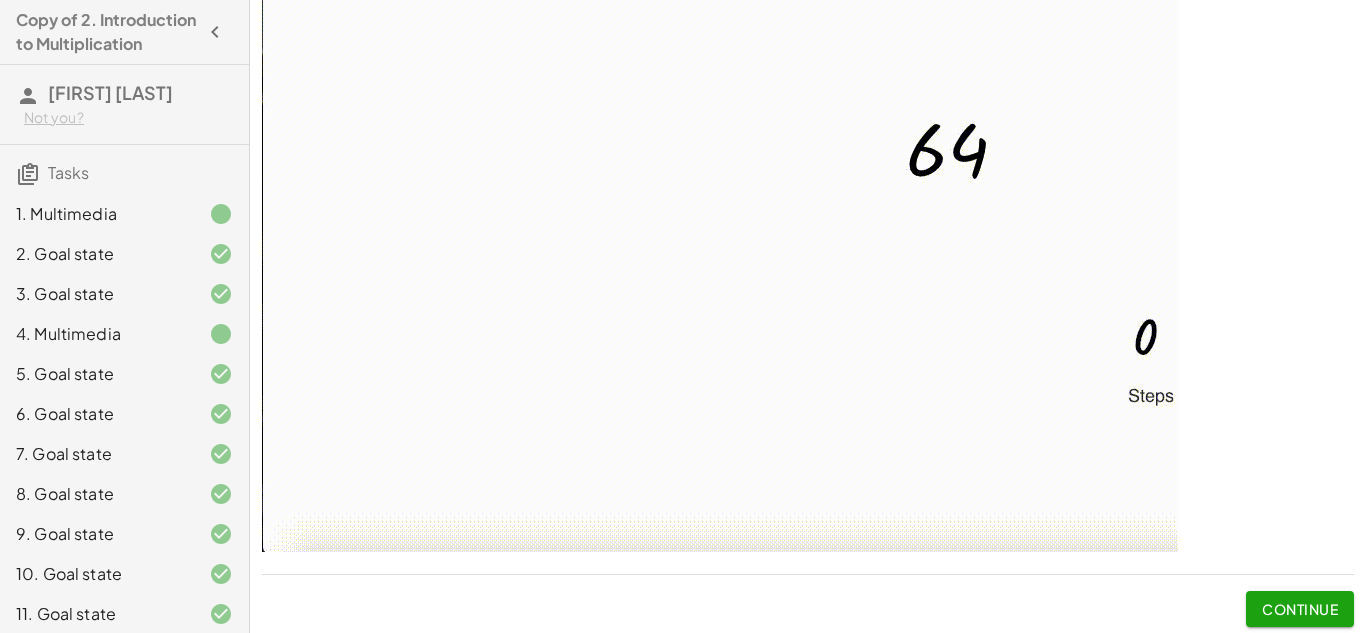 click on "Continue" 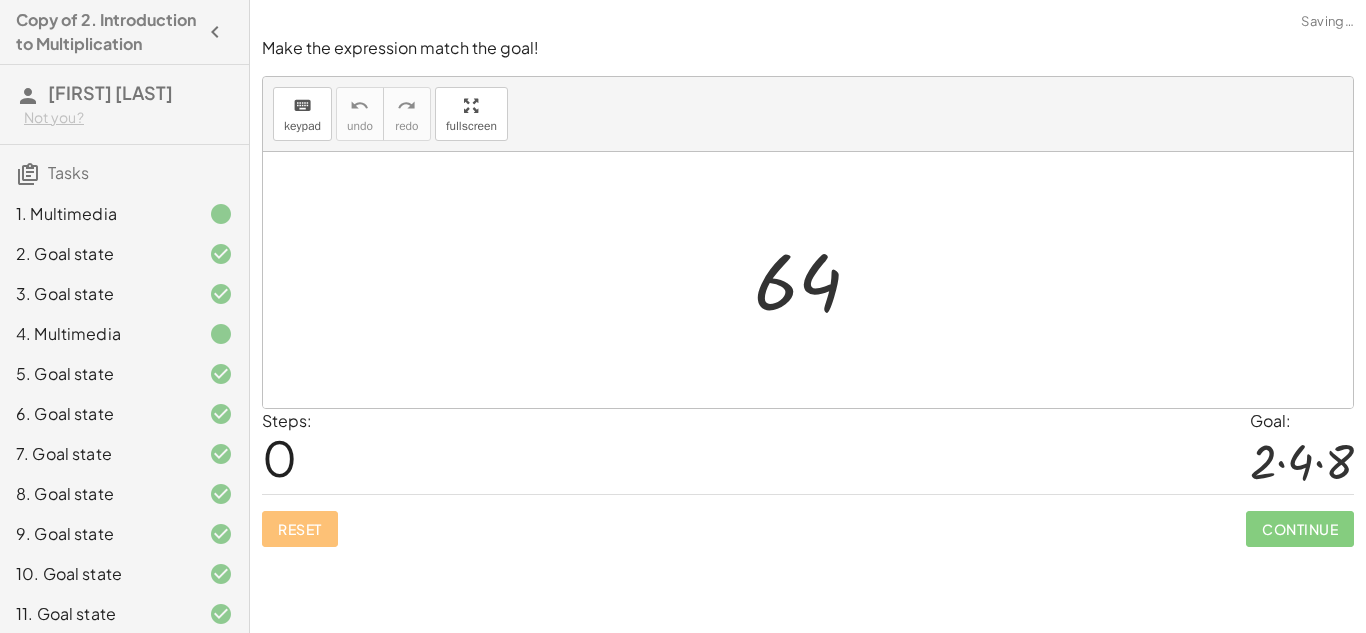 scroll, scrollTop: 0, scrollLeft: 0, axis: both 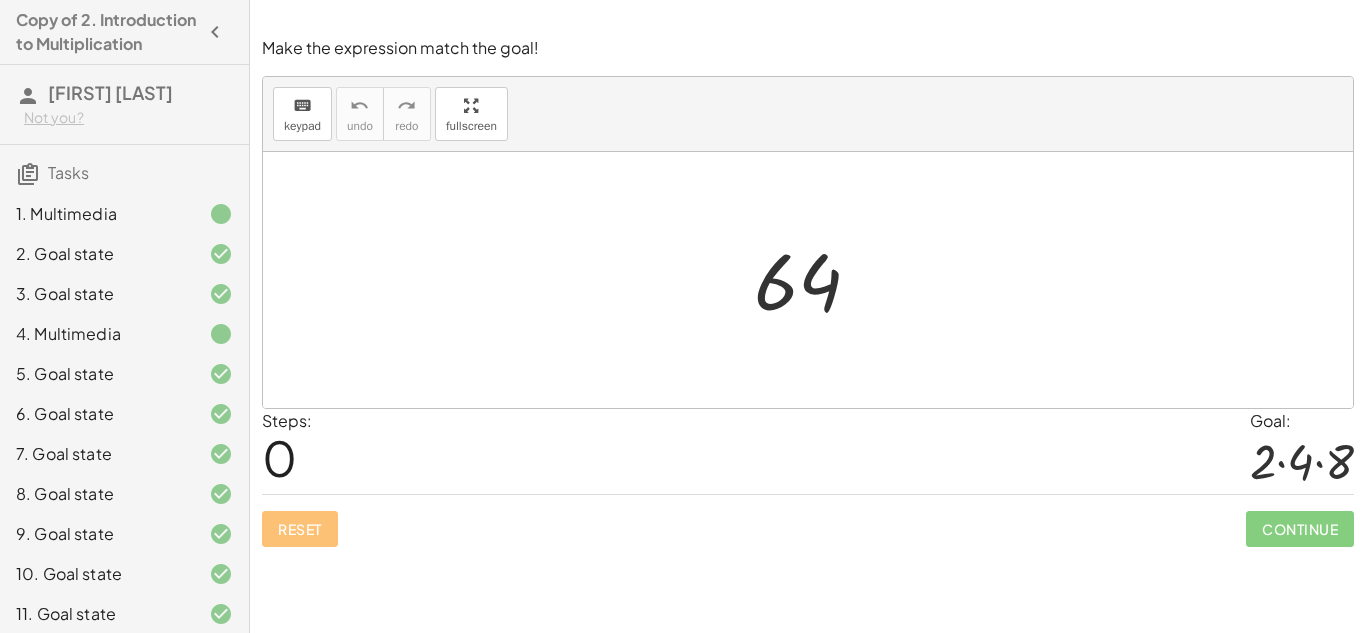 click at bounding box center (808, 280) 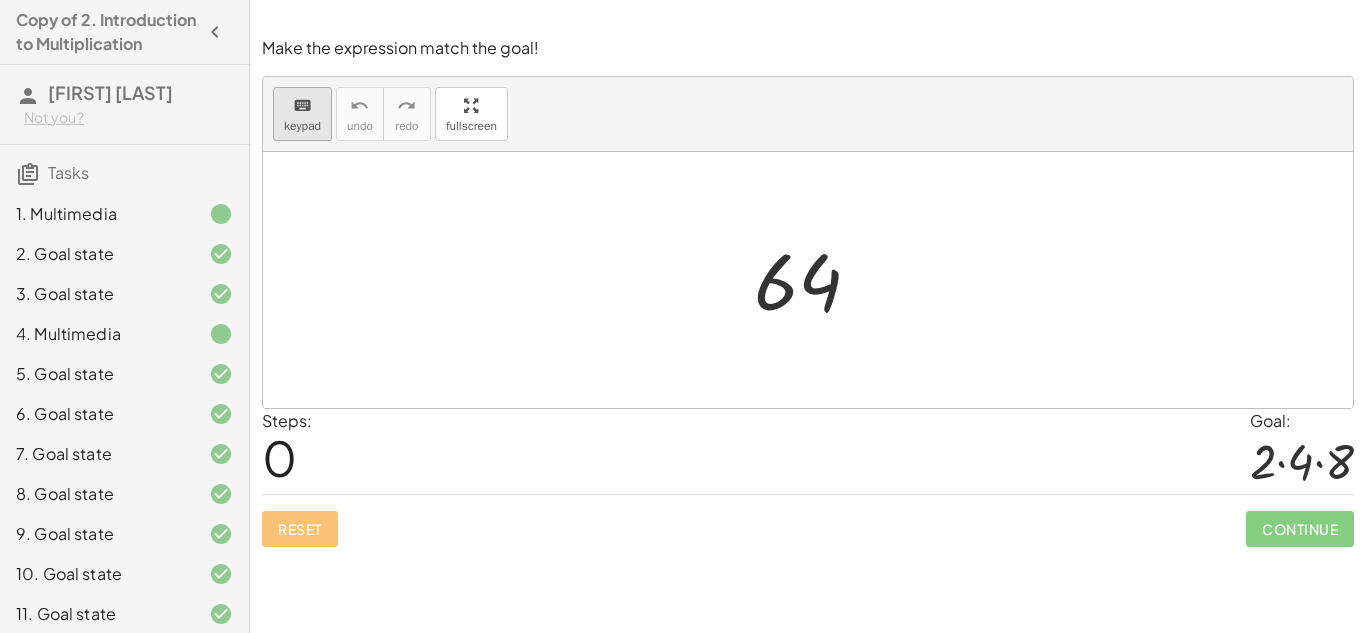 click on "keypad" at bounding box center [302, 126] 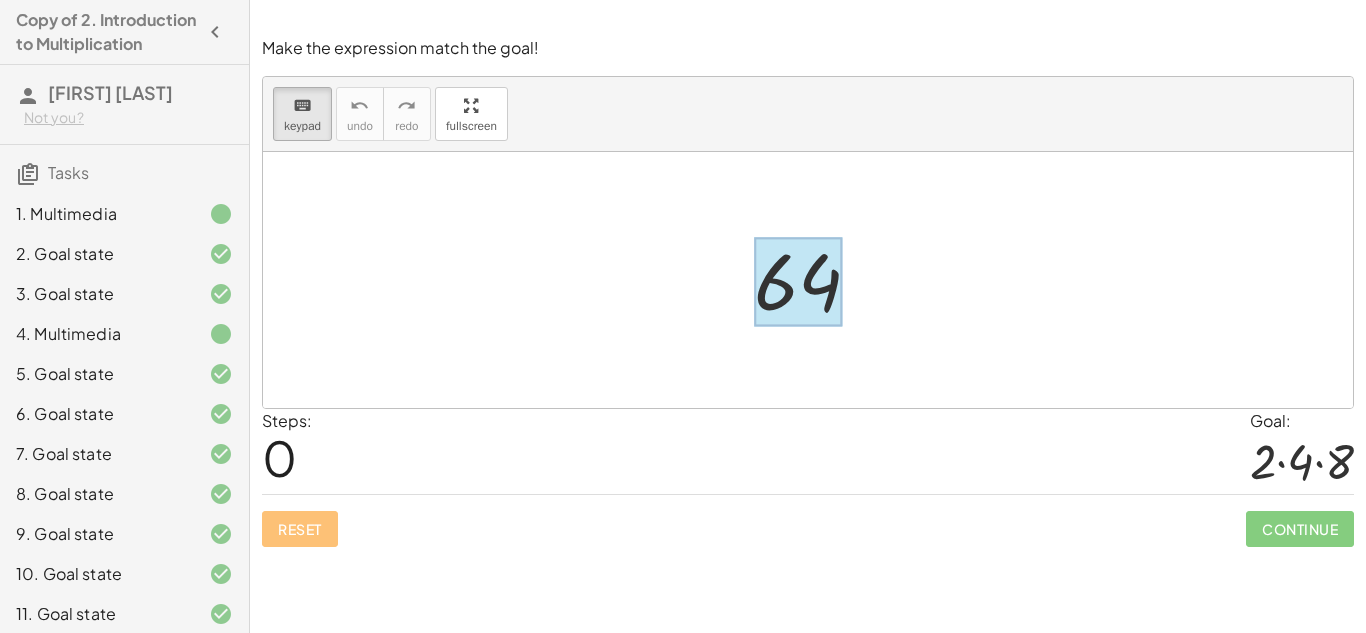 click at bounding box center [798, 282] 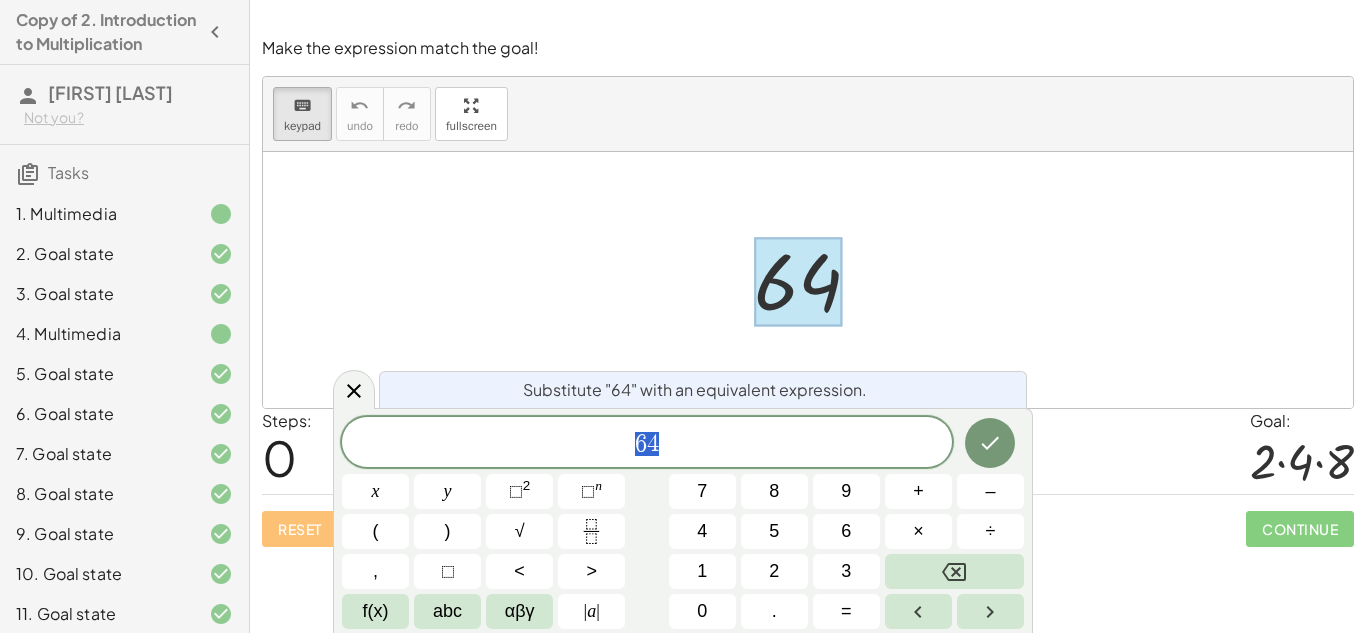 scroll, scrollTop: 9, scrollLeft: 0, axis: vertical 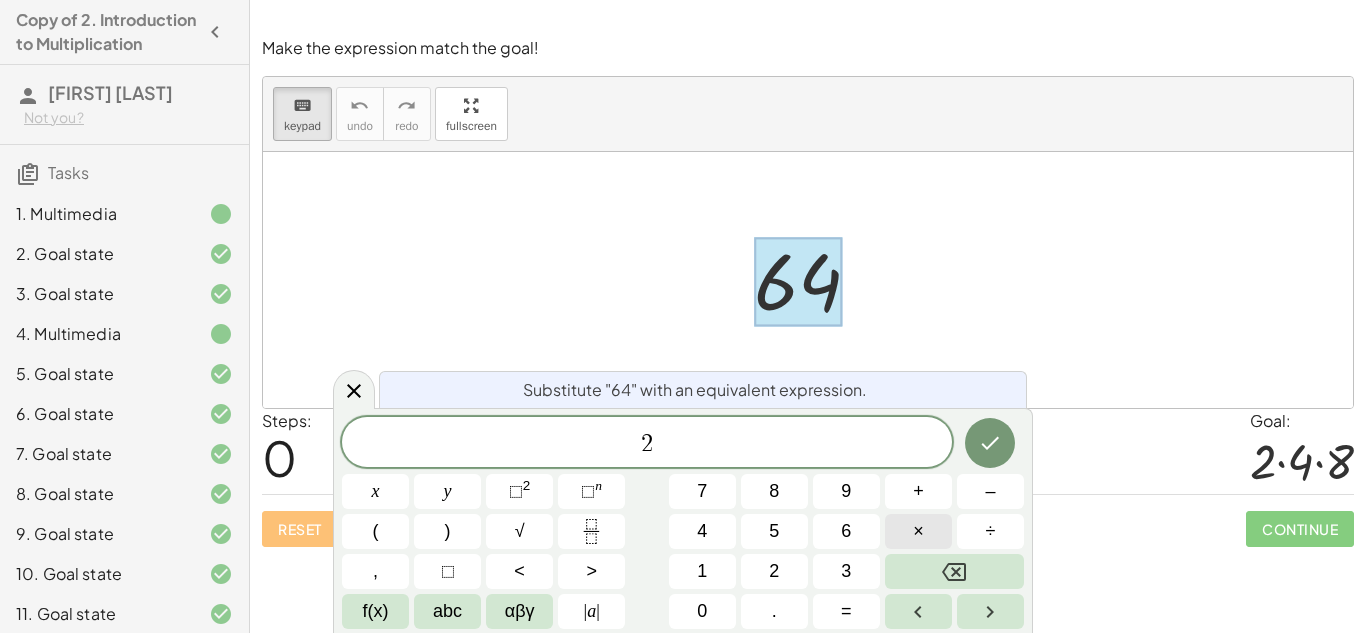 click on "×" at bounding box center (918, 531) 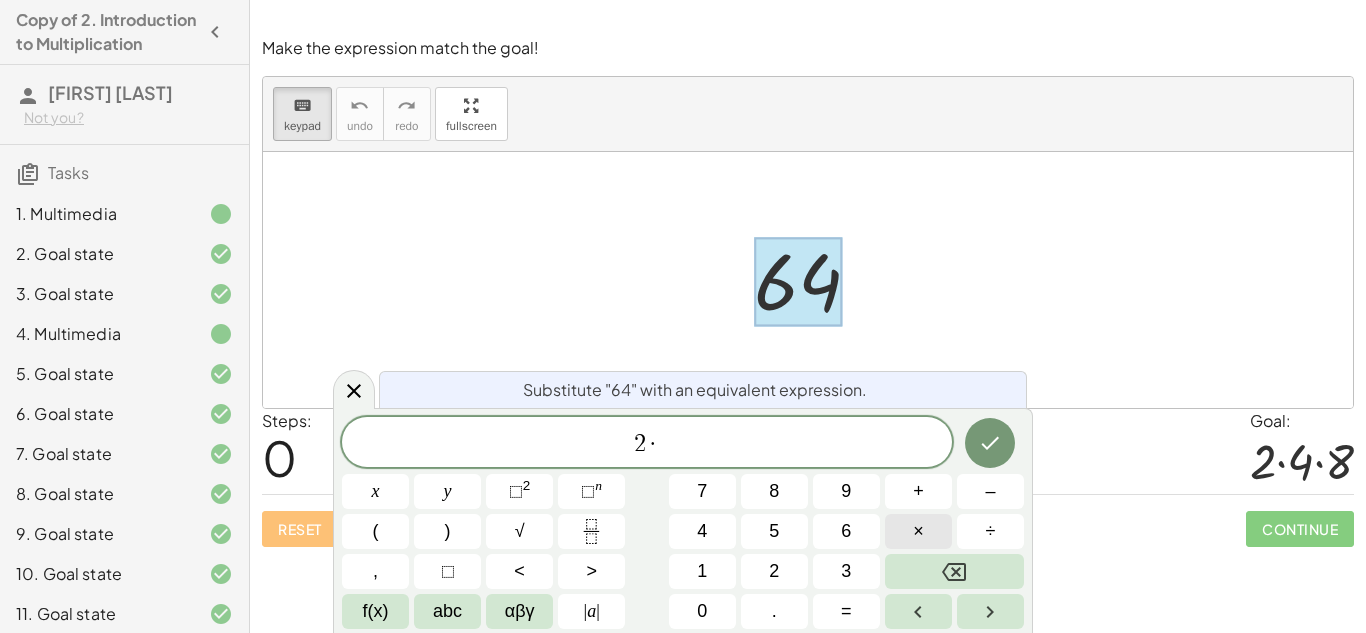 scroll, scrollTop: 10, scrollLeft: 0, axis: vertical 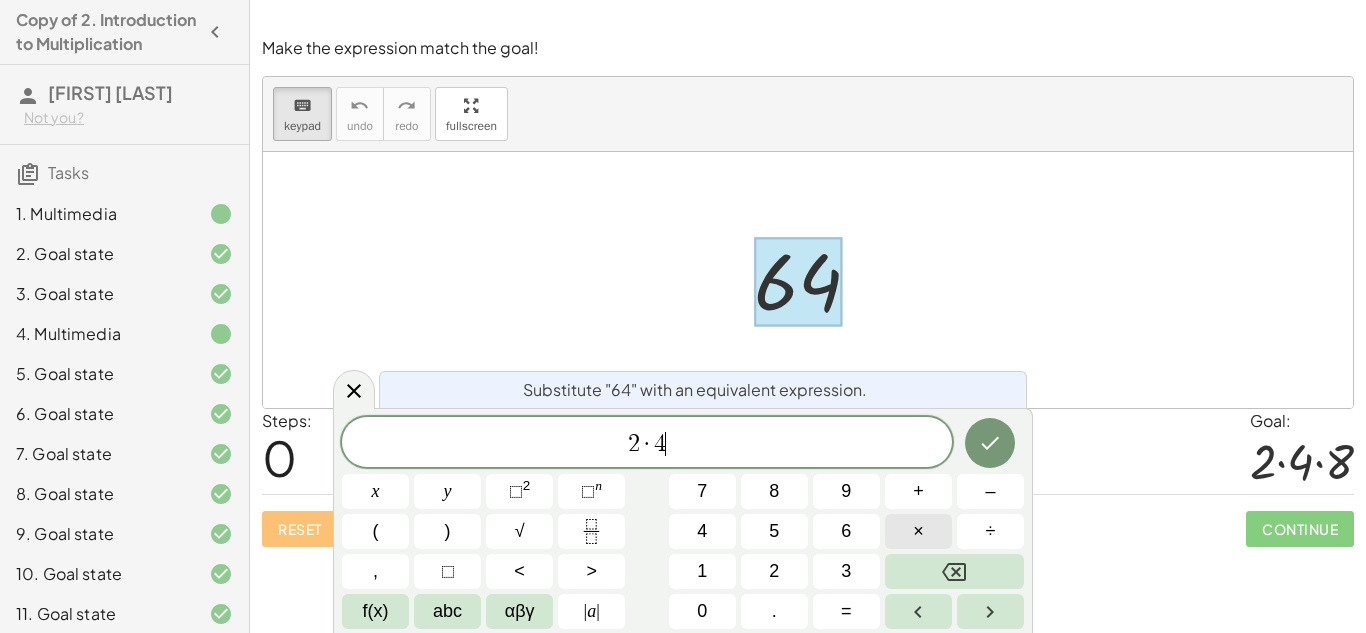 click on "×" at bounding box center (918, 531) 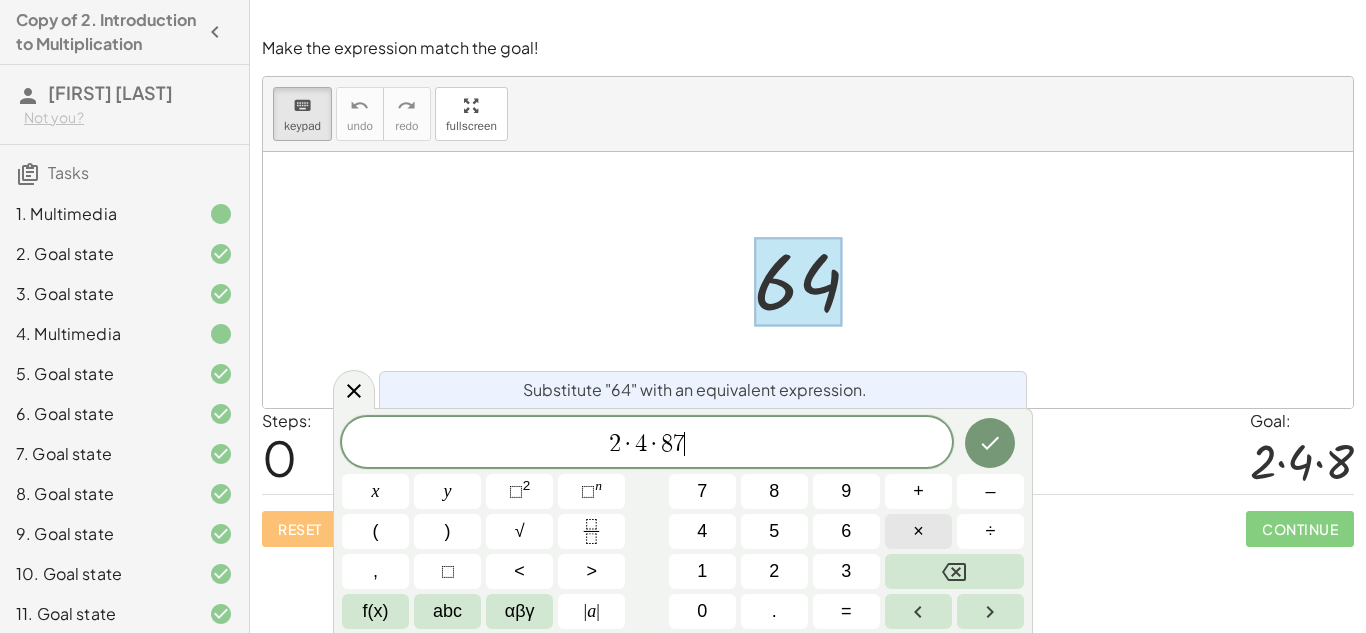 scroll, scrollTop: 13, scrollLeft: 0, axis: vertical 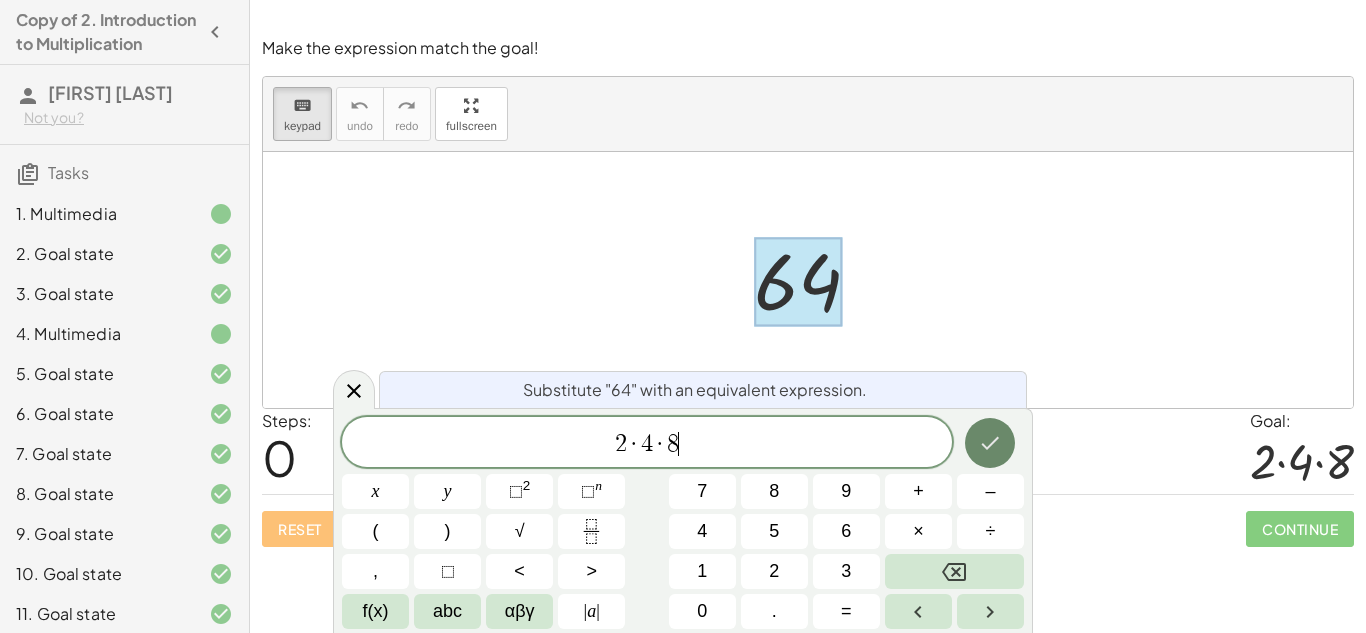 click 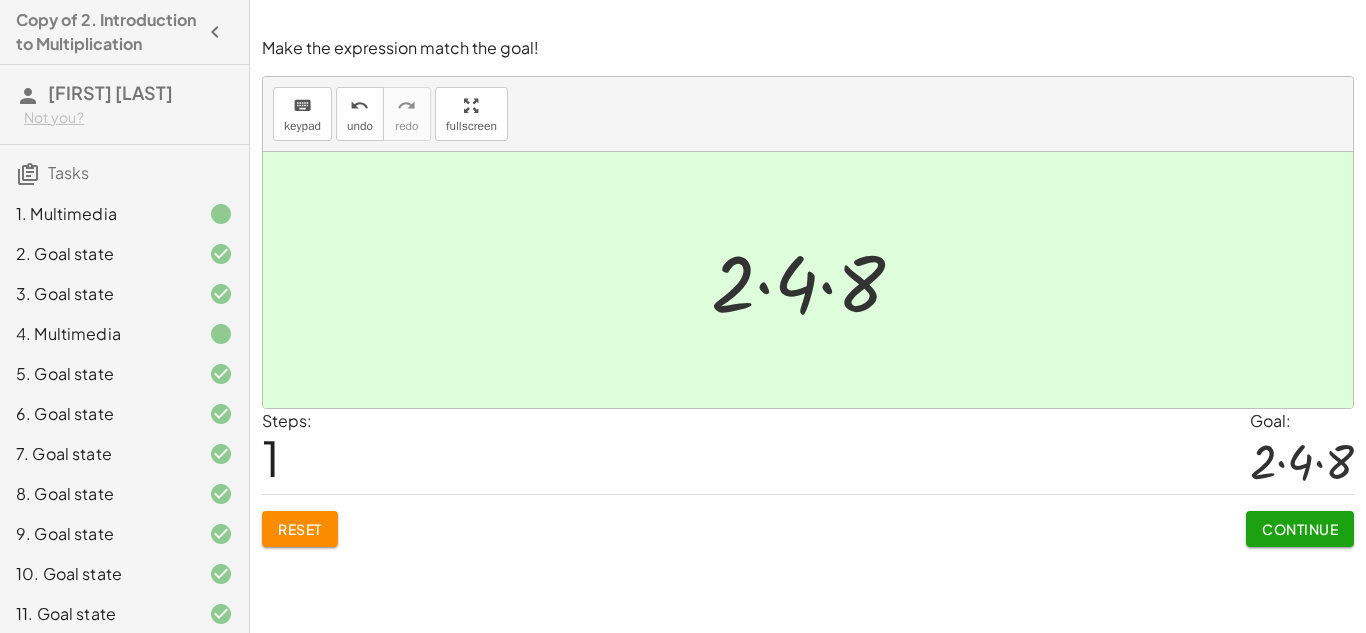 click on "Continue" at bounding box center [1300, 529] 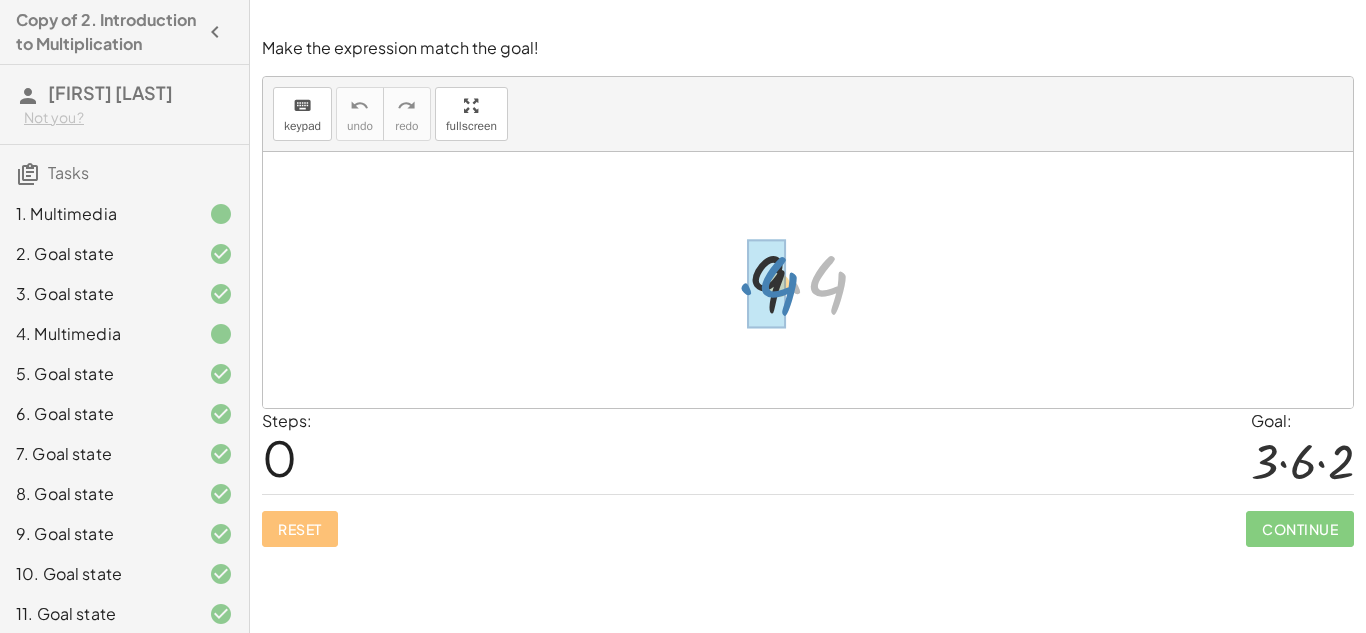 drag, startPoint x: 818, startPoint y: 289, endPoint x: 767, endPoint y: 290, distance: 51.009804 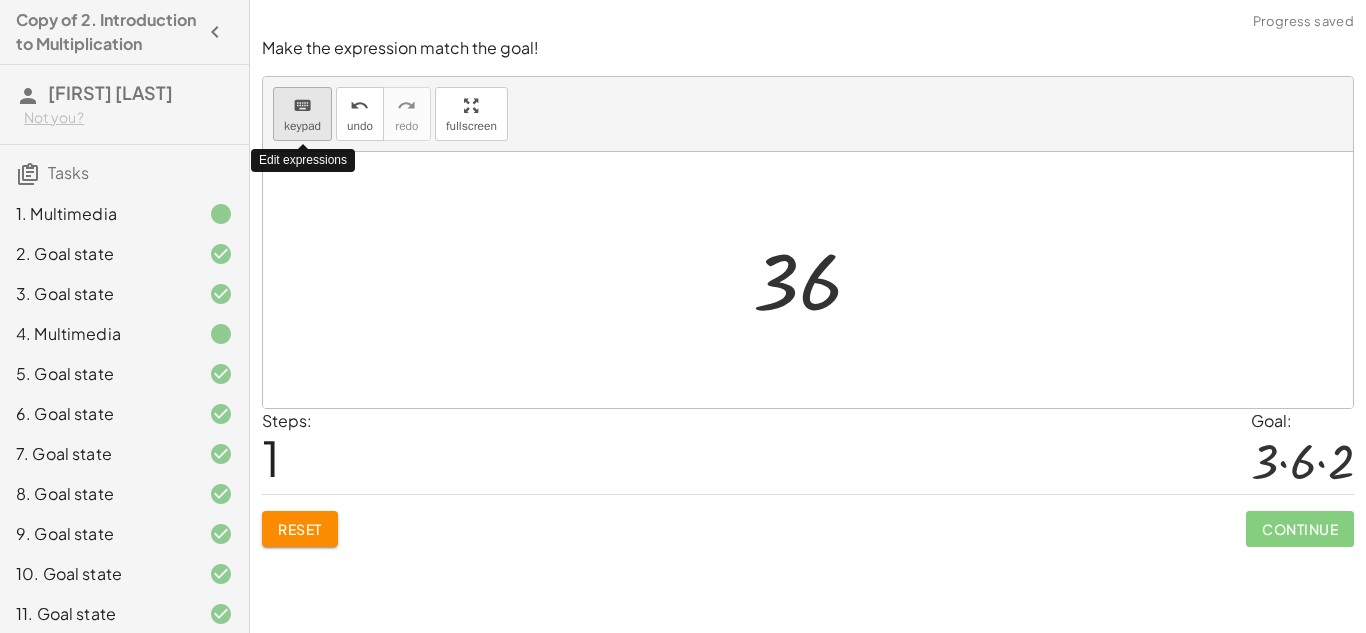 click on "keyboard" at bounding box center (302, 105) 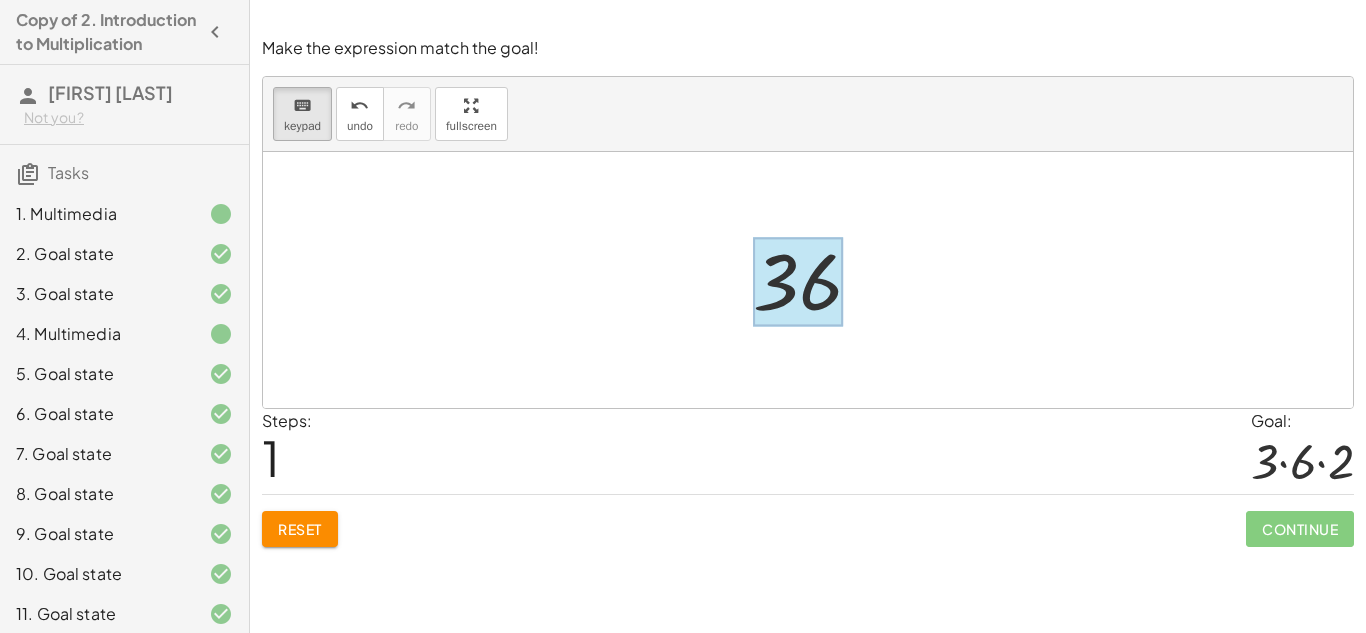 click at bounding box center [798, 282] 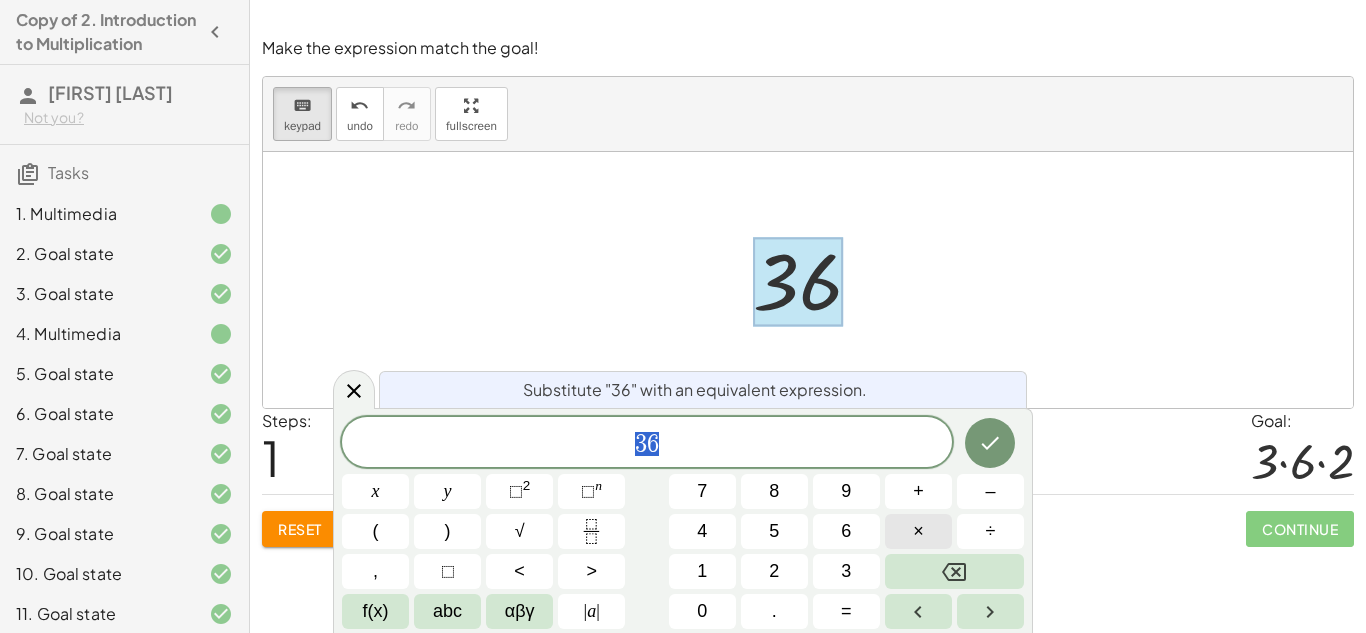 scroll, scrollTop: 15, scrollLeft: 0, axis: vertical 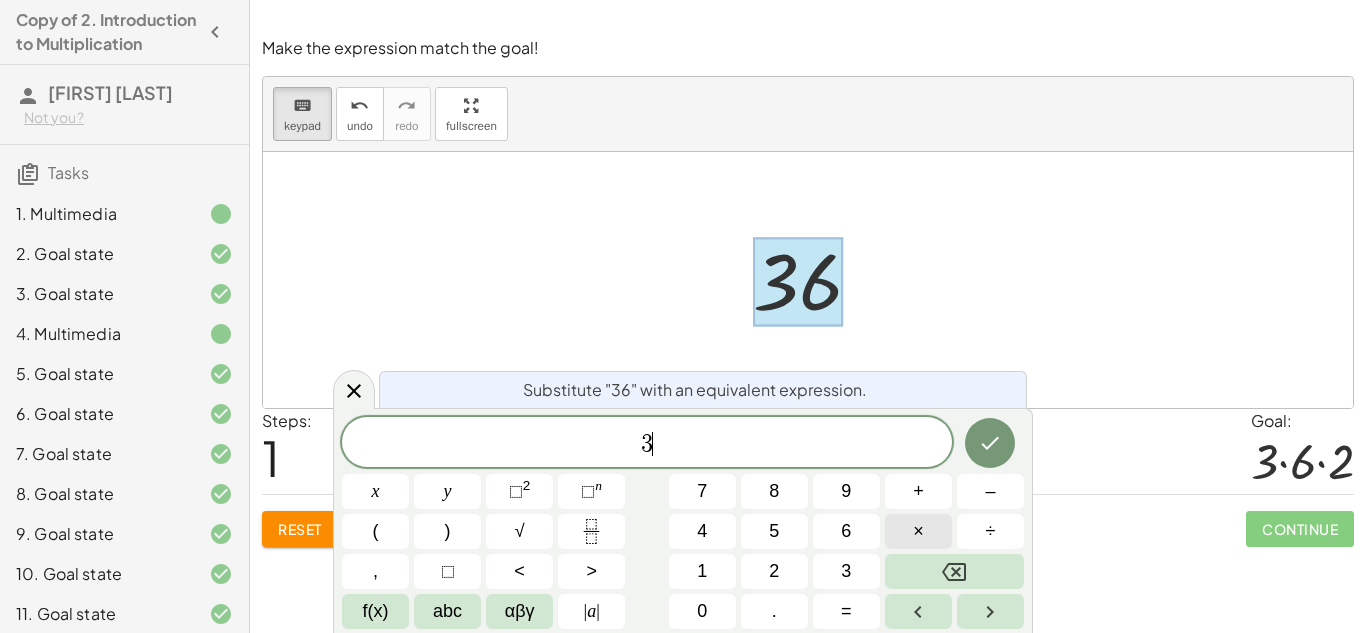 click on "×" at bounding box center (918, 531) 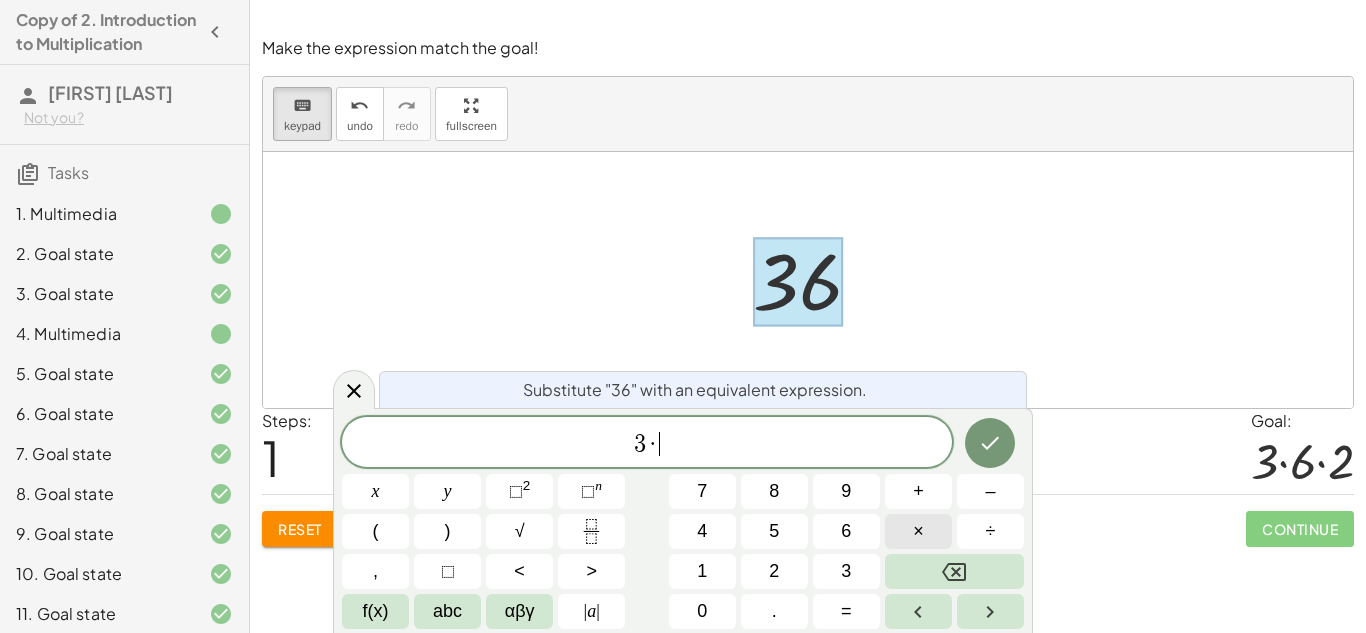 scroll, scrollTop: 16, scrollLeft: 0, axis: vertical 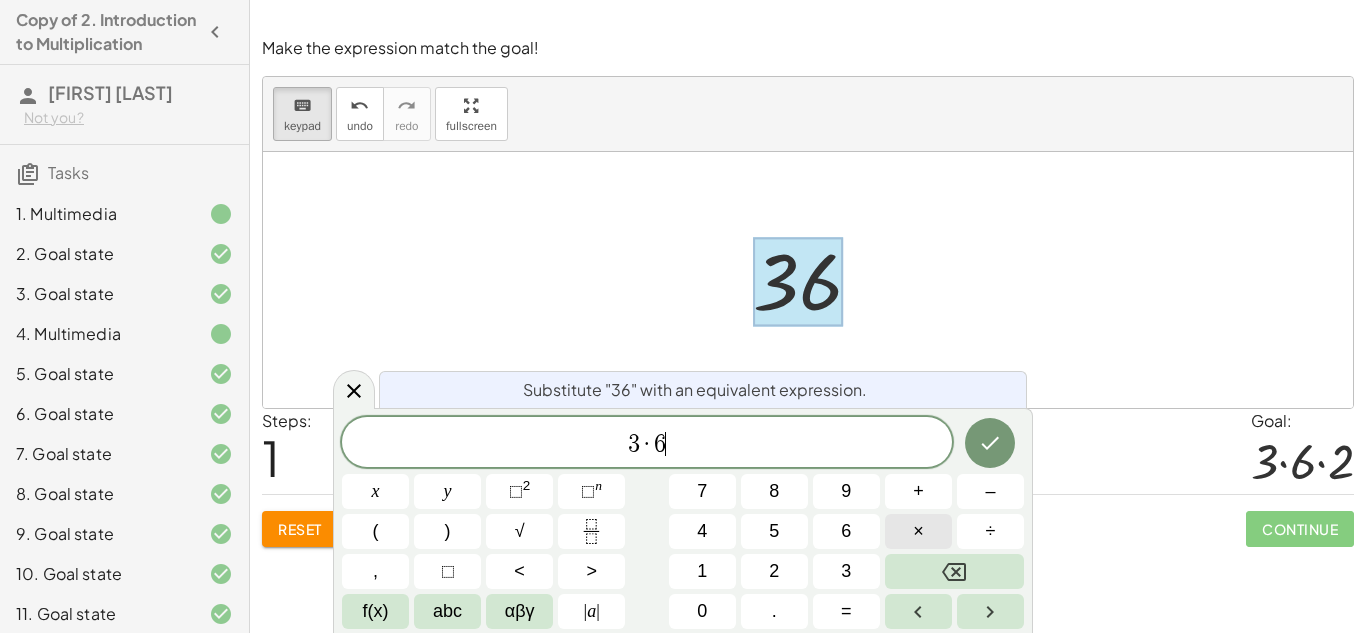 click on "×" at bounding box center (918, 531) 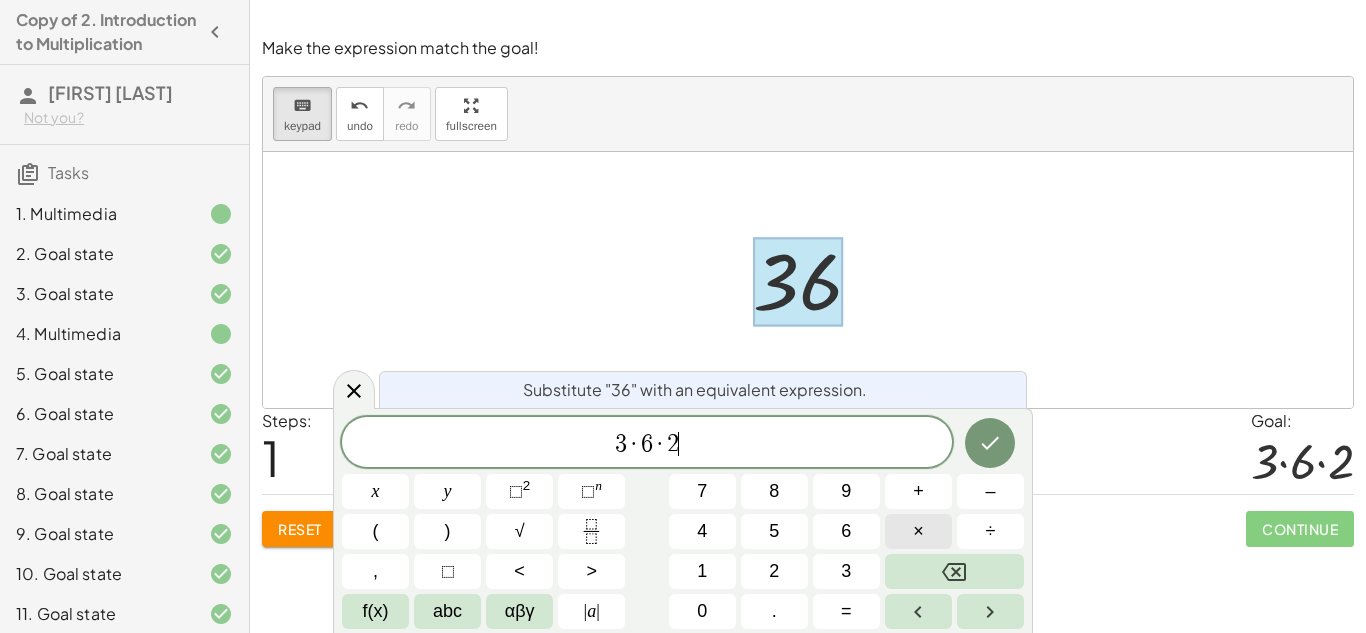 scroll, scrollTop: 18, scrollLeft: 0, axis: vertical 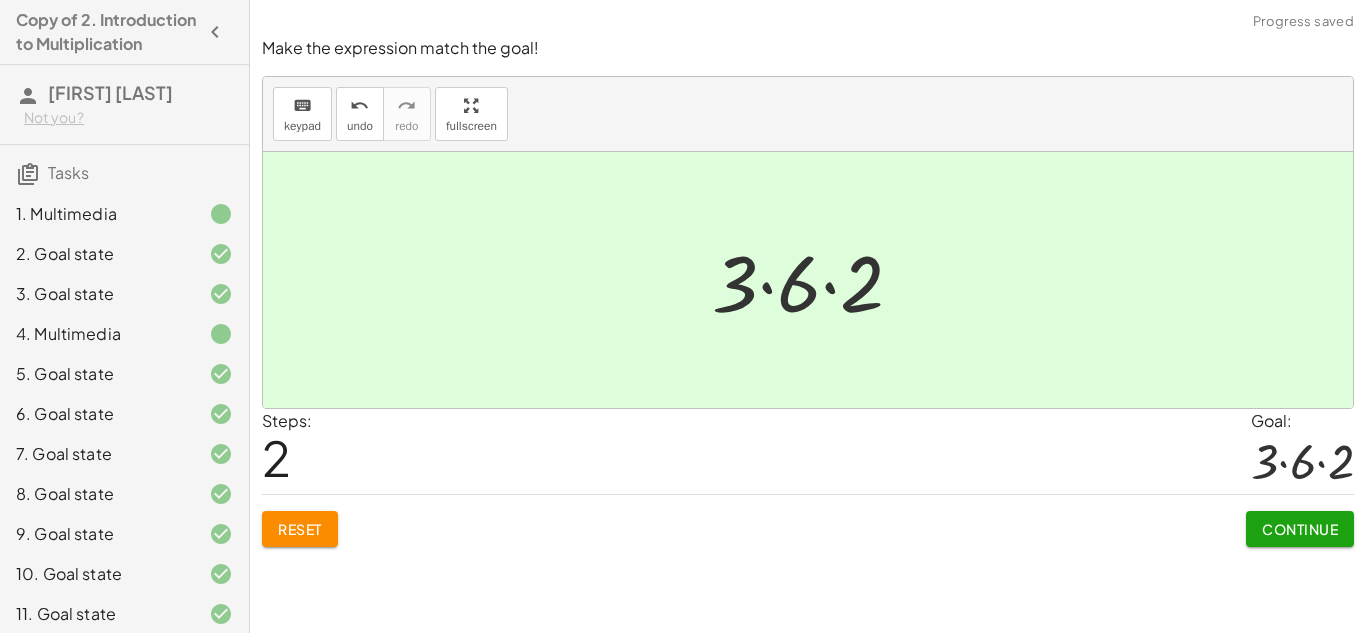 click on "Continue" 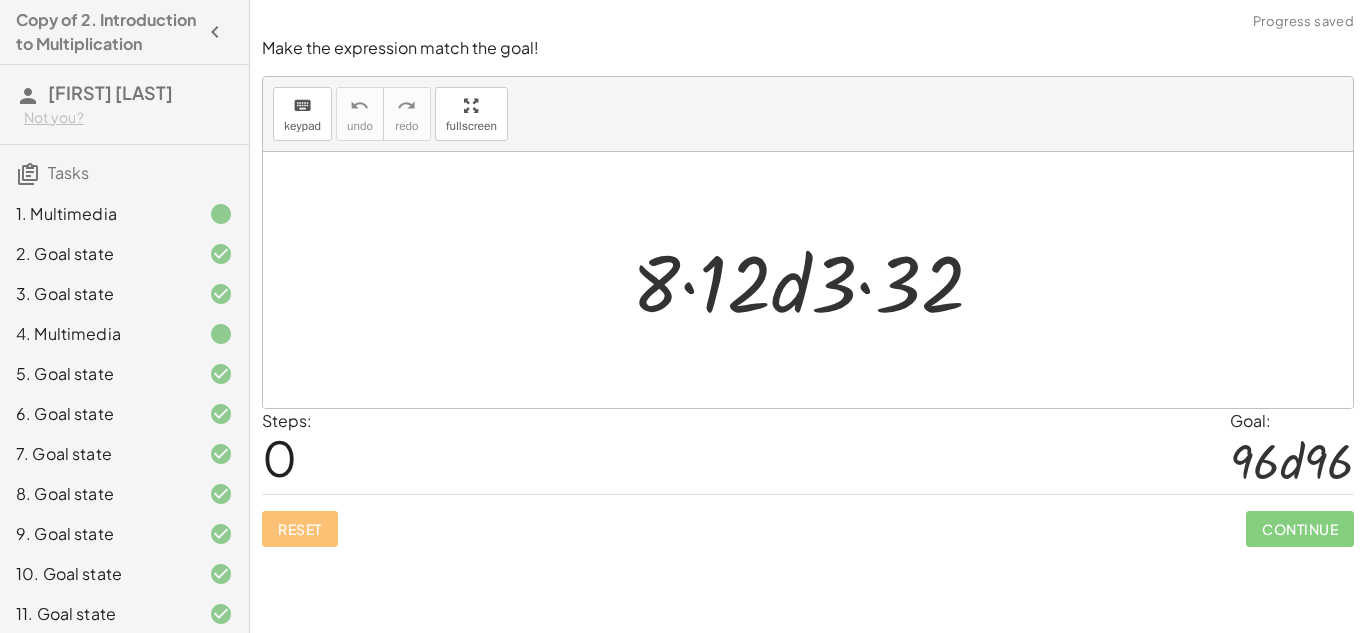 click at bounding box center [816, 280] 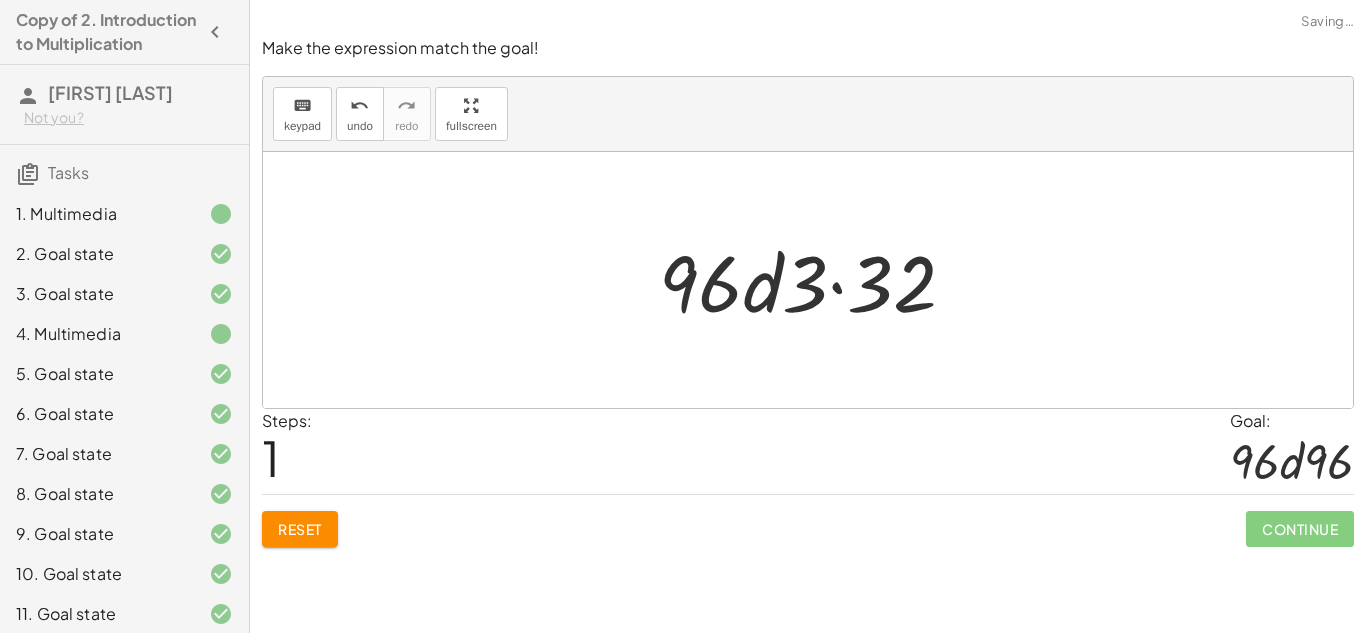 click at bounding box center (815, 280) 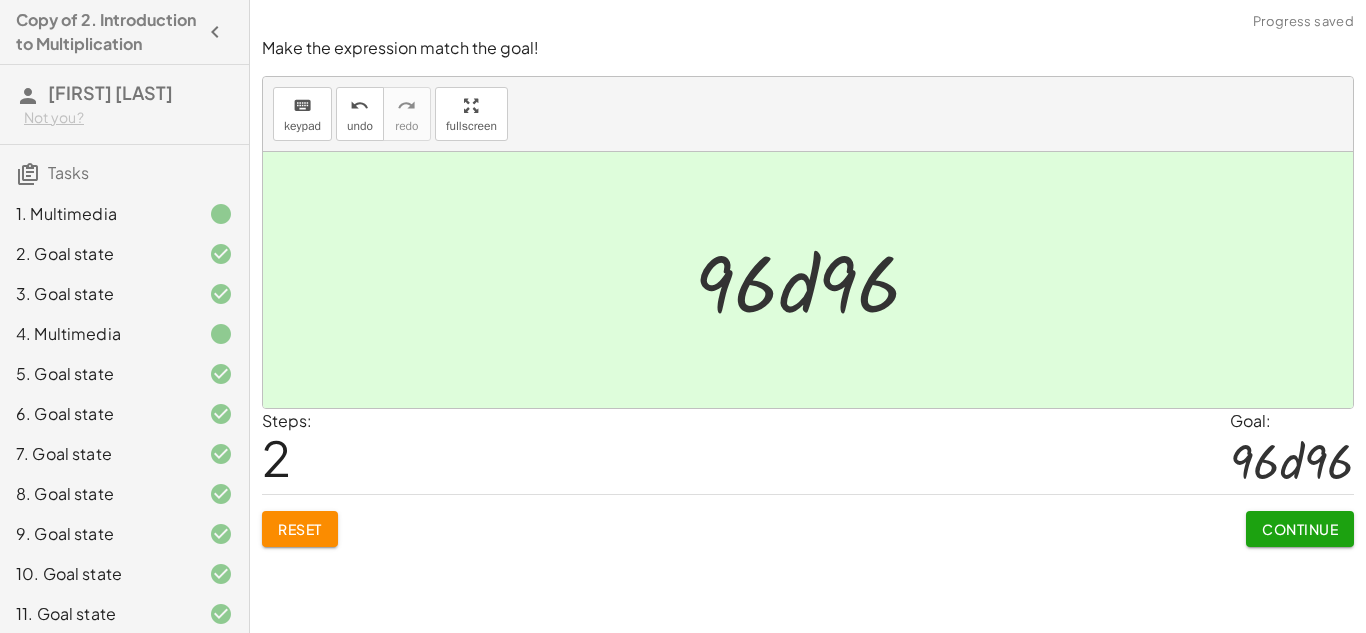 click on "Continue" 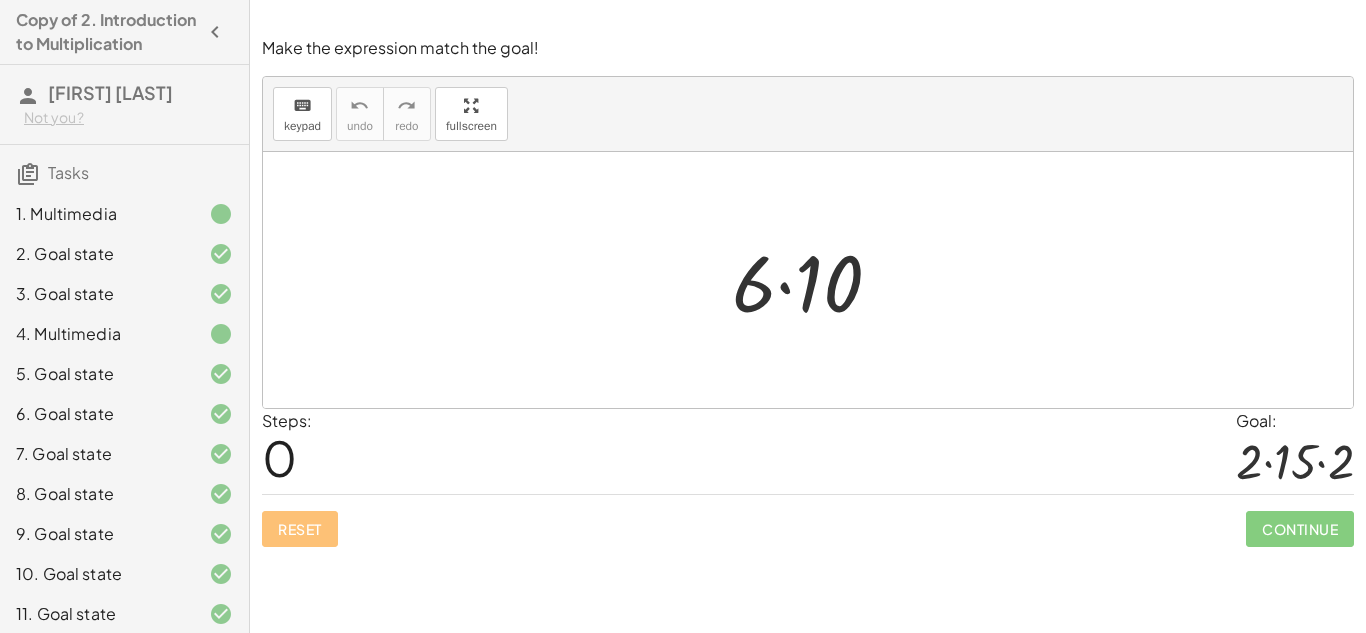 click at bounding box center (815, 280) 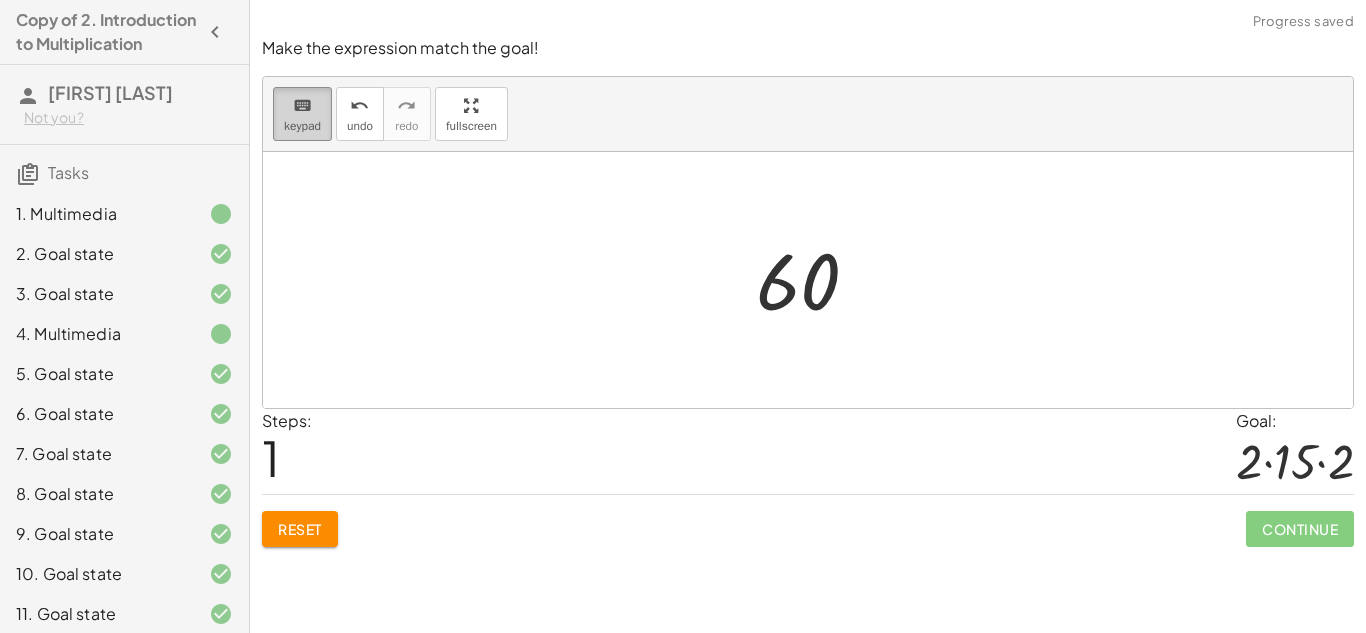 click on "keyboard" at bounding box center [302, 105] 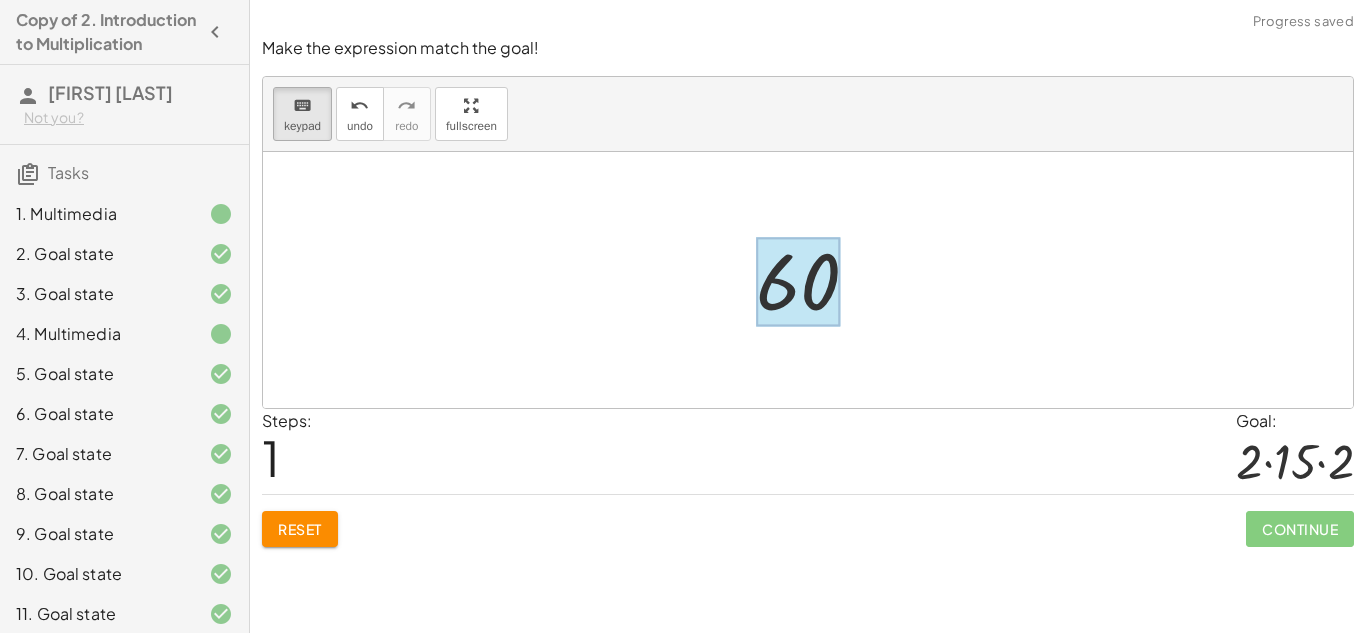 click at bounding box center [798, 282] 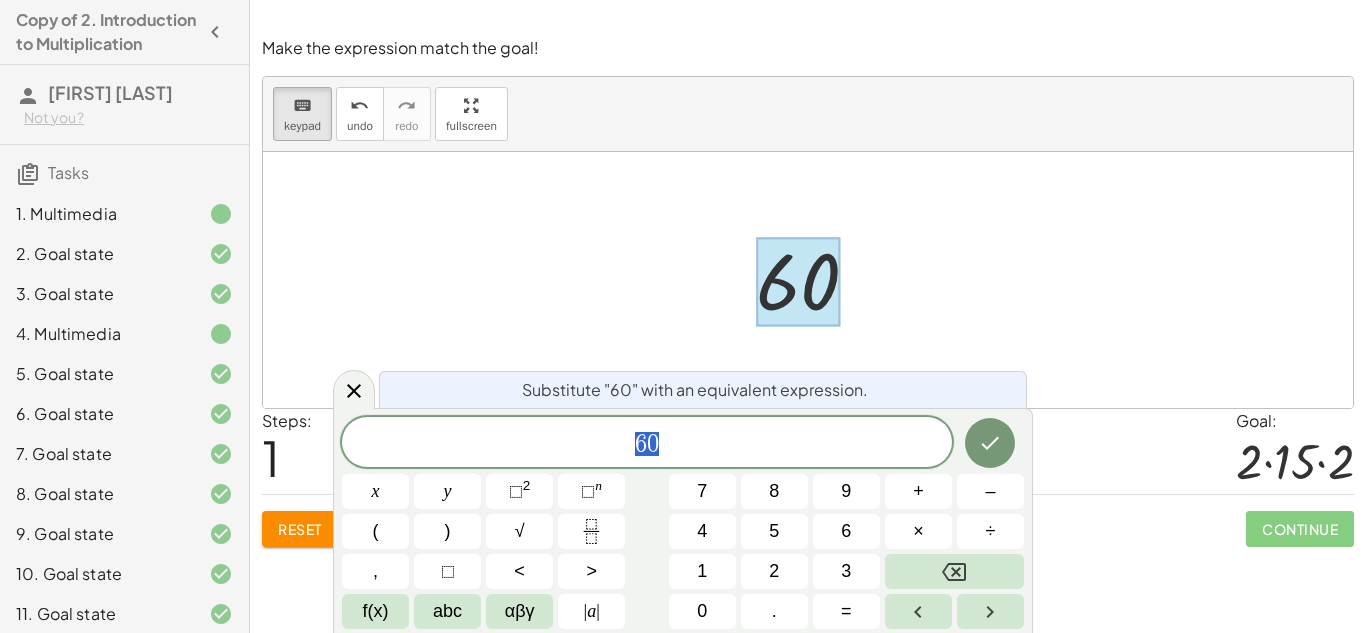 scroll, scrollTop: 20, scrollLeft: 0, axis: vertical 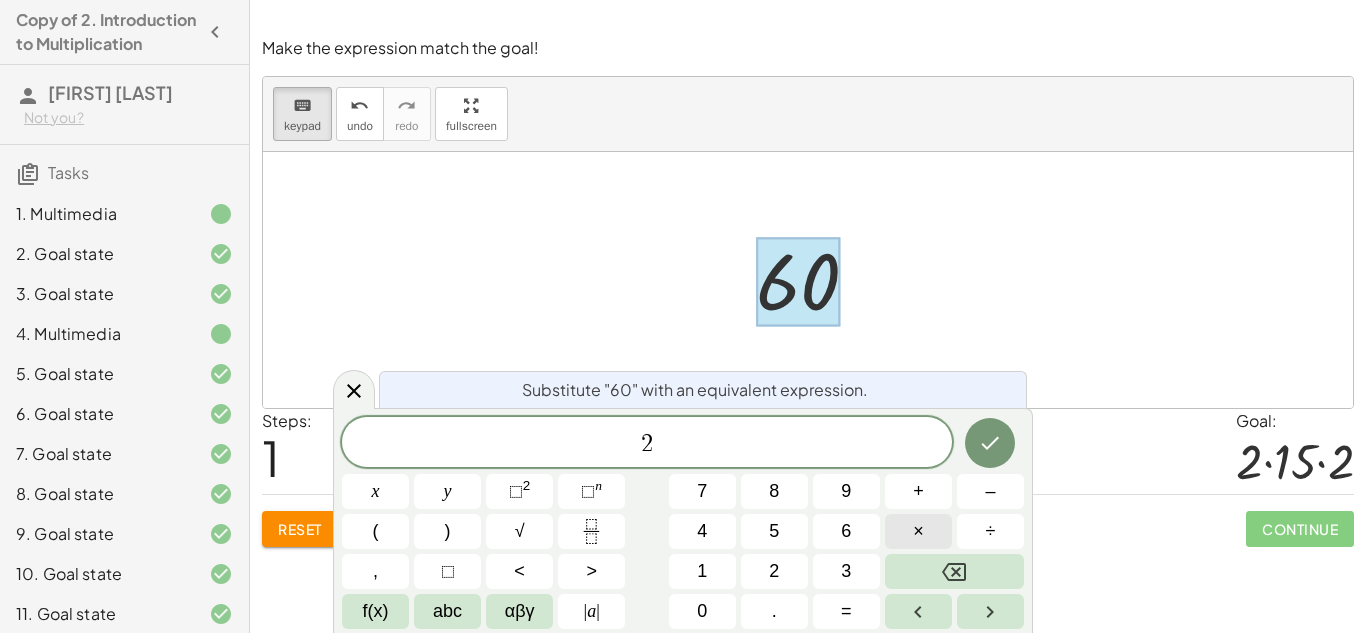 click on "×" at bounding box center (918, 531) 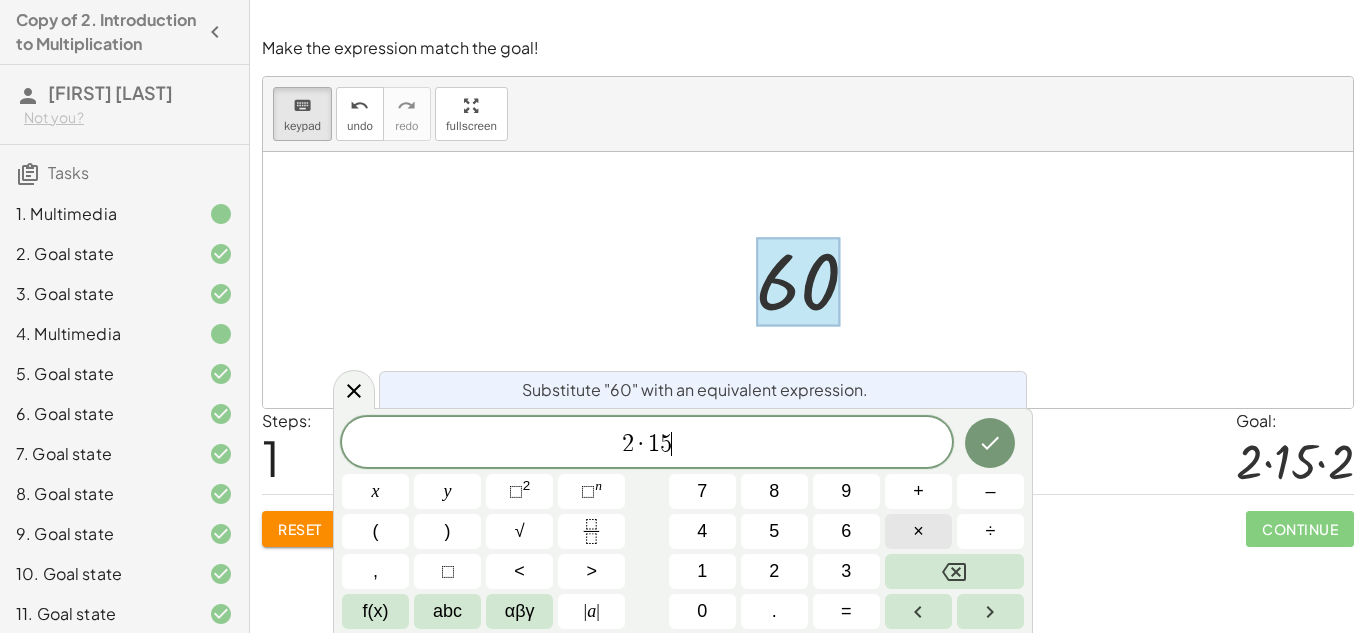 scroll, scrollTop: 22, scrollLeft: 0, axis: vertical 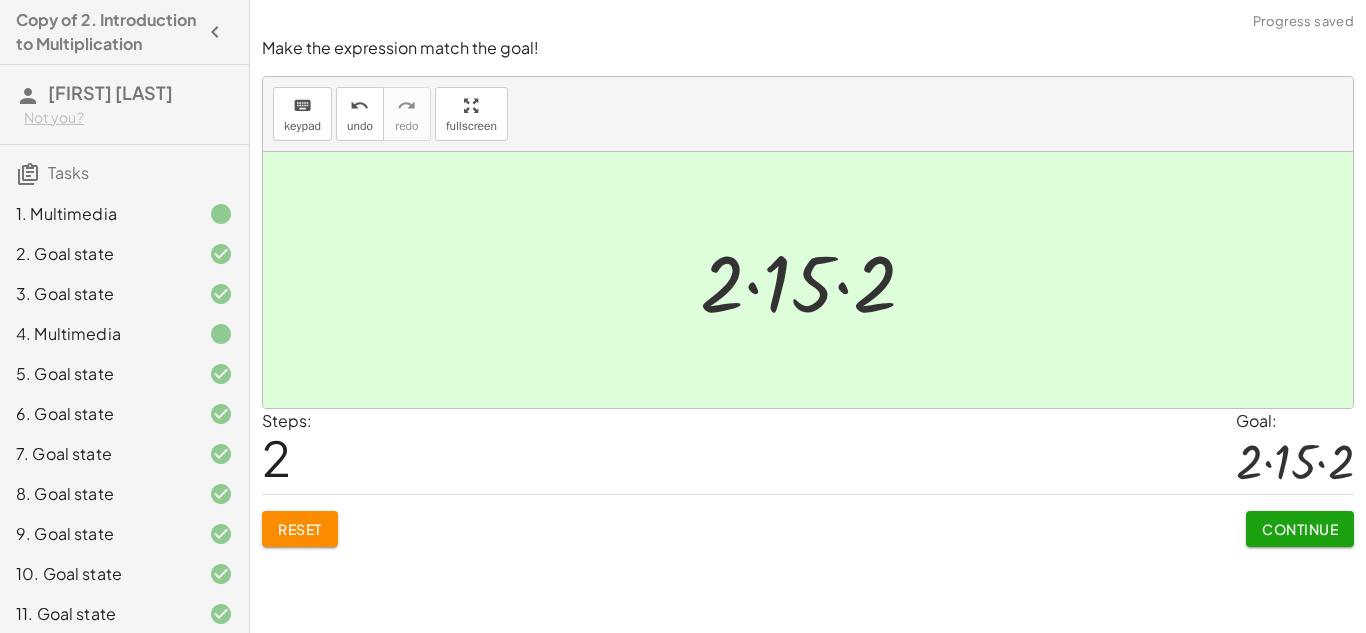 click on "Continue" at bounding box center (1300, 529) 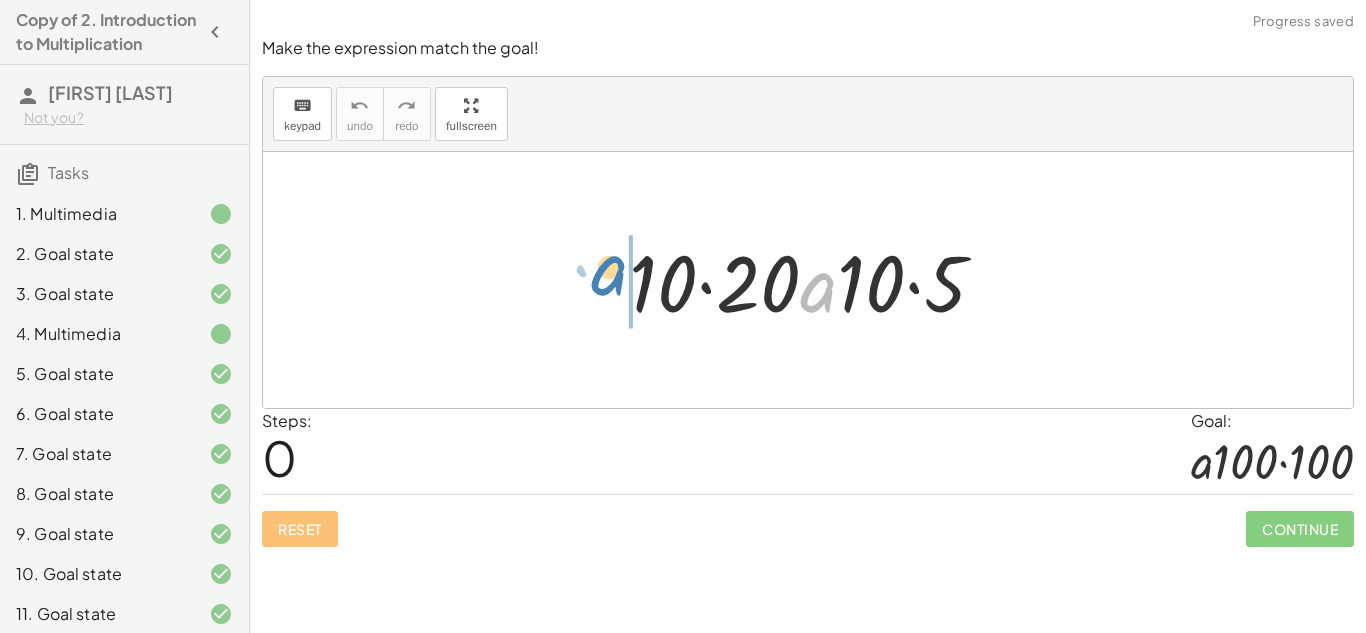 drag, startPoint x: 810, startPoint y: 296, endPoint x: 601, endPoint y: 279, distance: 209.69025 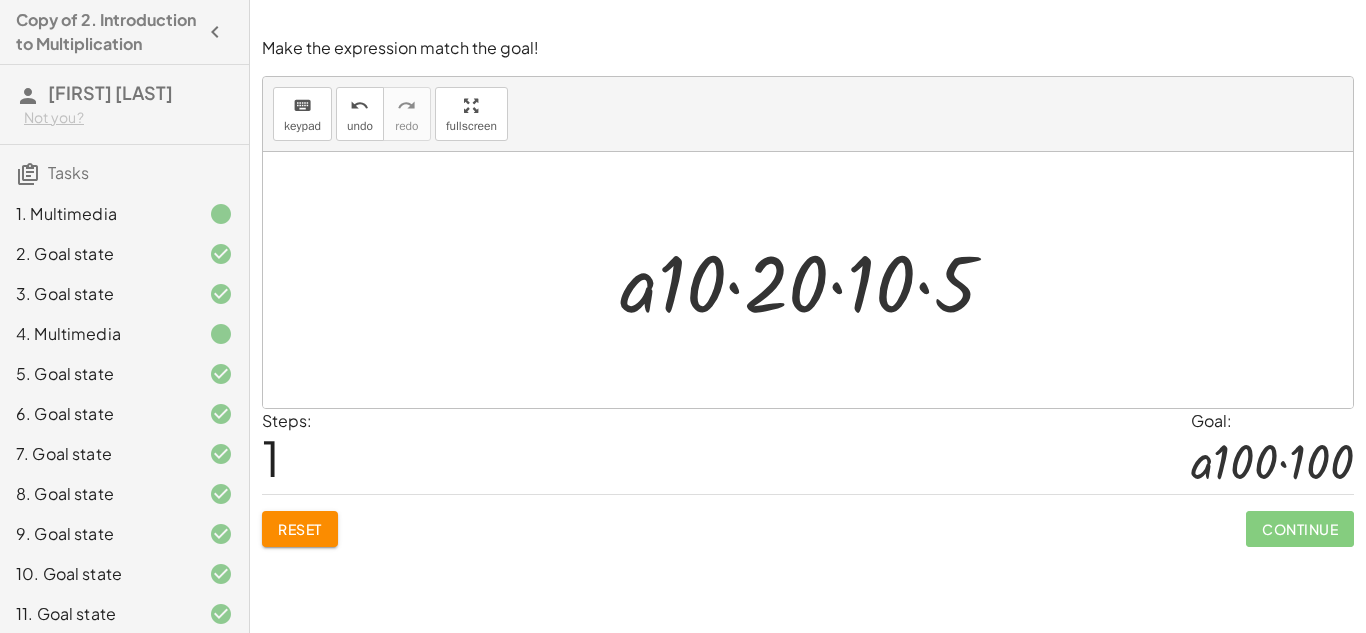 click at bounding box center (816, 280) 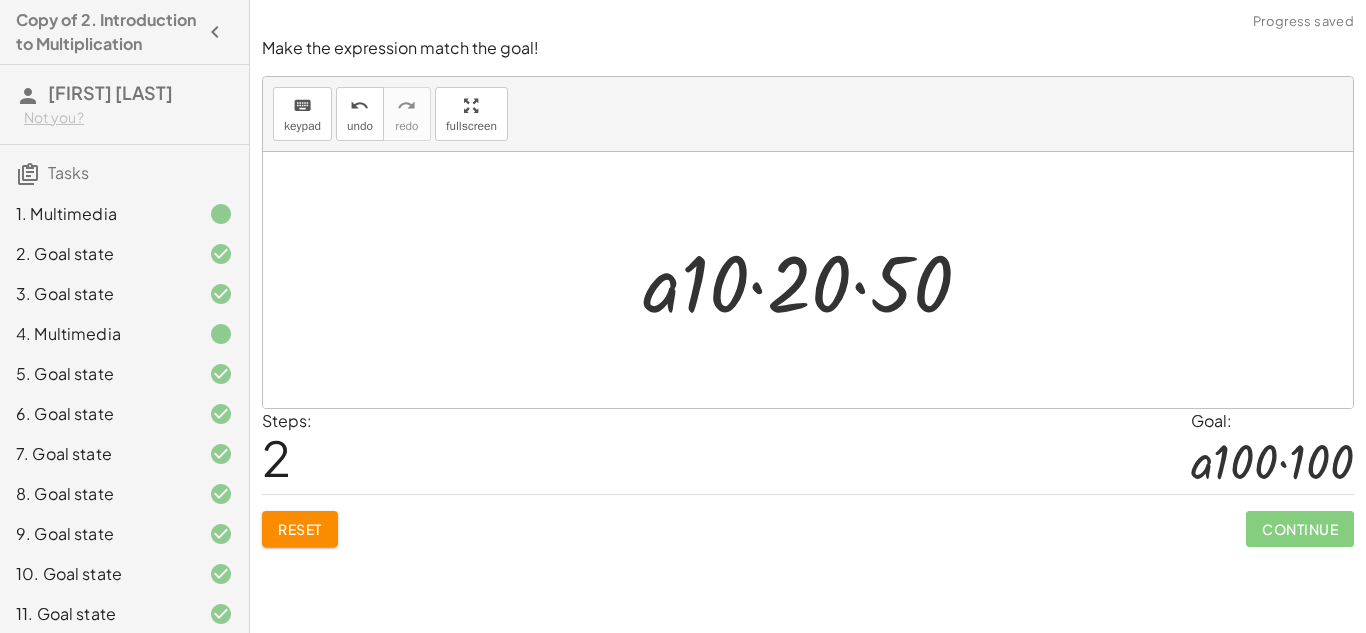 click at bounding box center [815, 280] 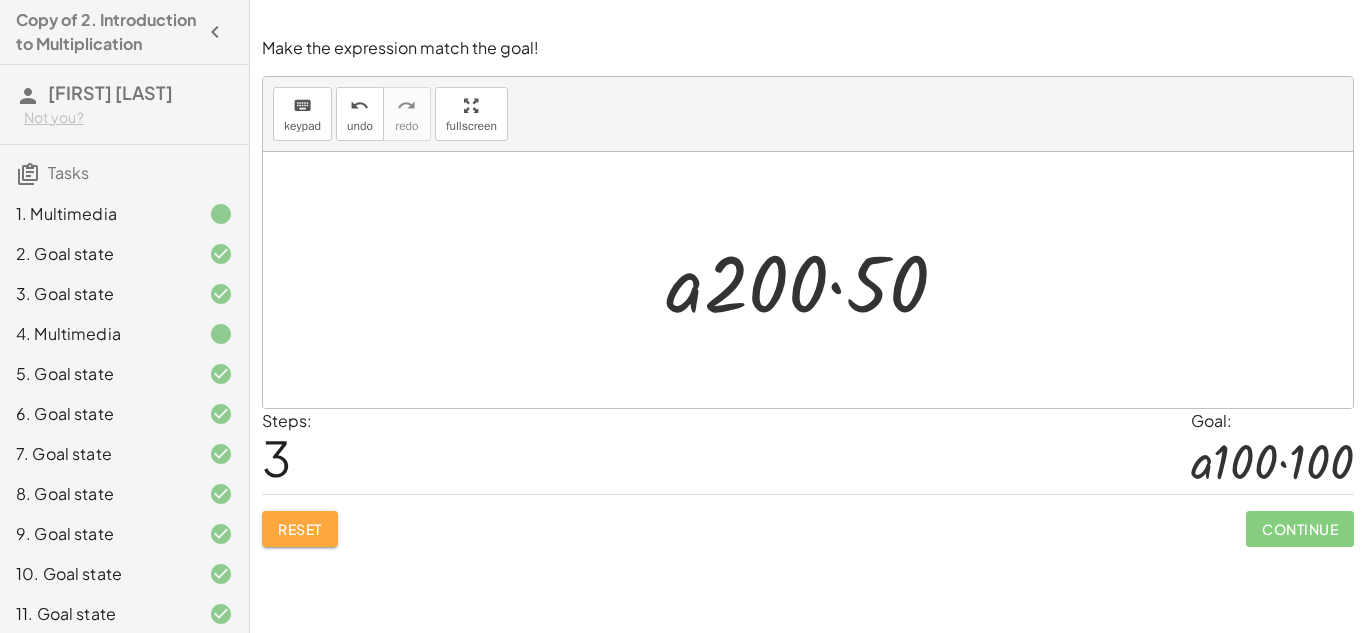 click on "Reset" at bounding box center [300, 529] 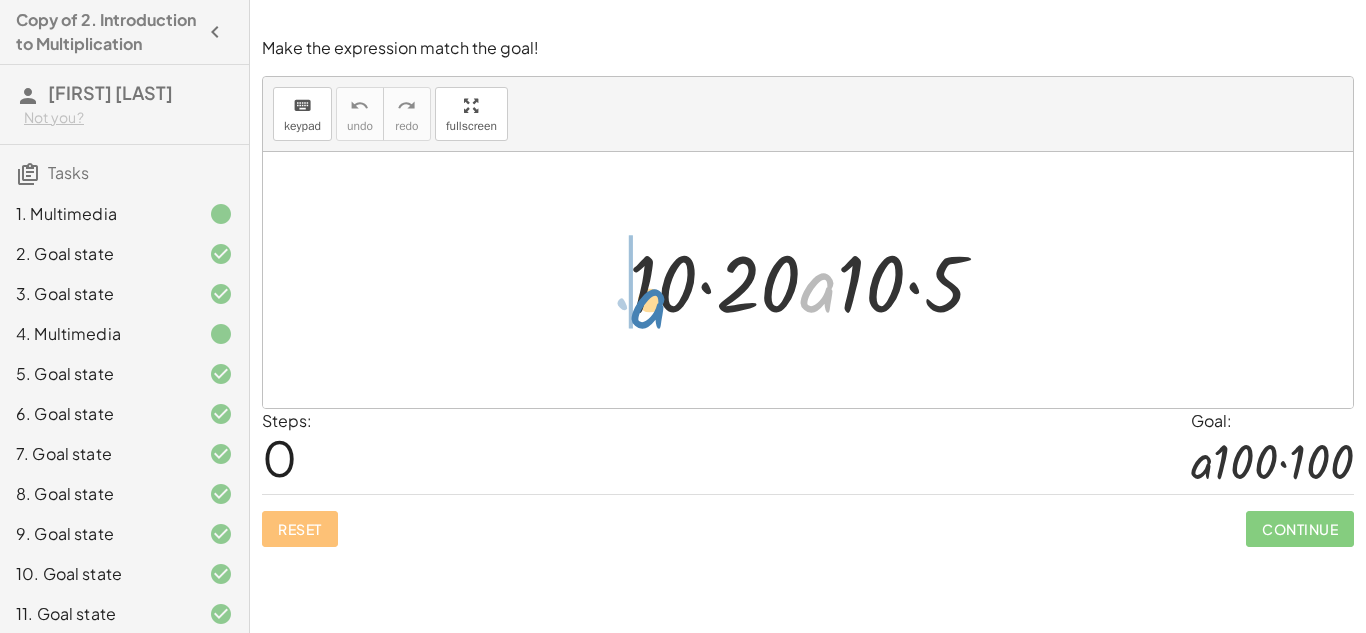 drag, startPoint x: 824, startPoint y: 289, endPoint x: 656, endPoint y: 306, distance: 168.85793 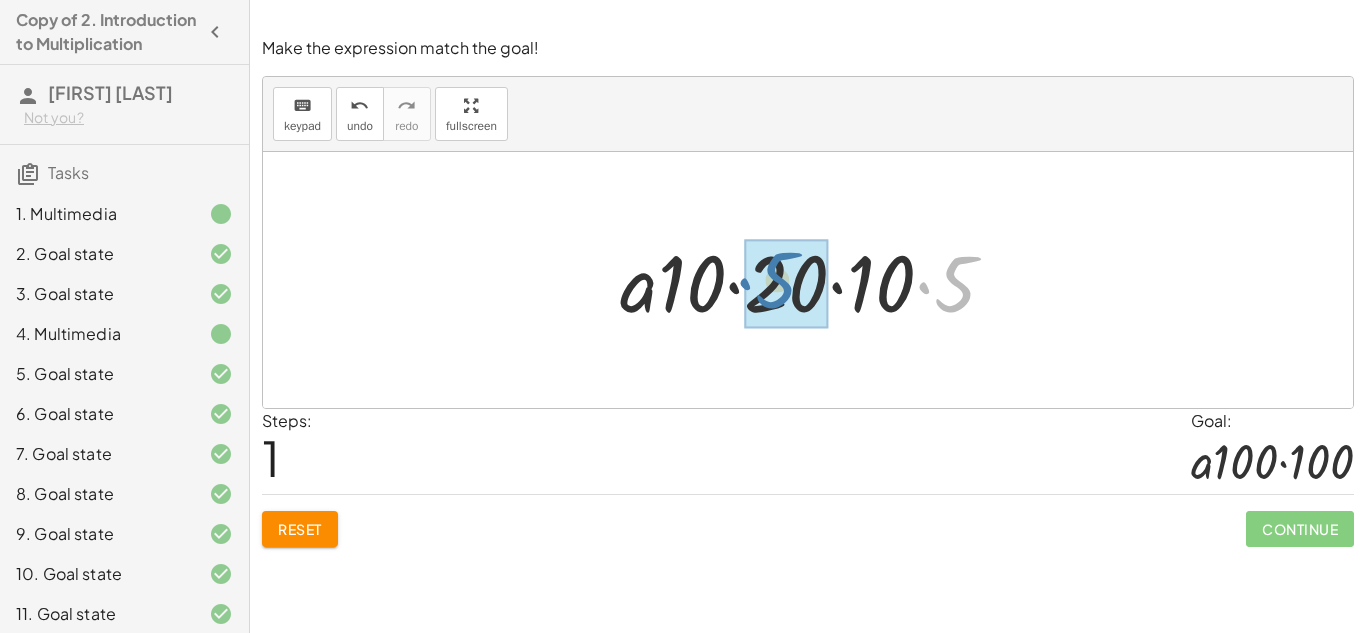 drag, startPoint x: 958, startPoint y: 280, endPoint x: 779, endPoint y: 276, distance: 179.0447 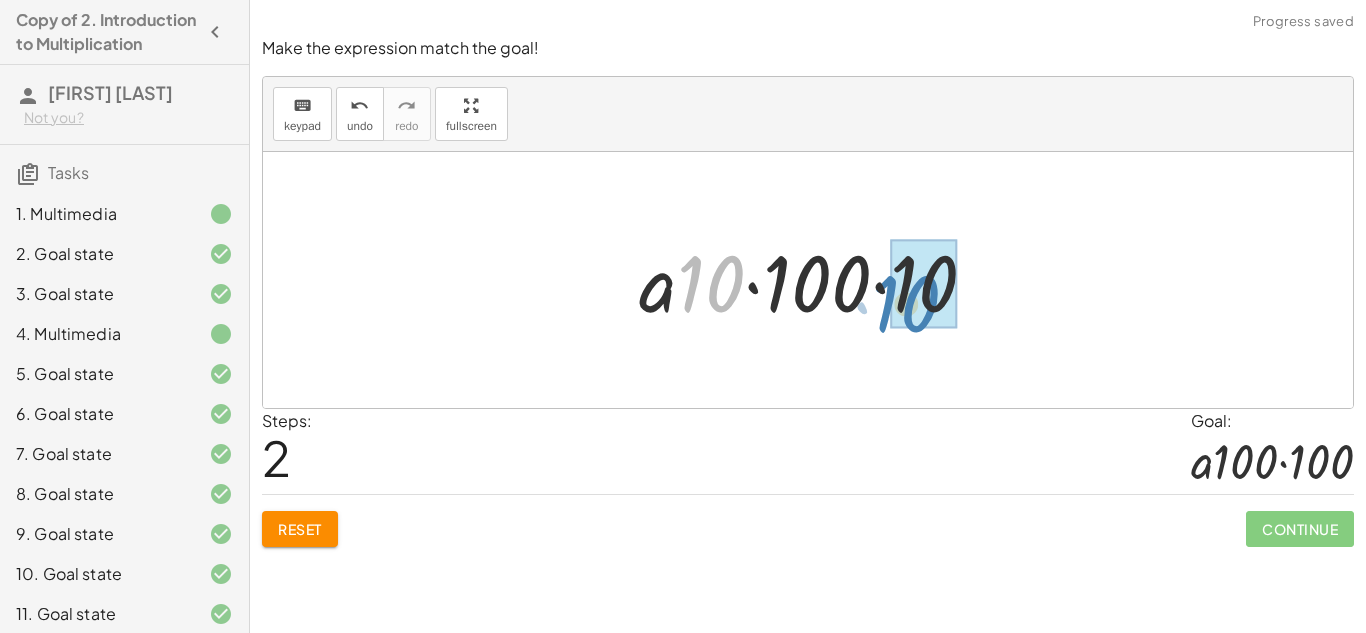 drag, startPoint x: 726, startPoint y: 275, endPoint x: 924, endPoint y: 295, distance: 199.00754 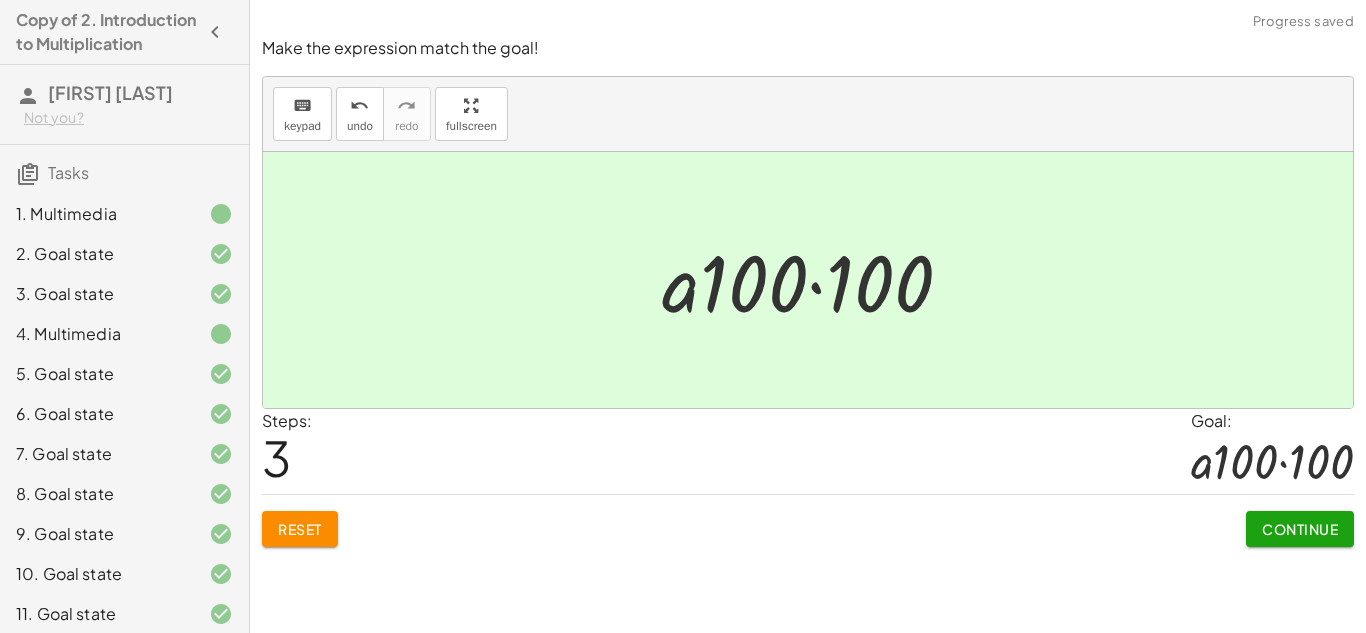 click on "Continue" at bounding box center [1300, 529] 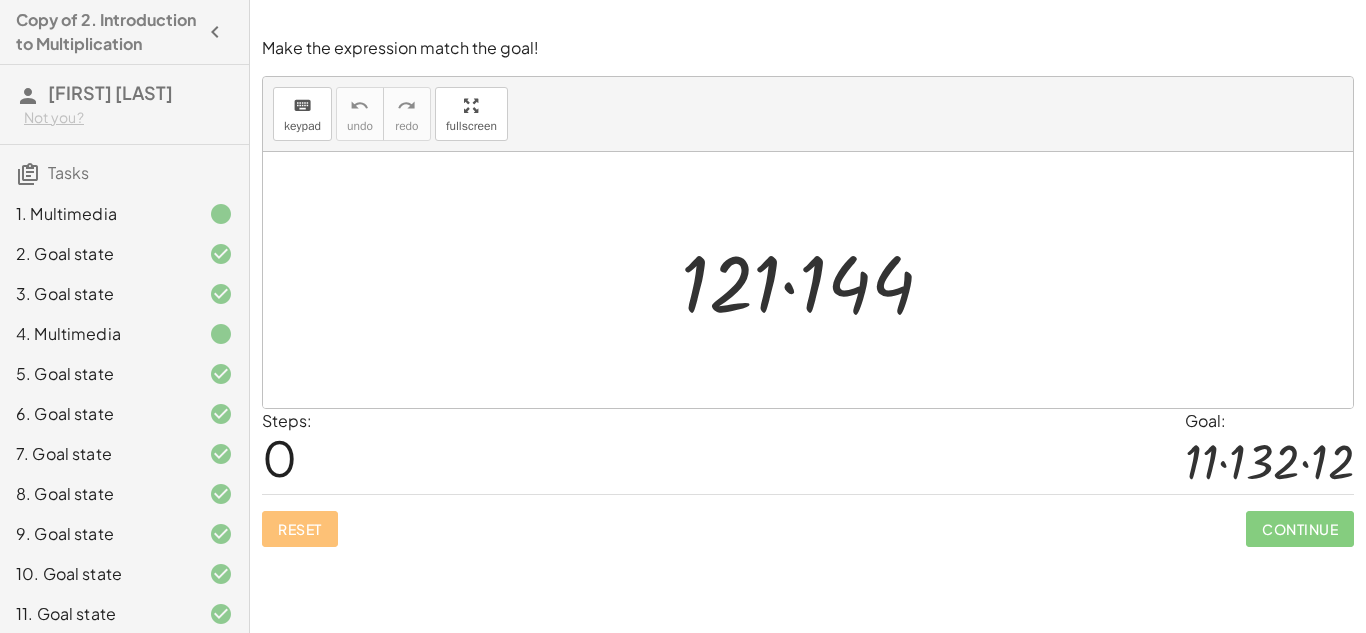 click at bounding box center [815, 280] 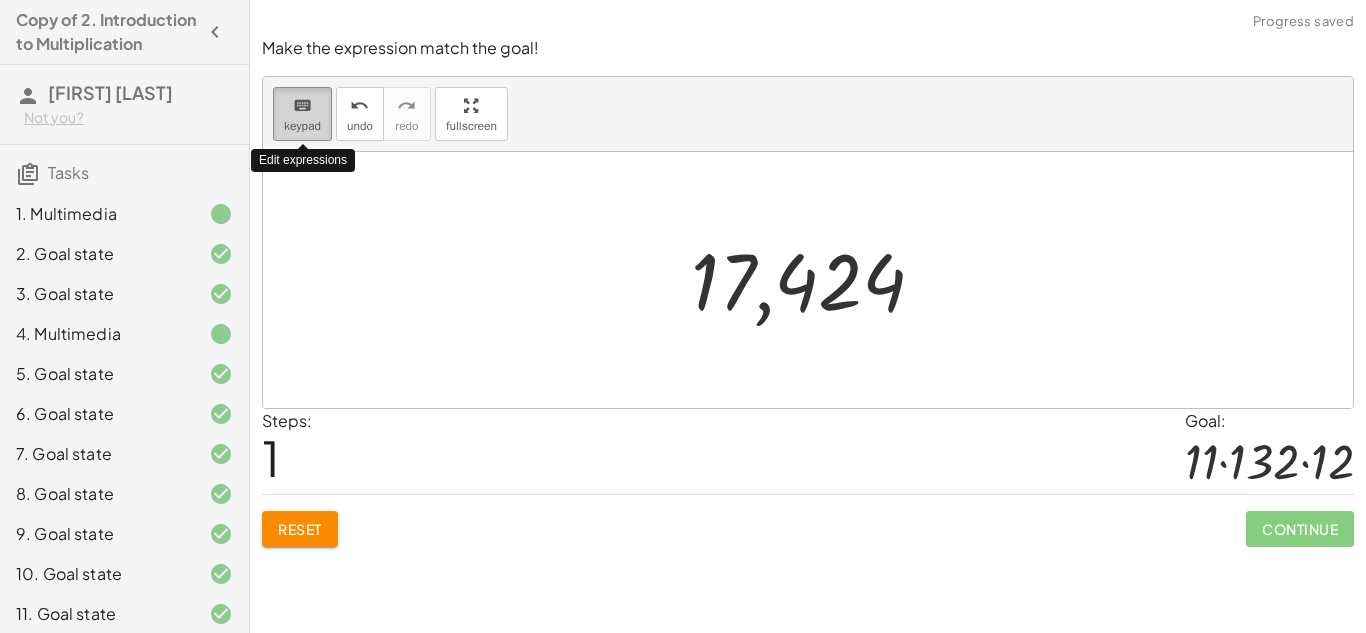 click on "keyboard" at bounding box center [302, 106] 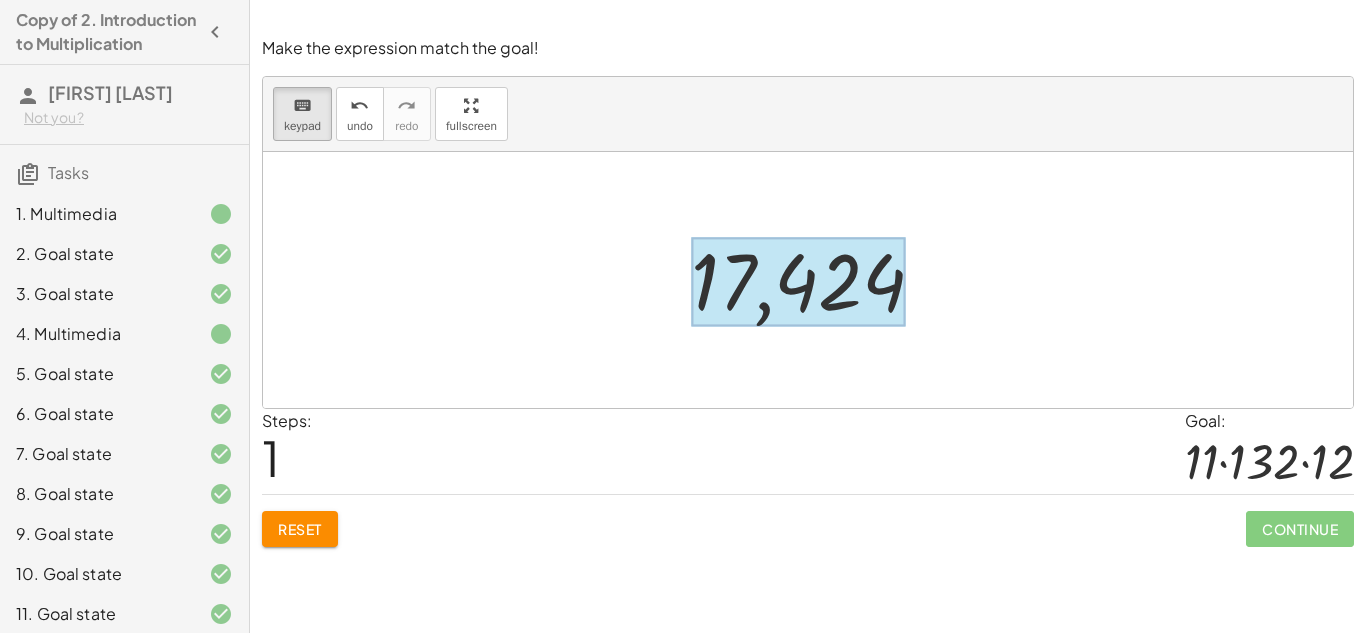 click at bounding box center (798, 282) 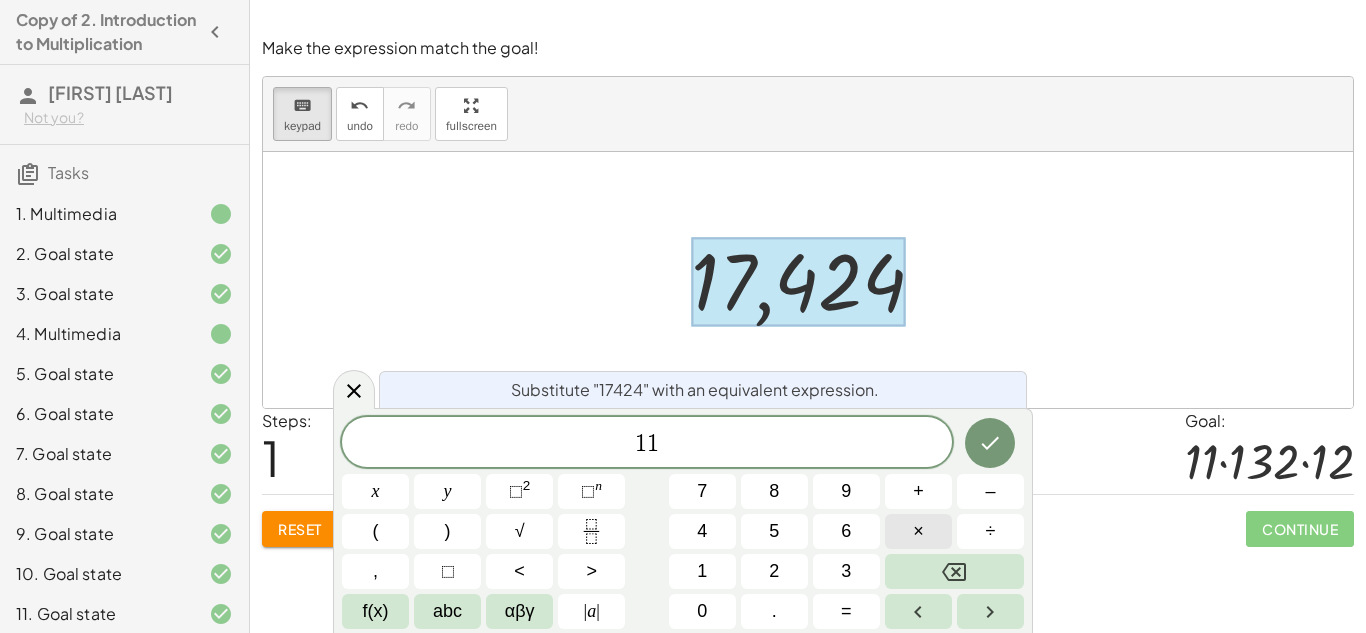 click on "×" at bounding box center [918, 531] 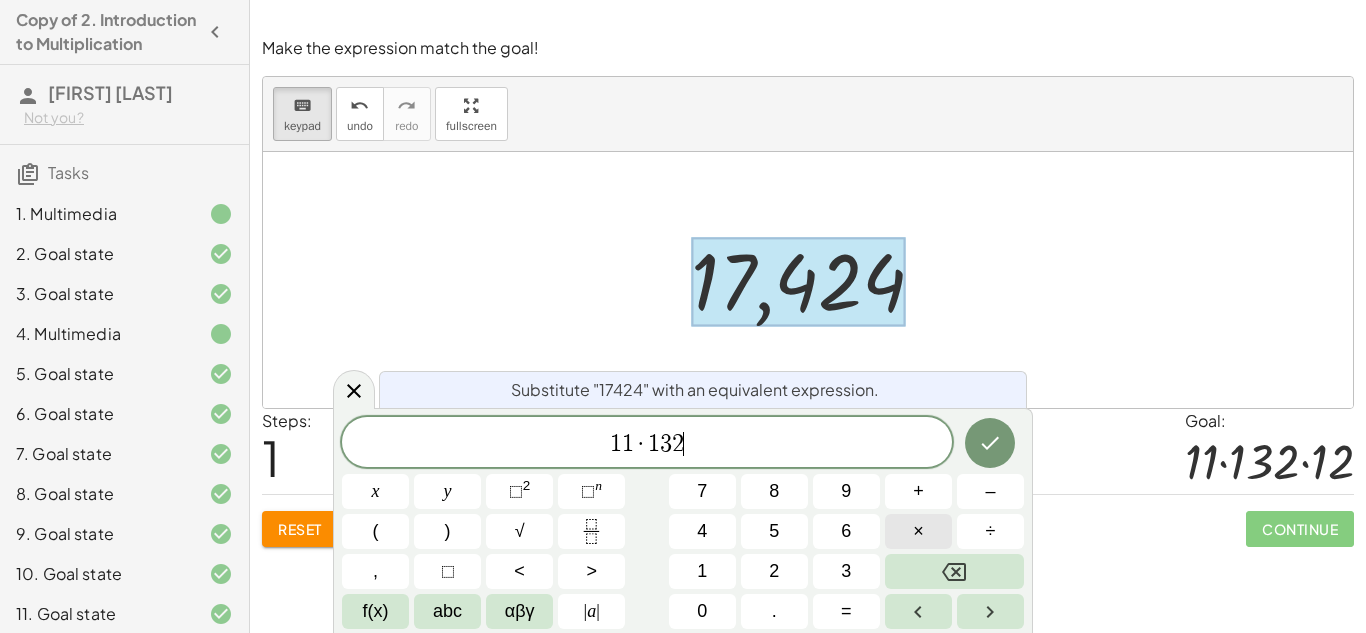 click on "×" at bounding box center [918, 531] 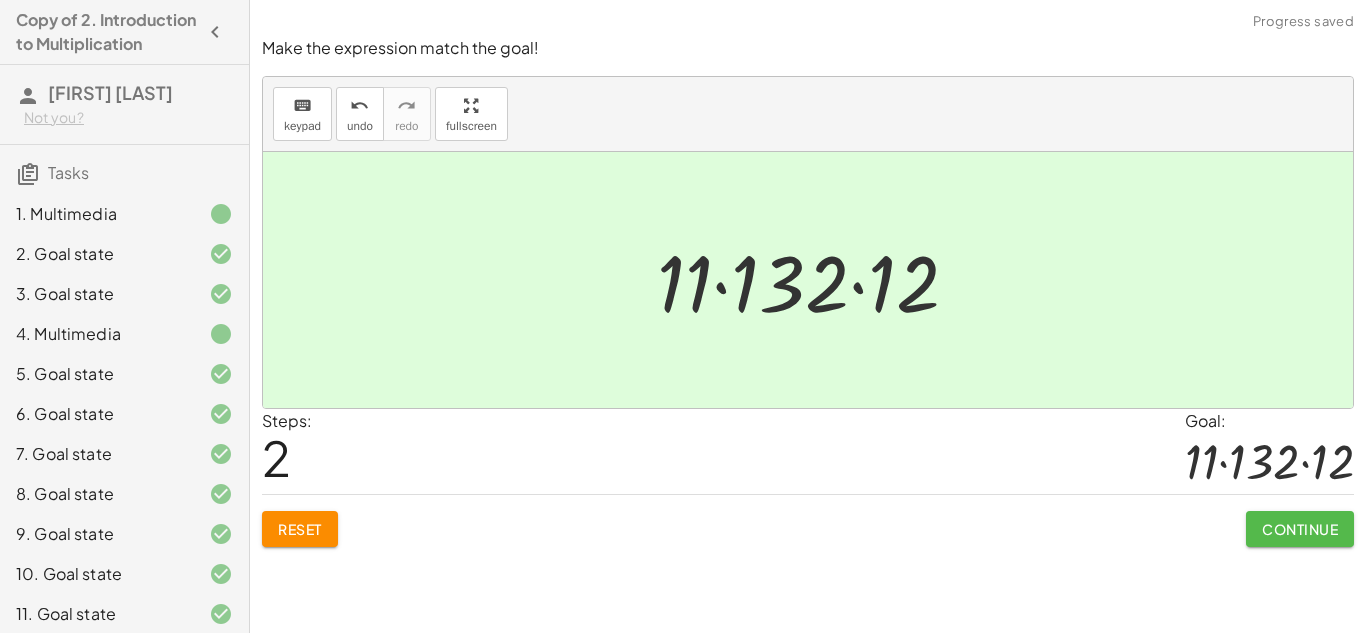 click on "Continue" 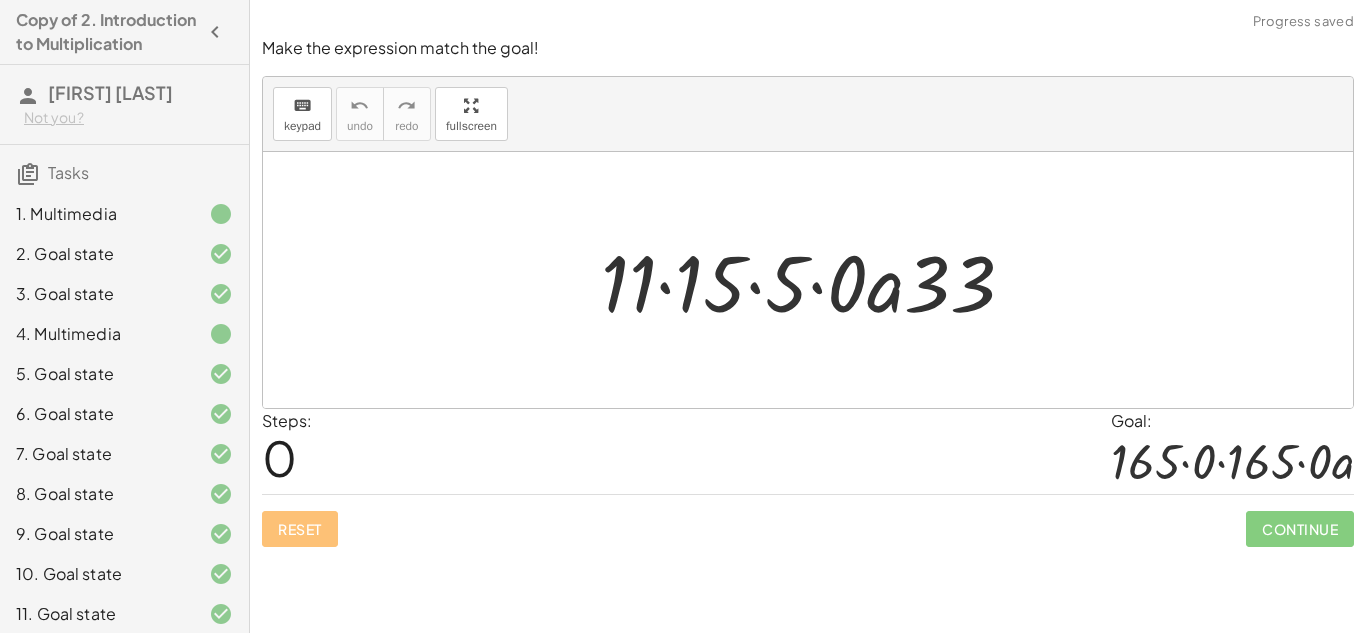 click at bounding box center (808, 280) 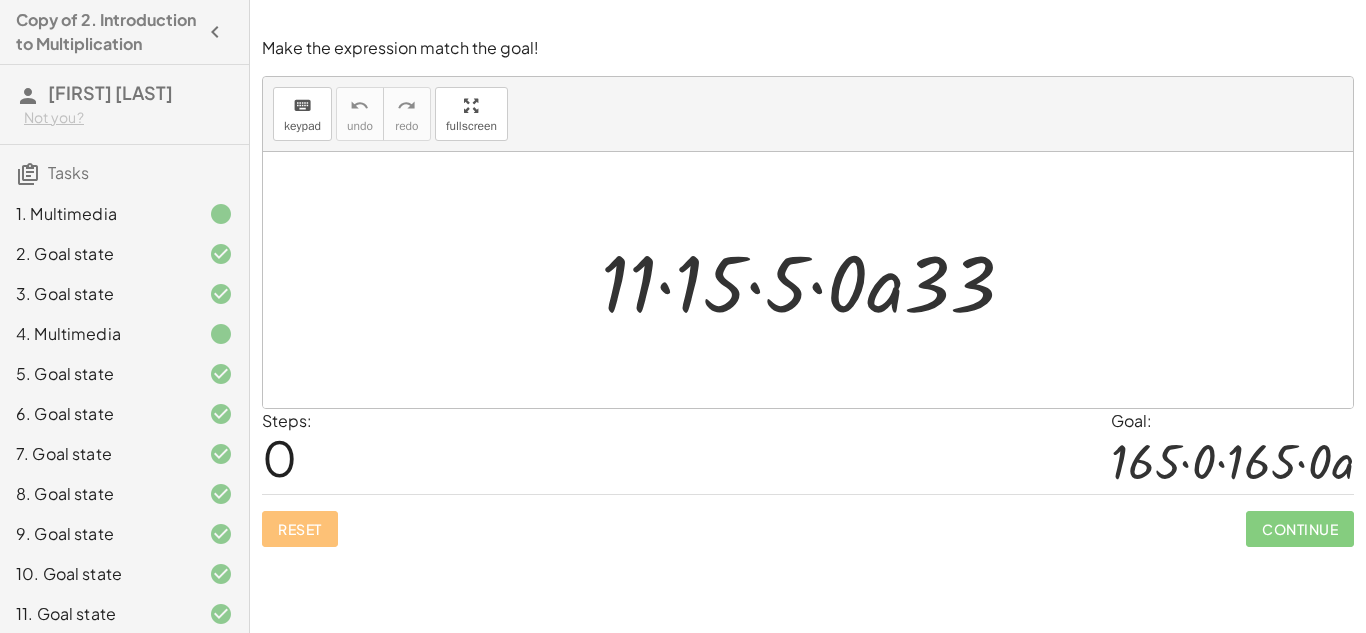 click on "Steps:  0 Goal: · 165 · 0 · 165 · 0 · a" at bounding box center (808, 452) 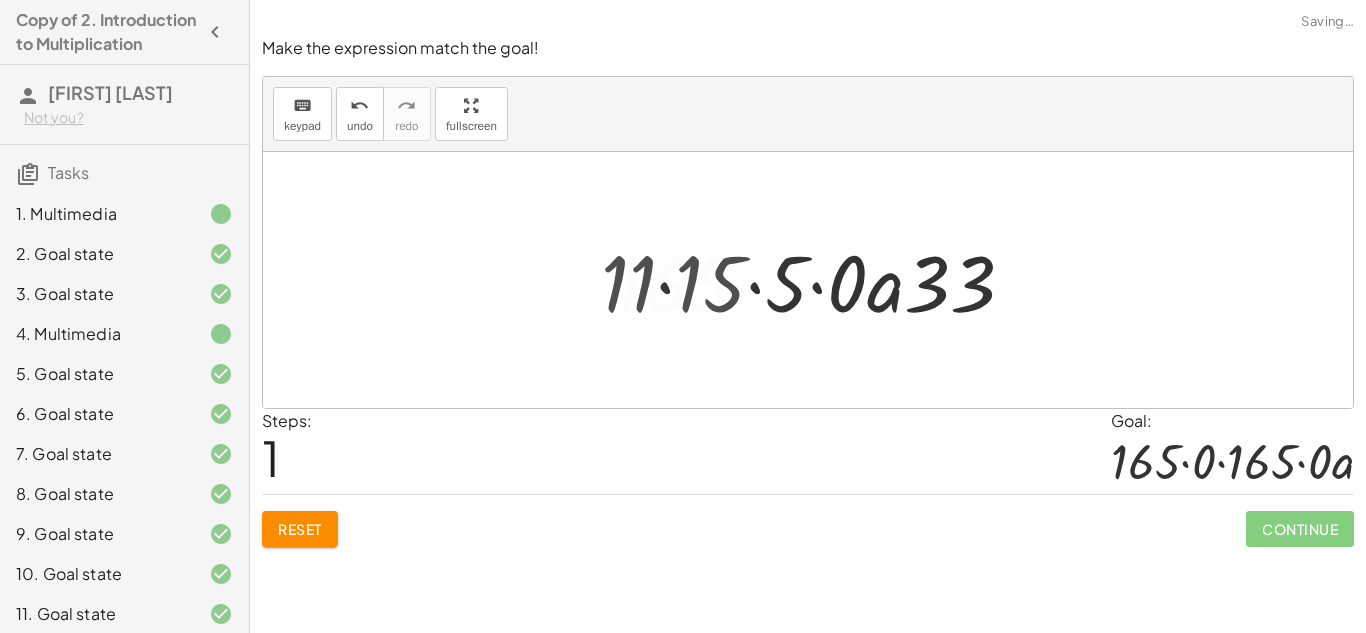 click at bounding box center (816, 280) 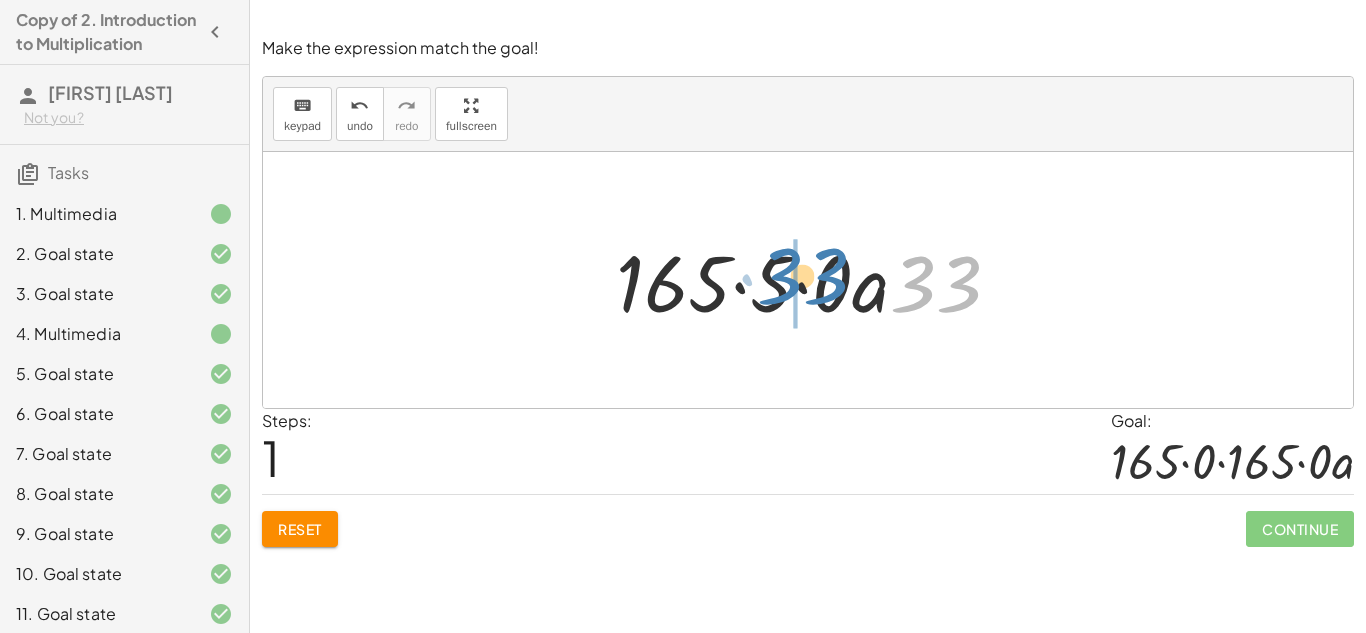 drag, startPoint x: 938, startPoint y: 289, endPoint x: 802, endPoint y: 281, distance: 136.23509 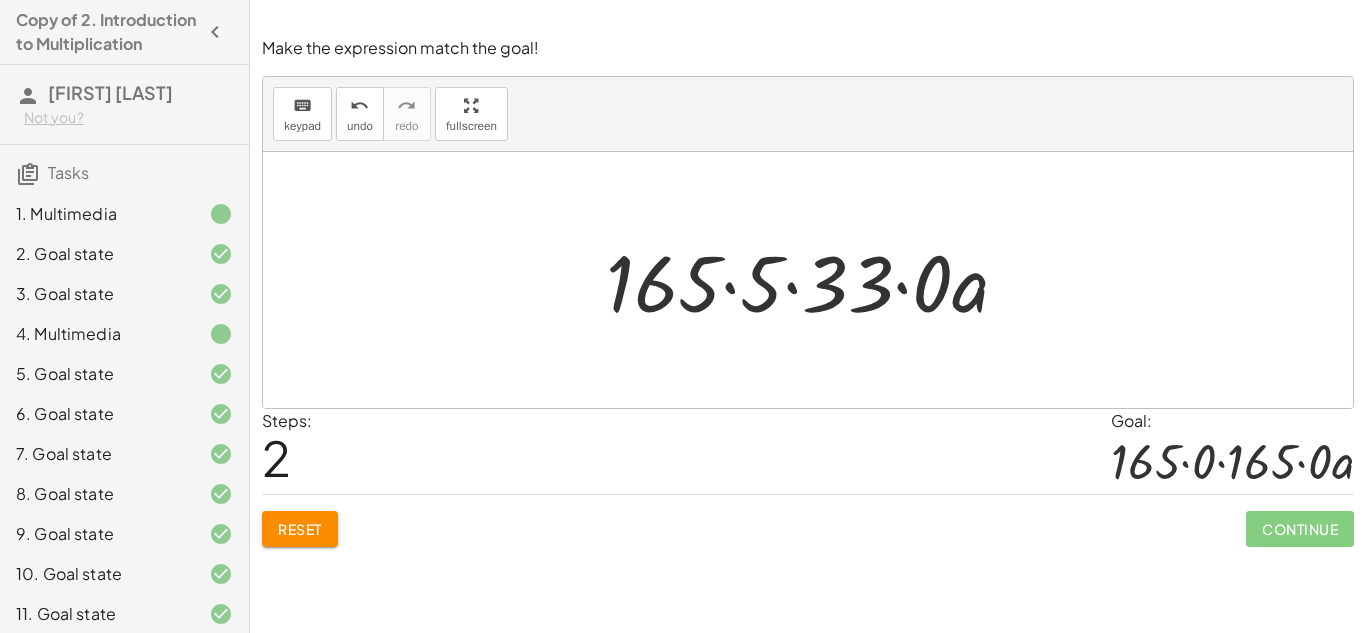 click at bounding box center [815, 280] 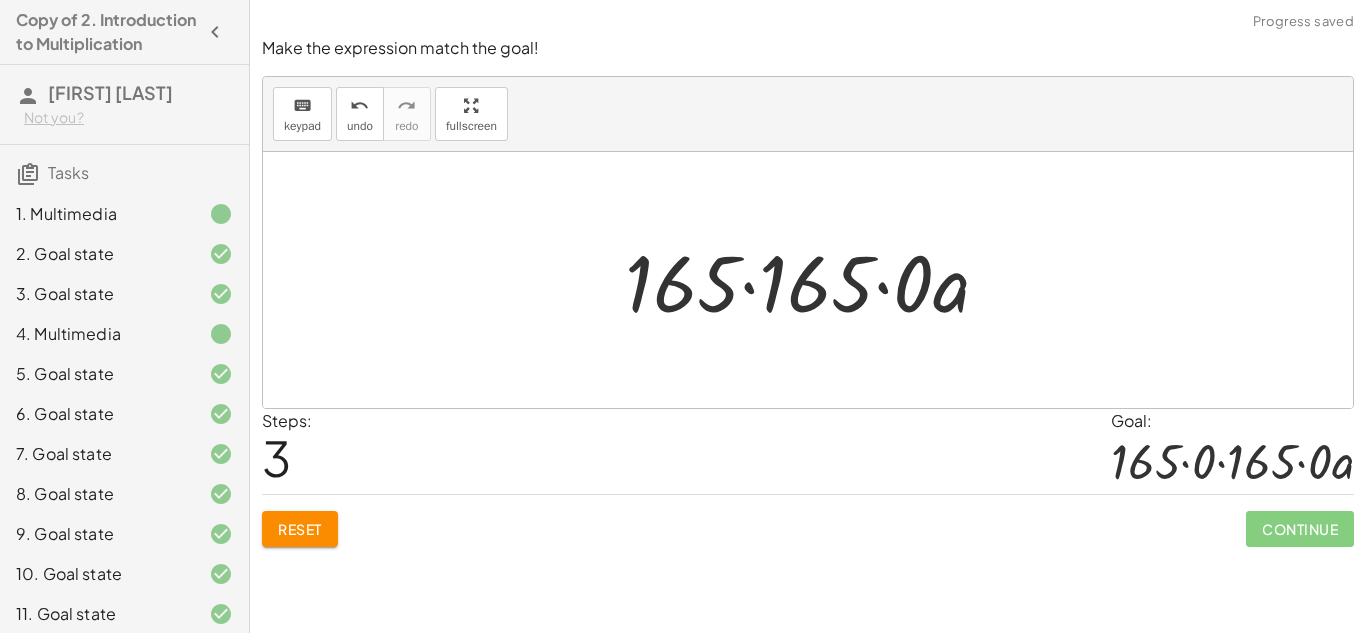 click at bounding box center (815, 280) 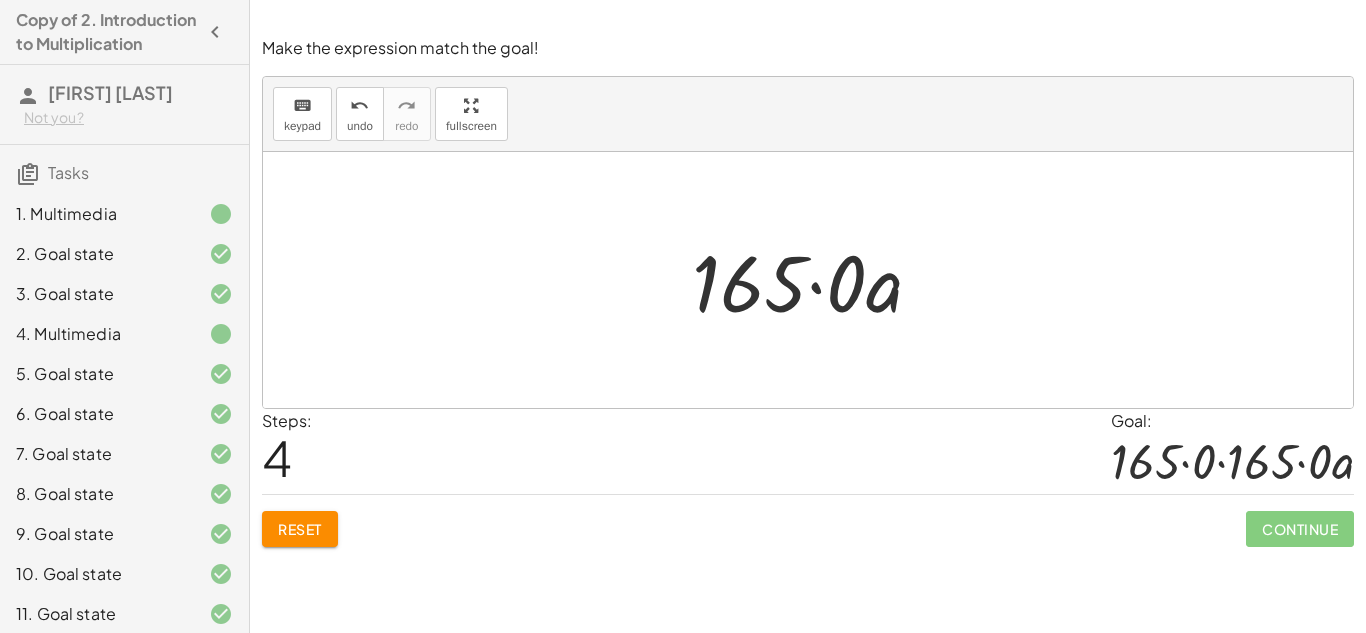 click on "Reset" 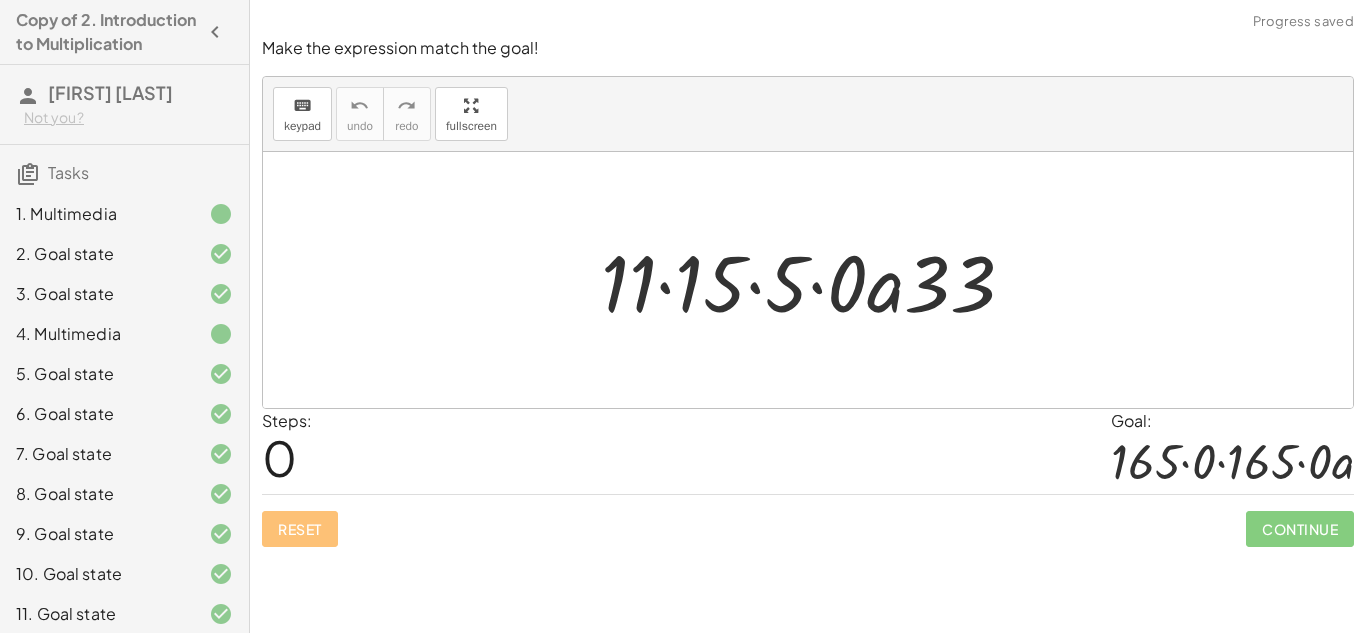 click at bounding box center (816, 280) 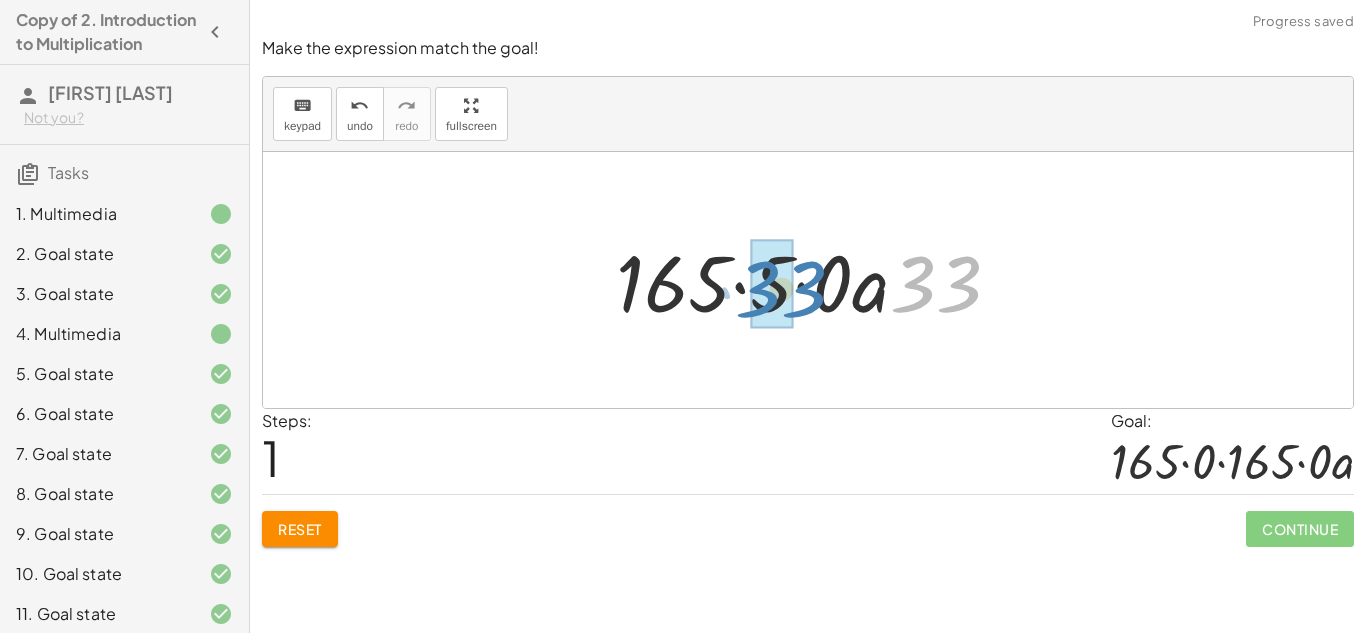 drag, startPoint x: 918, startPoint y: 294, endPoint x: 760, endPoint y: 299, distance: 158.0791 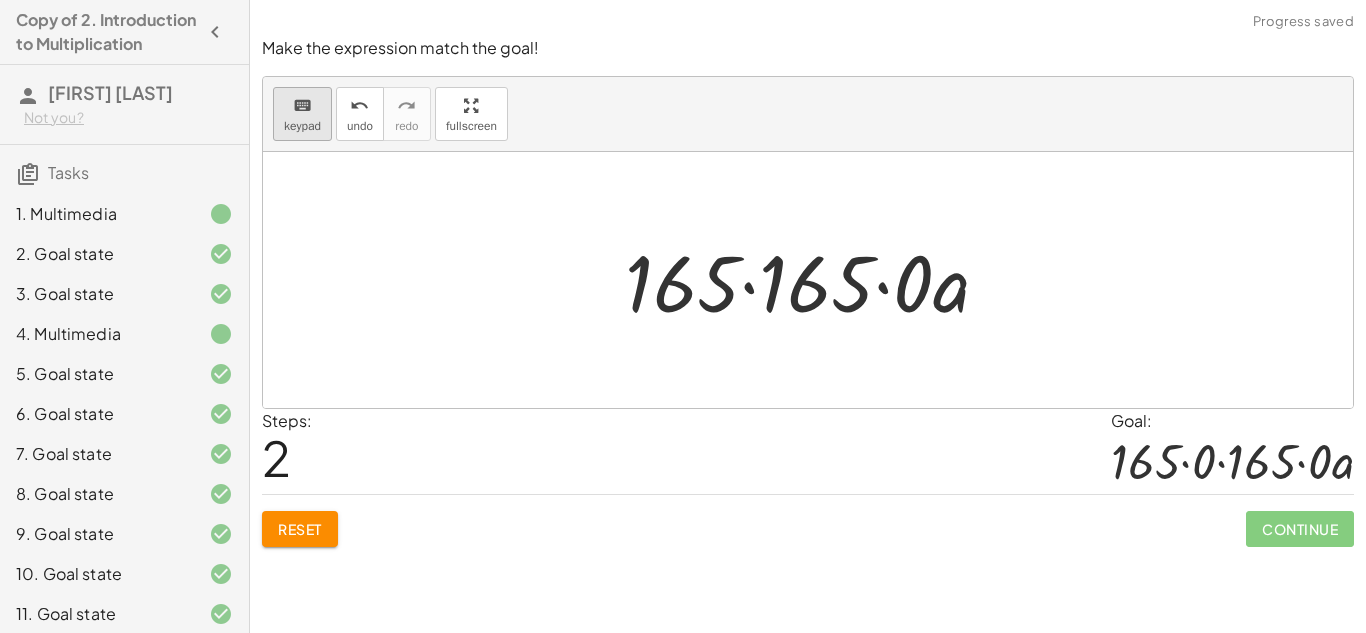 click on "keyboard keypad" at bounding box center [302, 114] 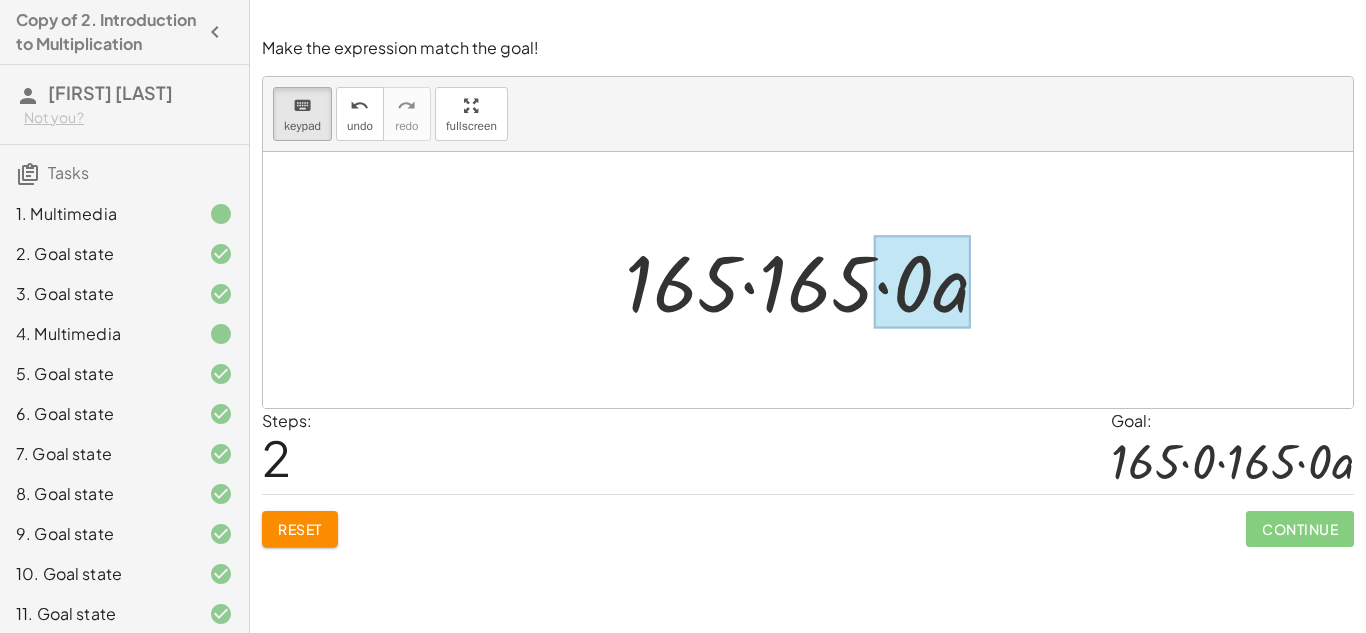 click at bounding box center [922, 282] 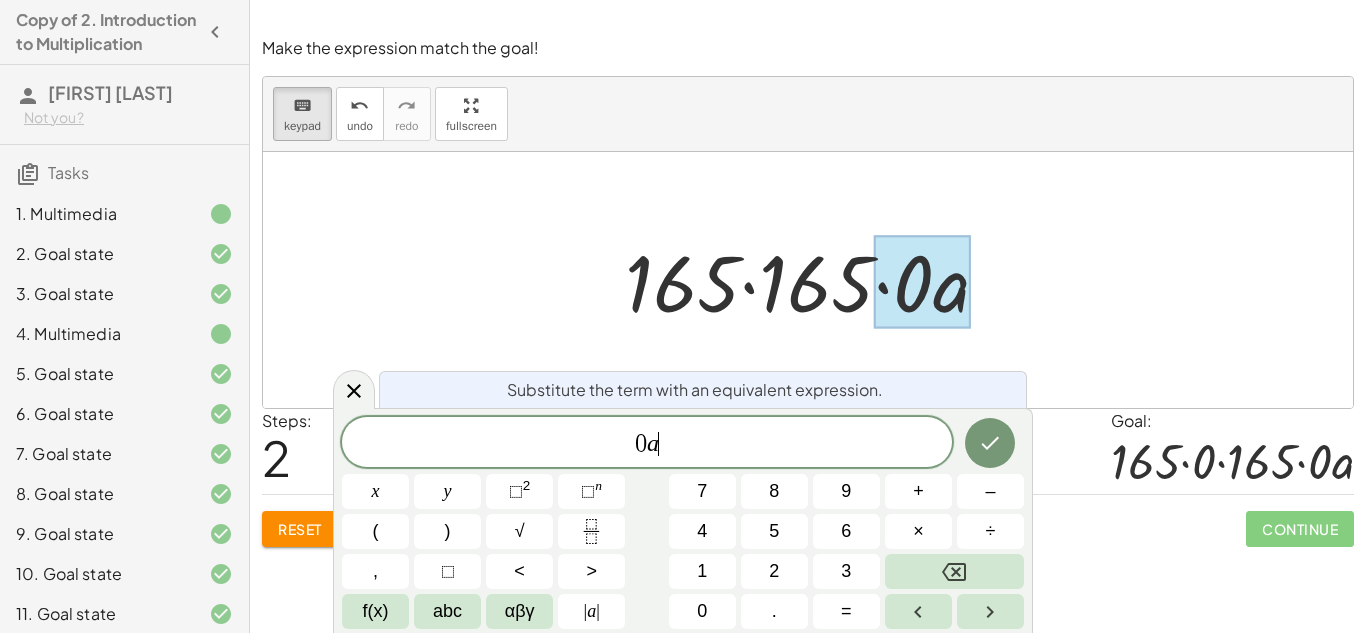 click on "0 a ​" at bounding box center [647, 444] 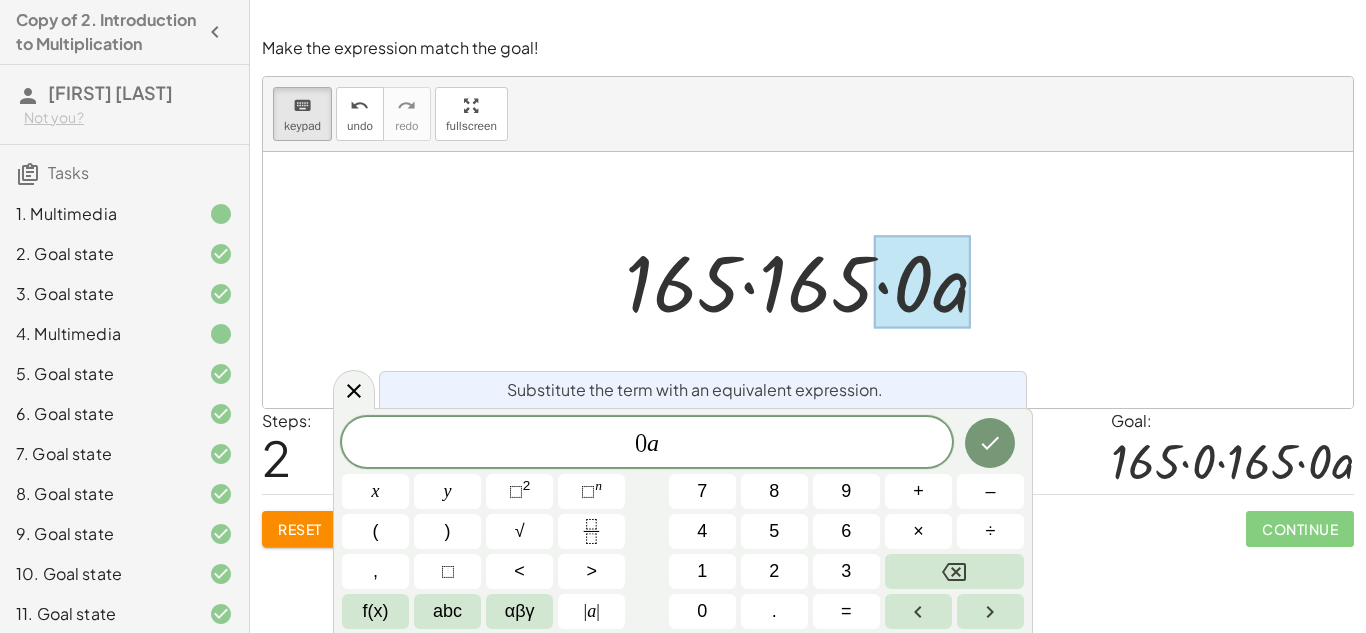click on "0 a ​" at bounding box center (647, 444) 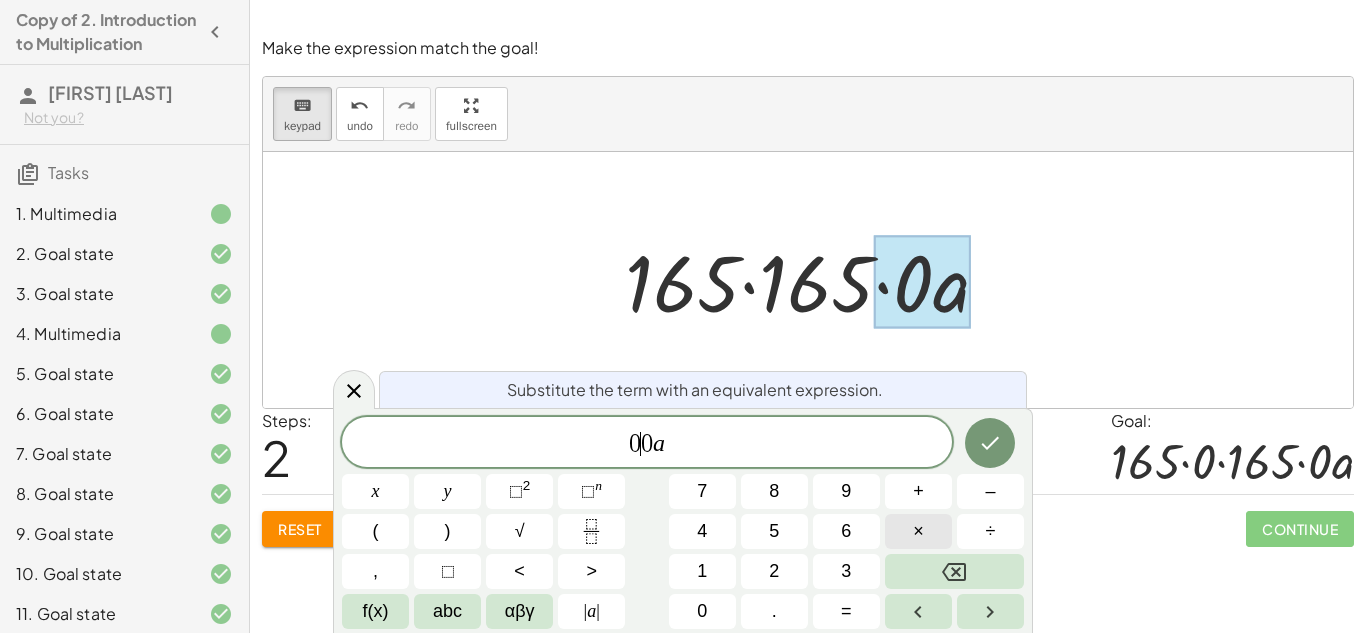 click on "×" at bounding box center (918, 531) 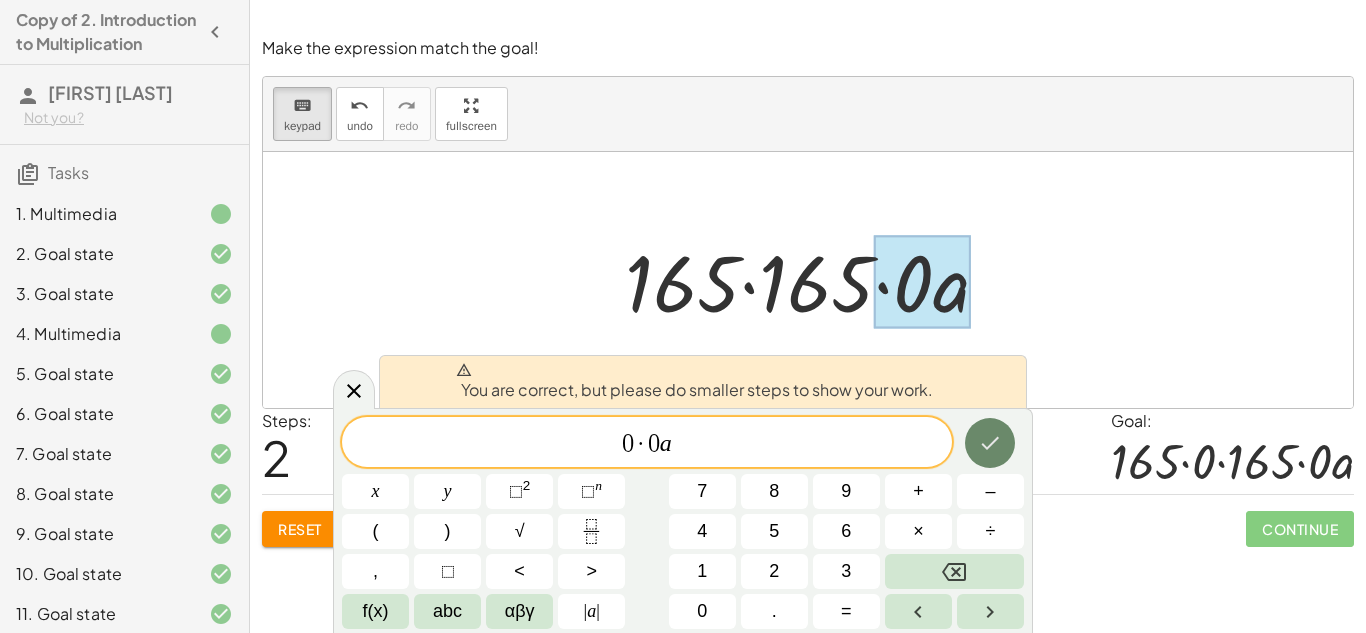 click 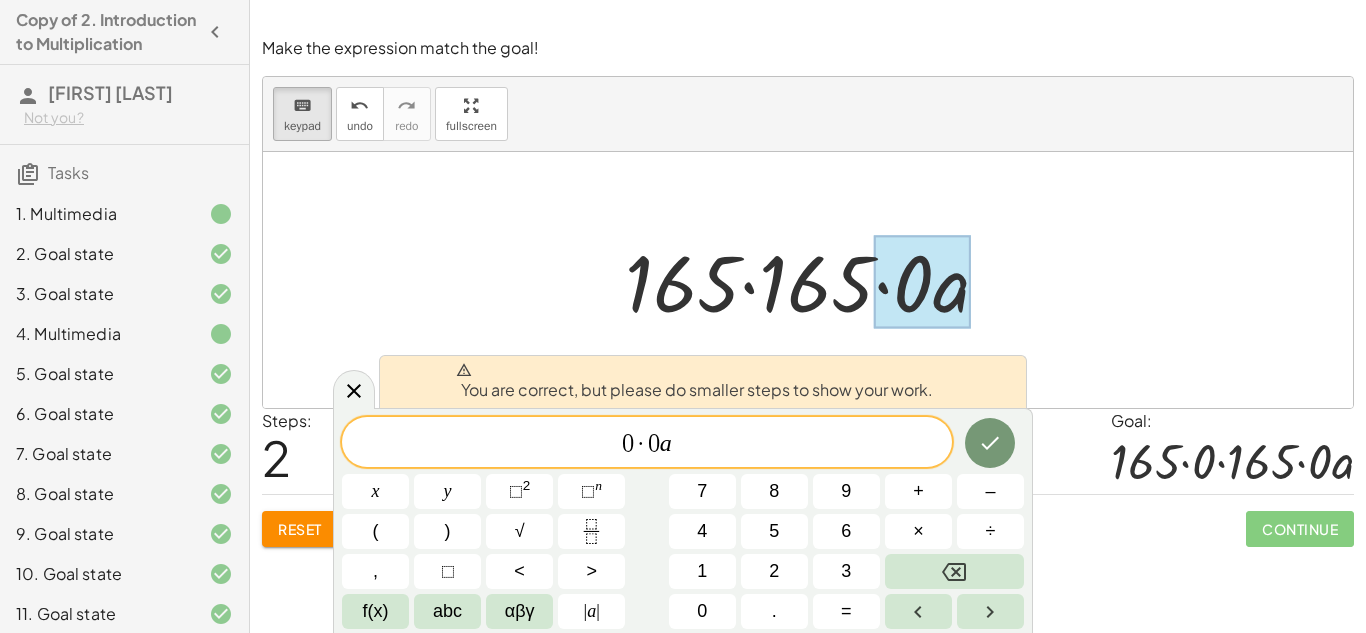 click at bounding box center [808, 280] 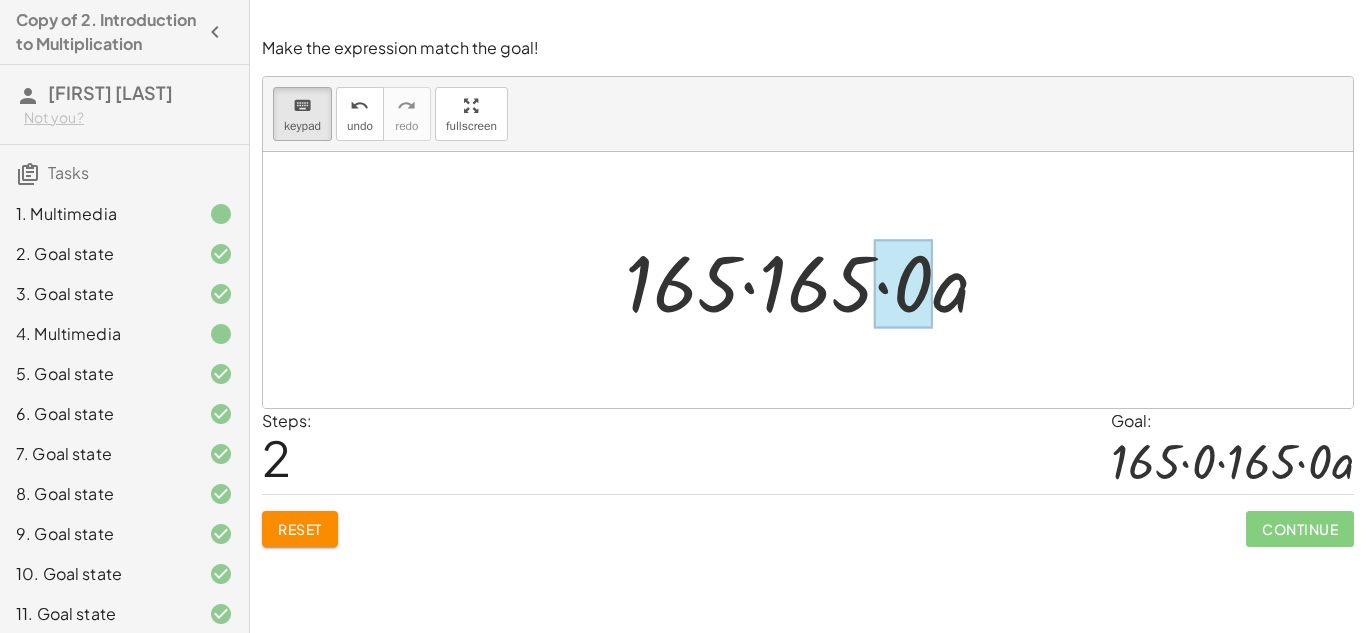 click at bounding box center [903, 284] 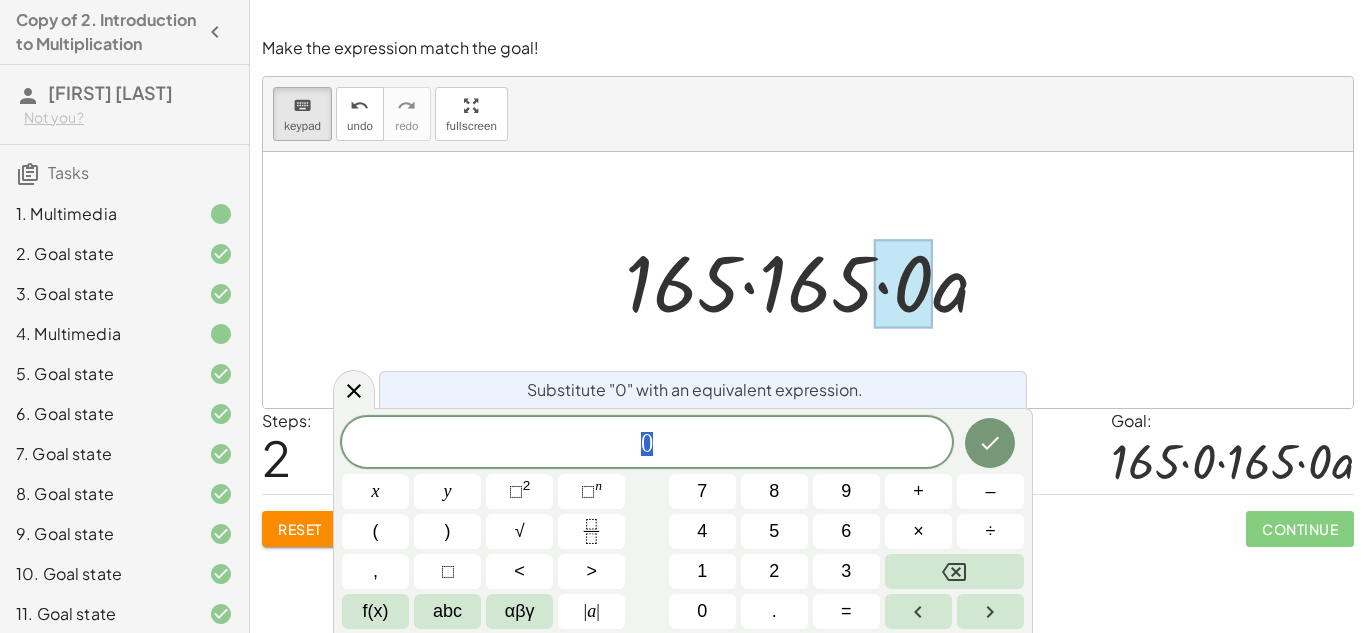 click on "0" at bounding box center (647, 444) 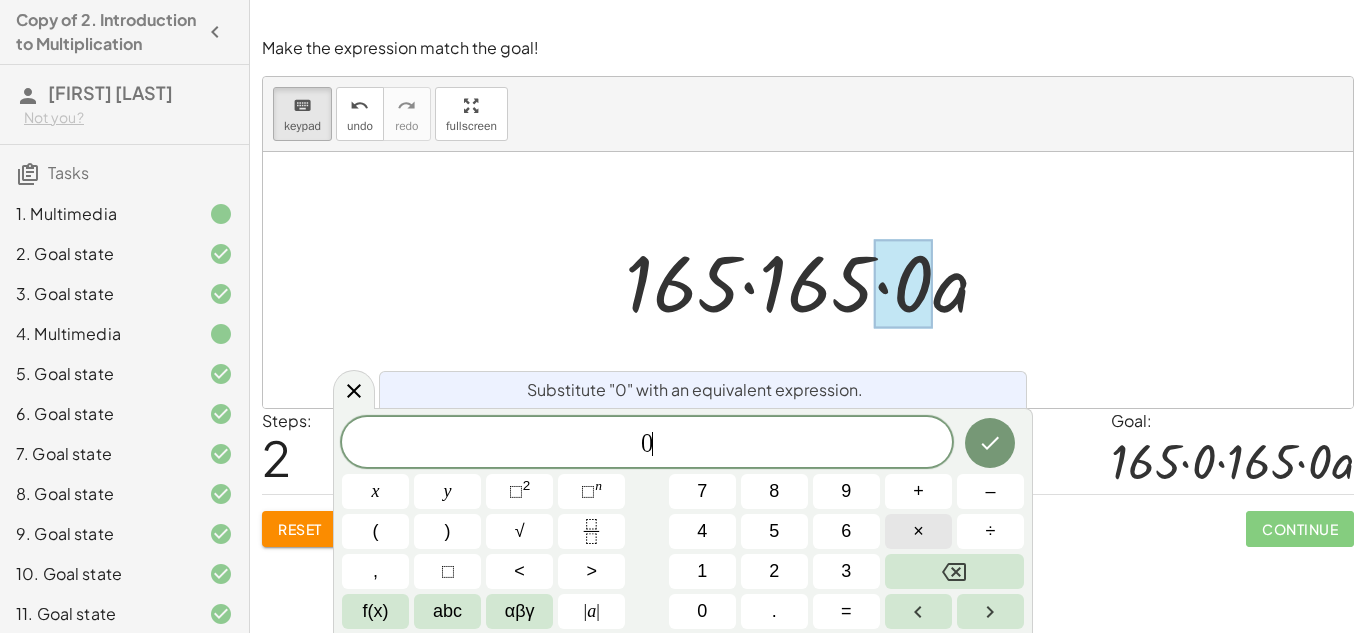 click on "×" at bounding box center (918, 531) 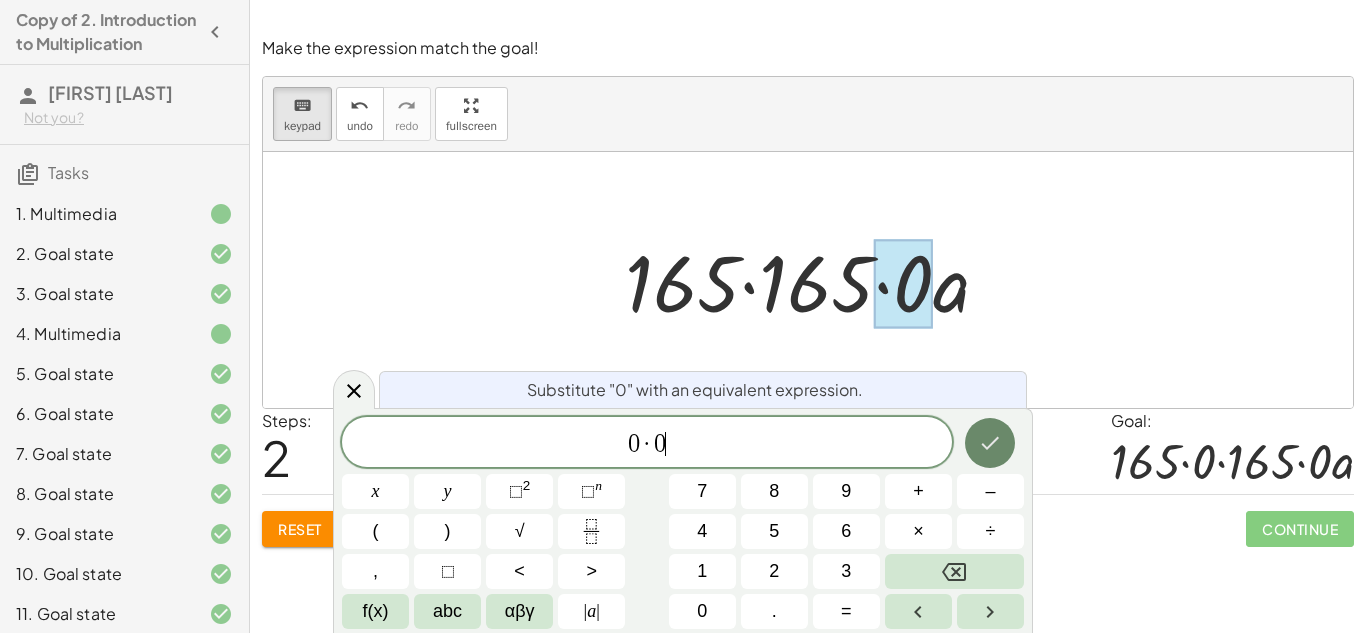 click 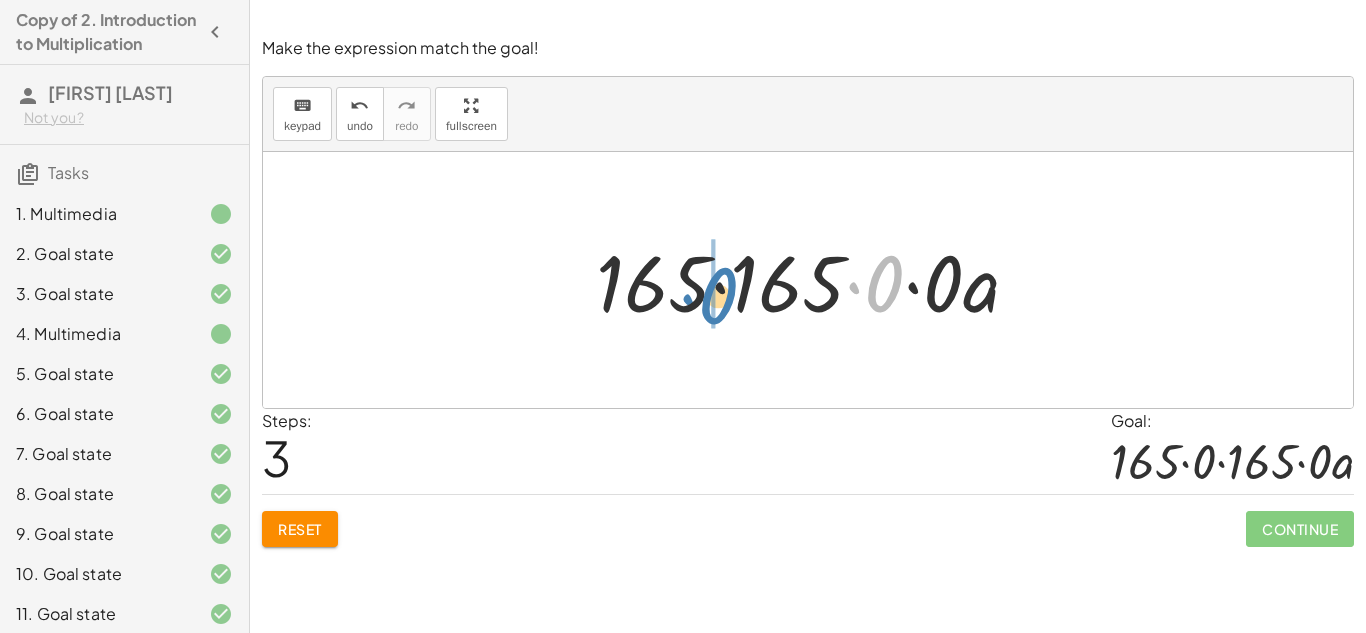 drag, startPoint x: 890, startPoint y: 294, endPoint x: 724, endPoint y: 306, distance: 166.43317 